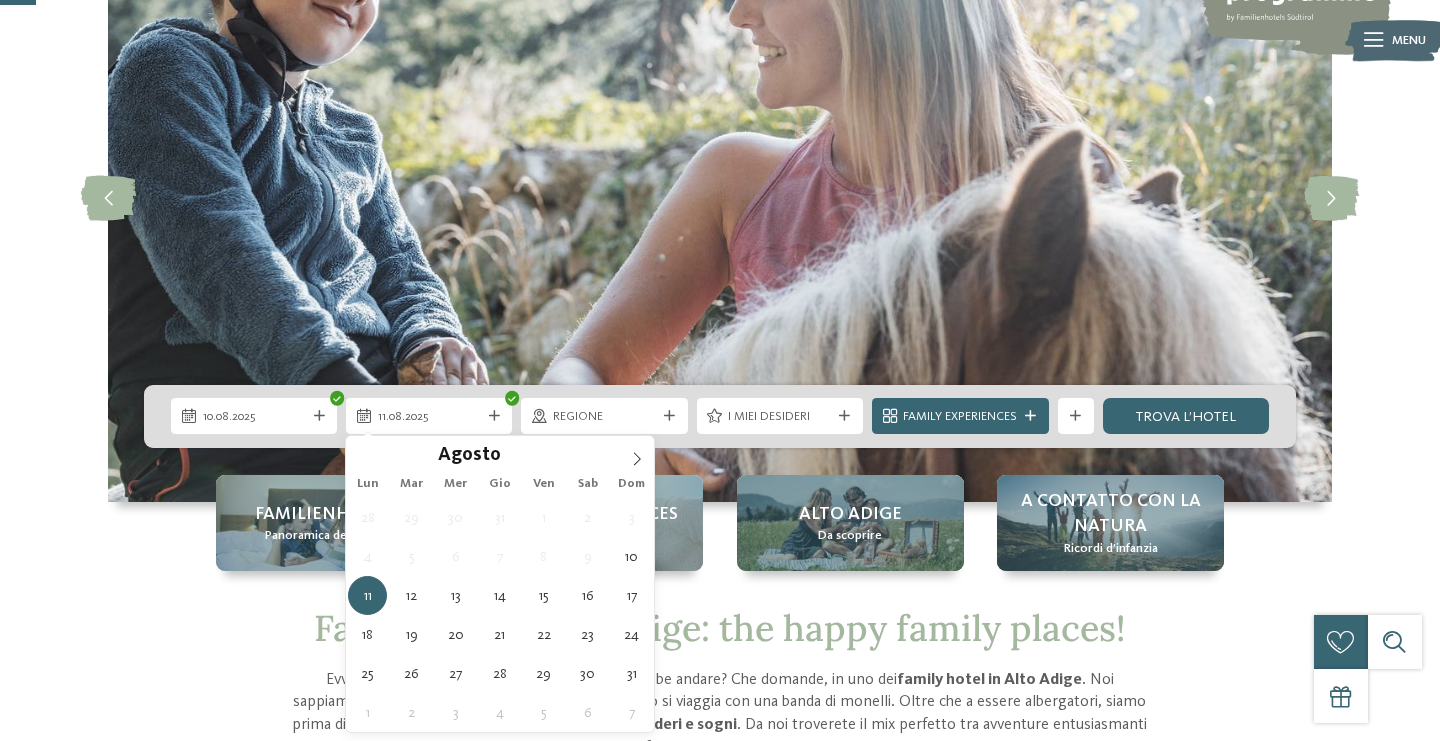 scroll, scrollTop: 194, scrollLeft: 0, axis: vertical 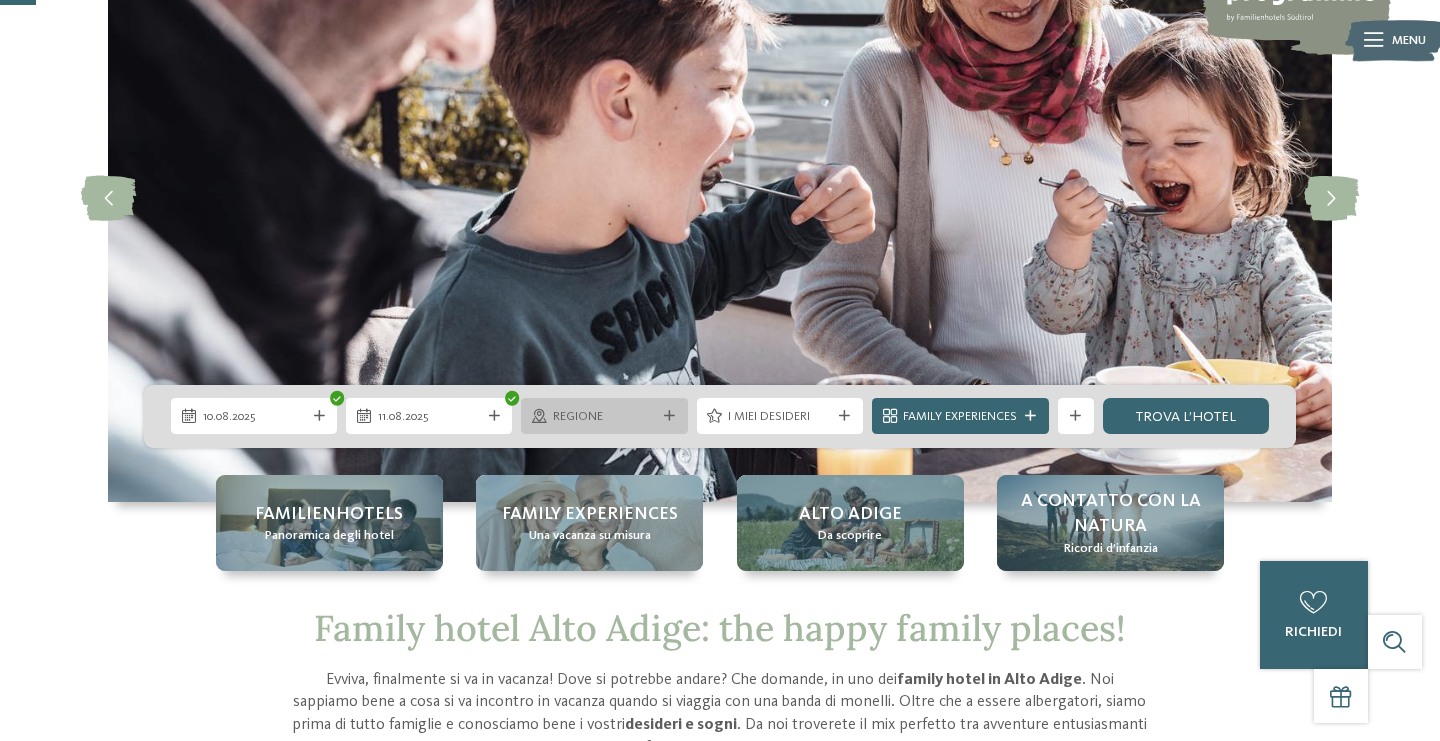 click on "Regione" at bounding box center (604, 417) 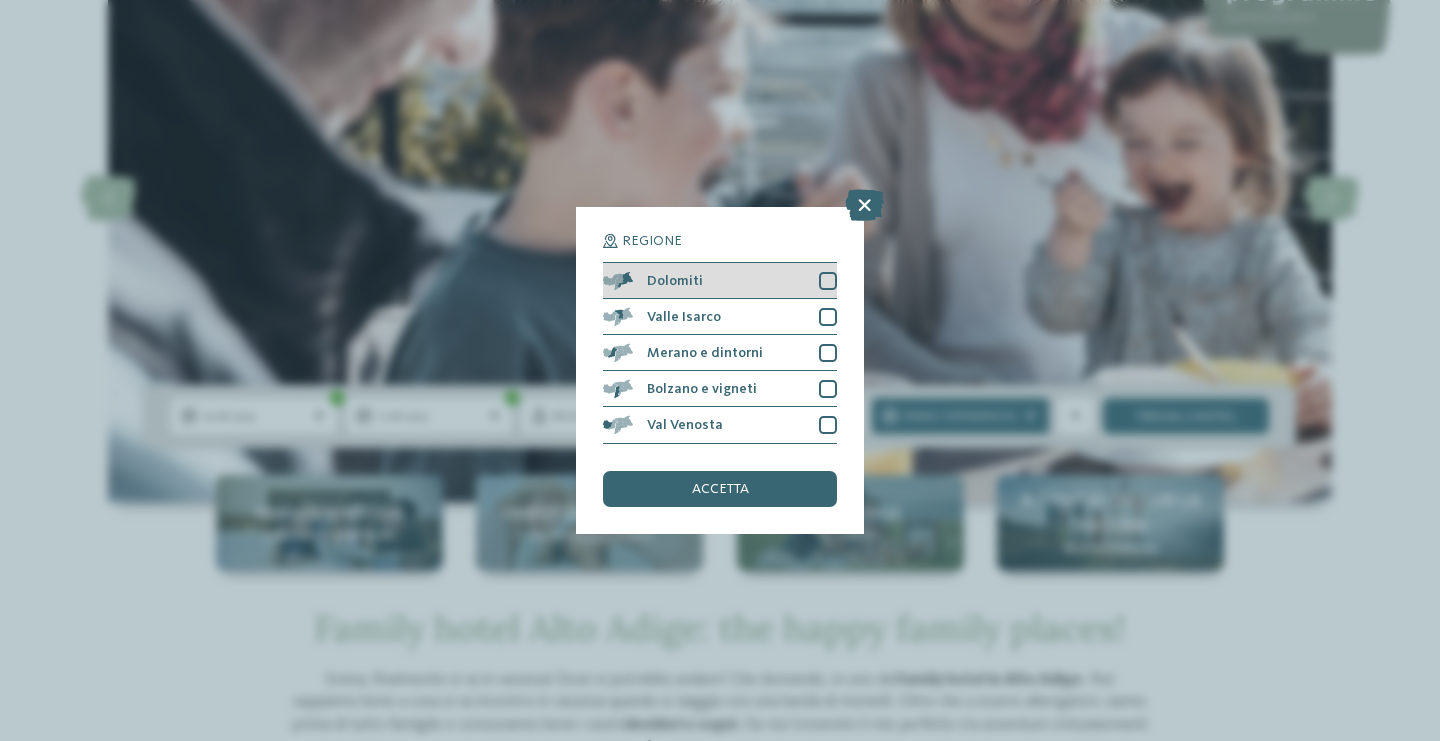click on "Dolomiti" at bounding box center [720, 281] 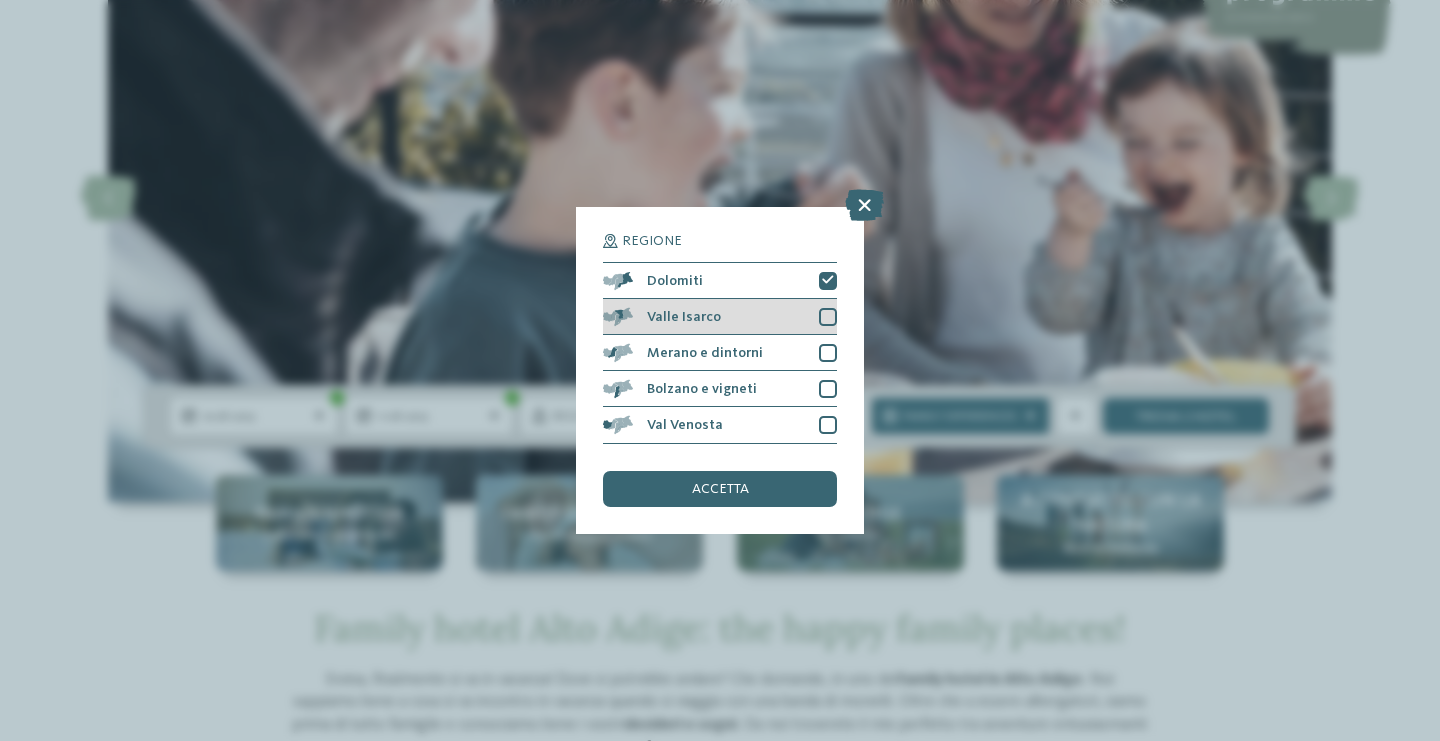 click on "Valle Isarco" at bounding box center [720, 317] 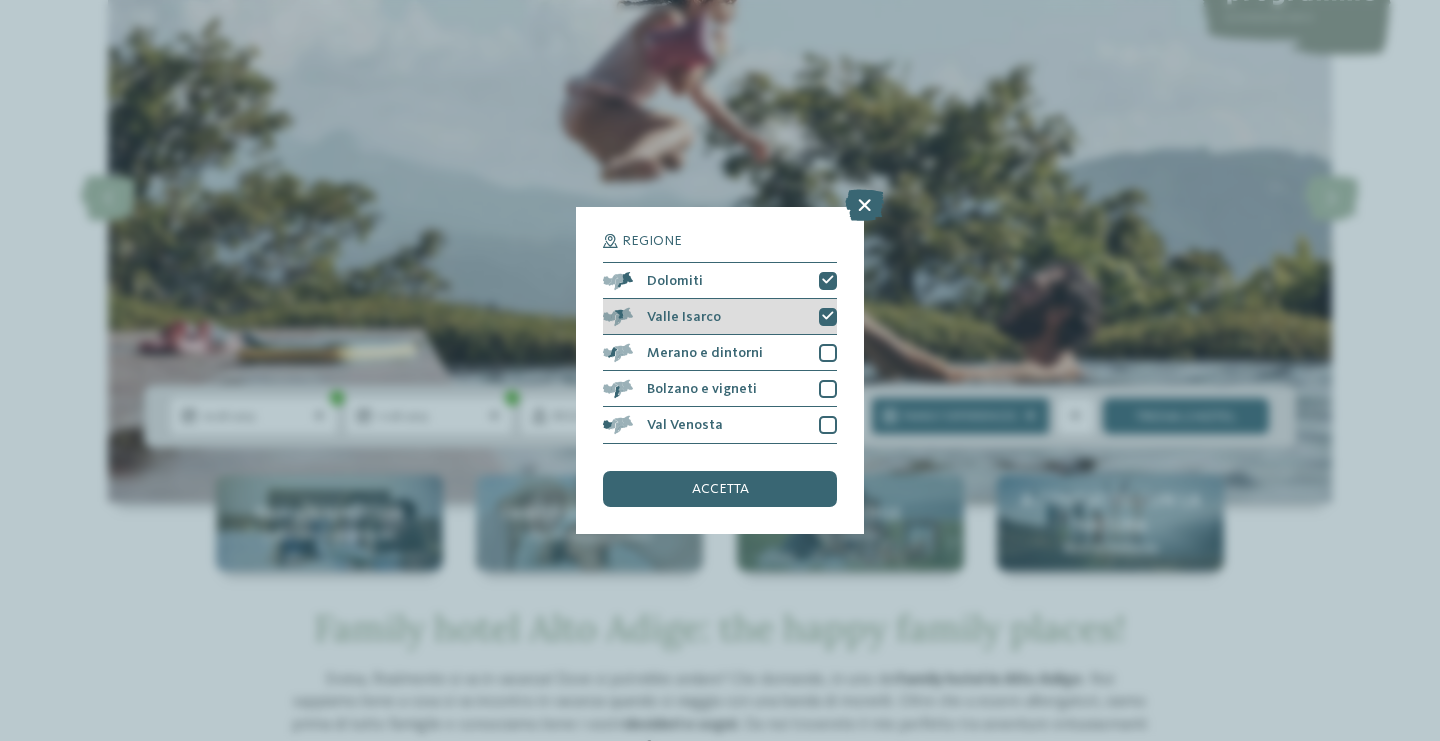 click on "Valle Isarco" at bounding box center (720, 317) 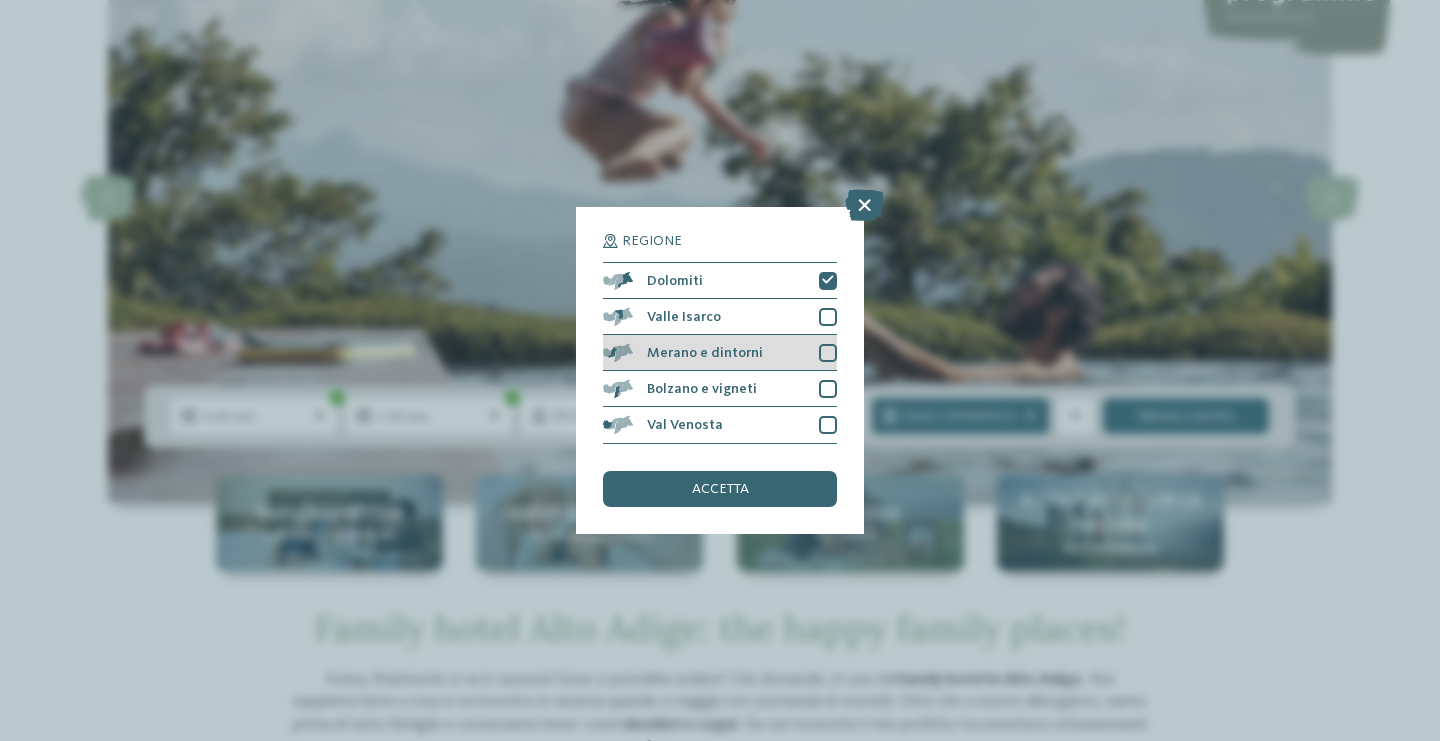 click on "Merano e dintorni" at bounding box center [720, 353] 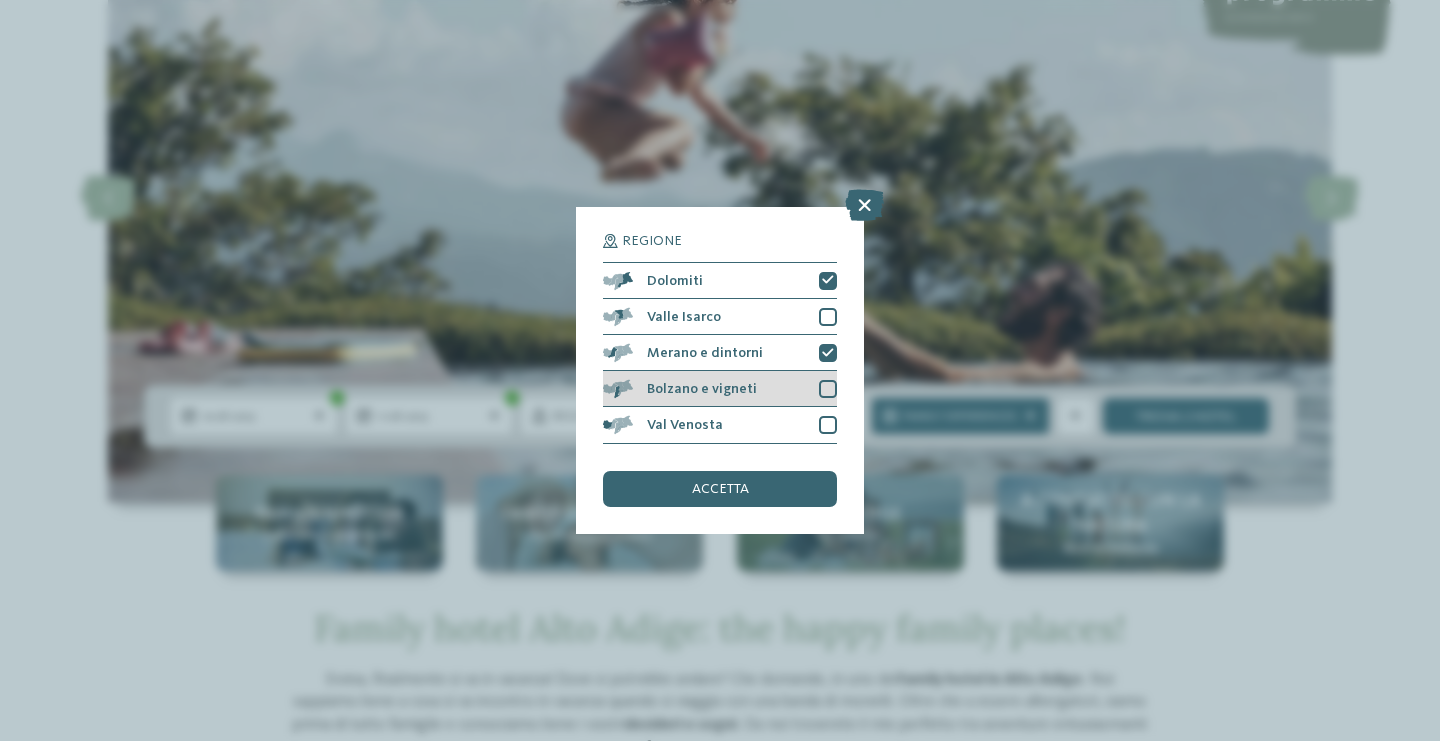 click on "Bolzano e vigneti" at bounding box center (720, 389) 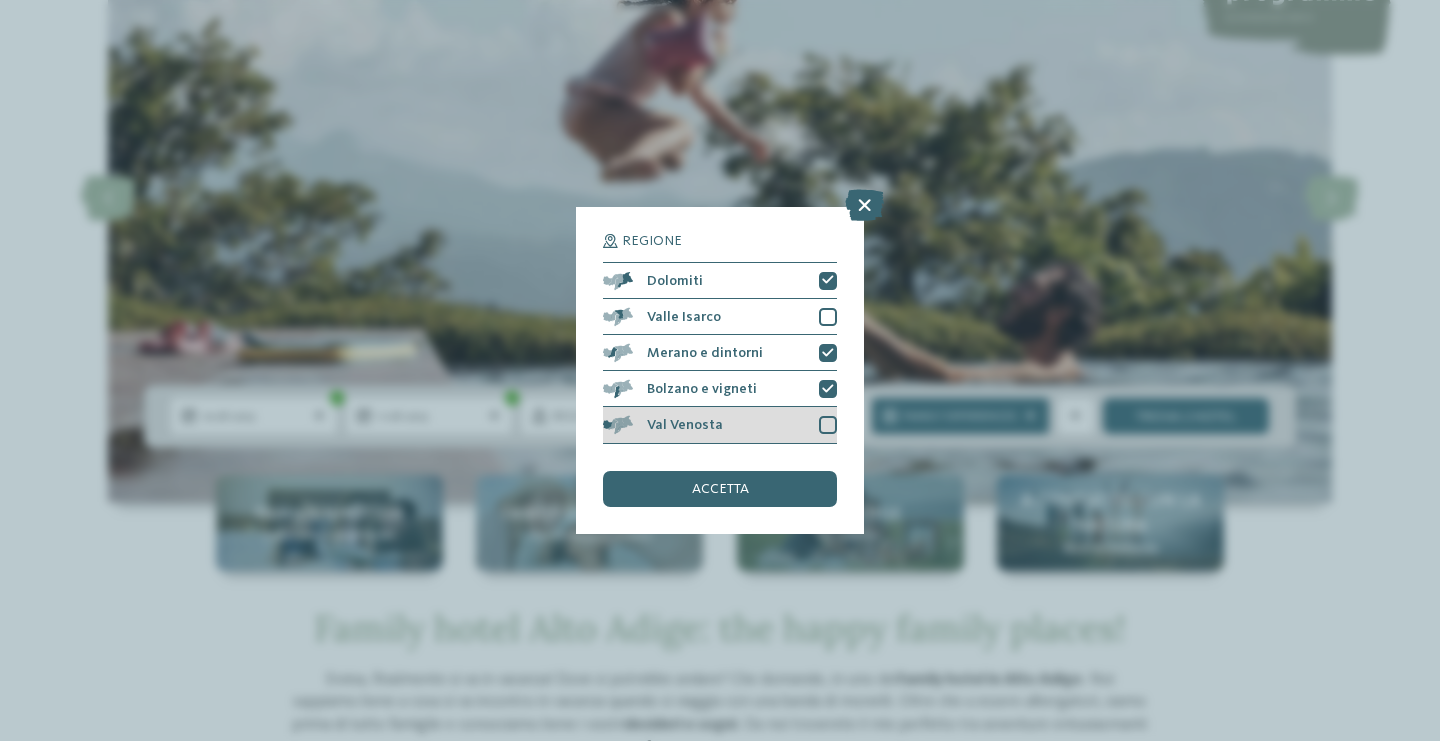 click on "Val Venosta" at bounding box center [720, 425] 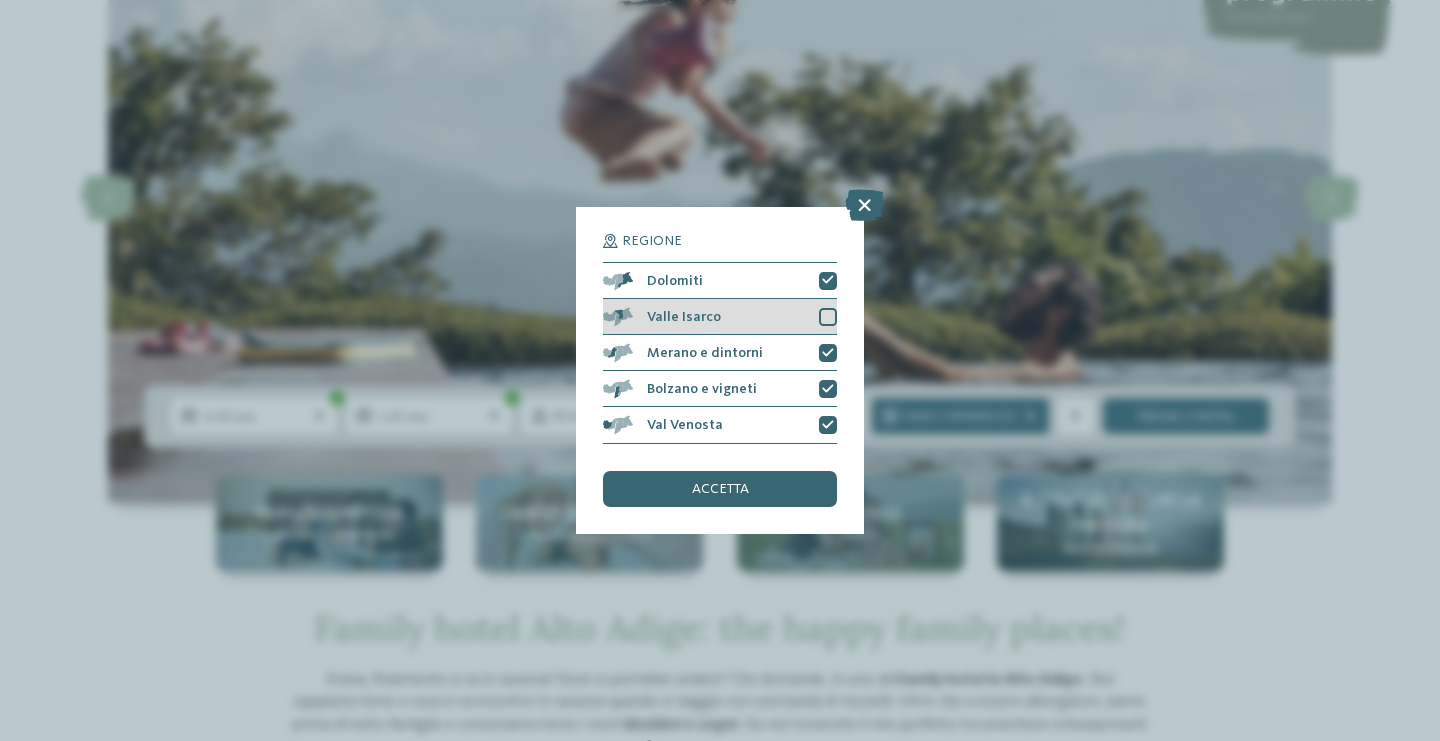 click on "Valle Isarco" at bounding box center (720, 317) 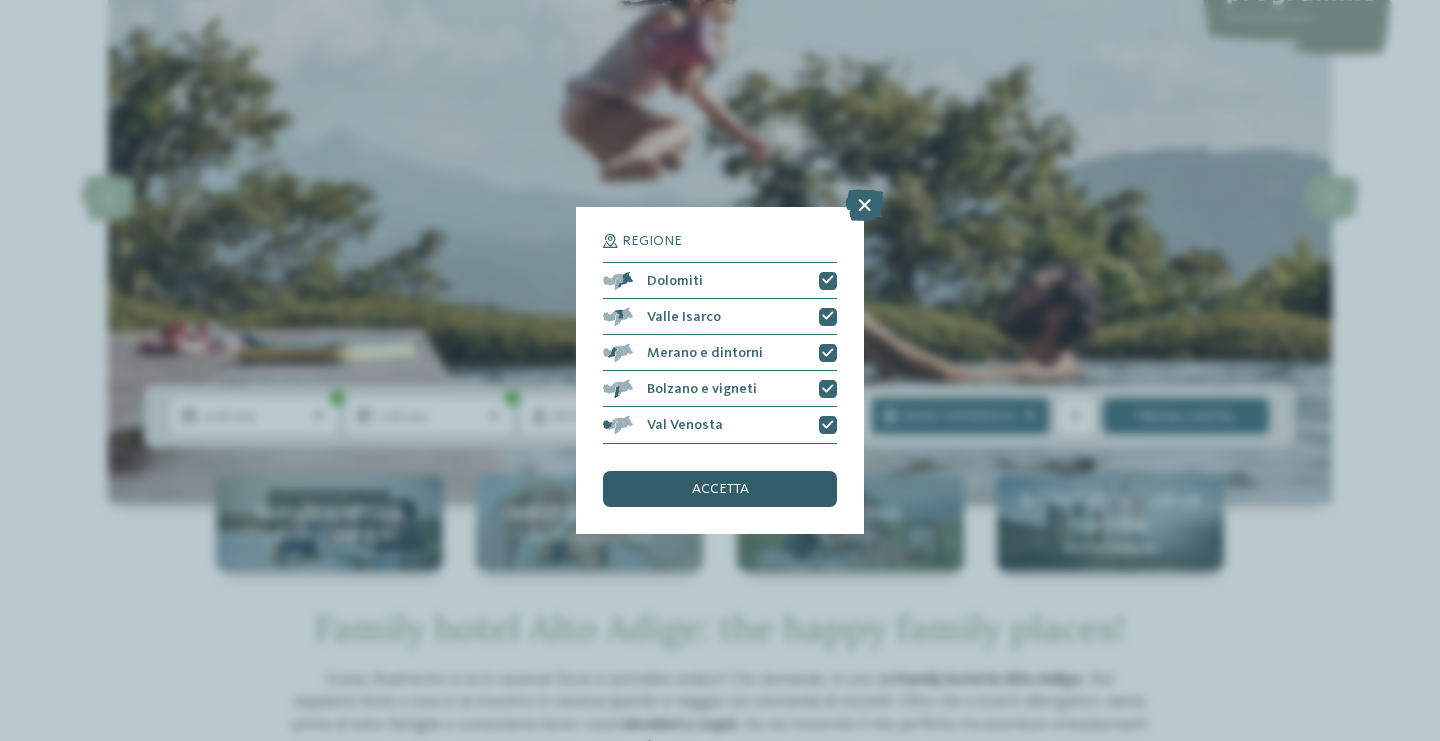 click on "accetta" at bounding box center [720, 489] 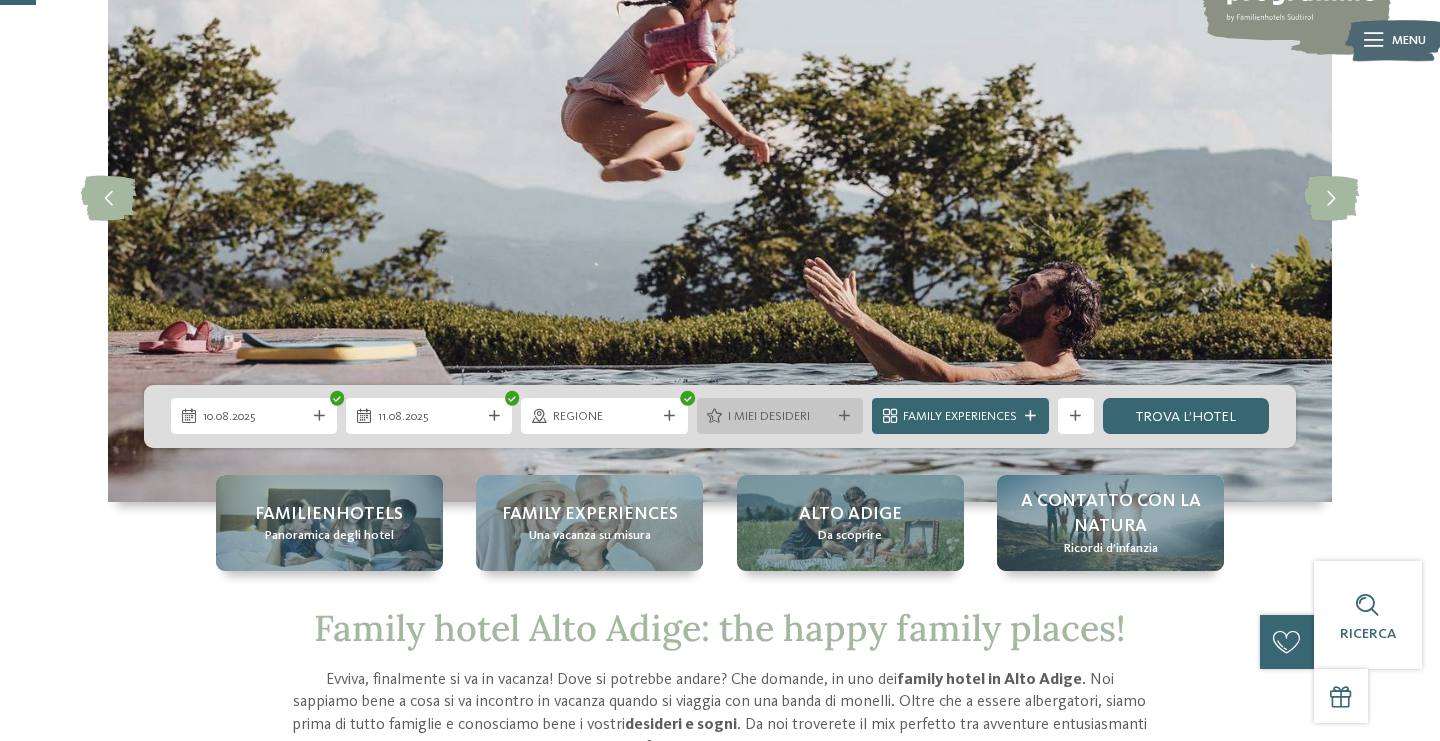 click on "I miei desideri" at bounding box center [779, 417] 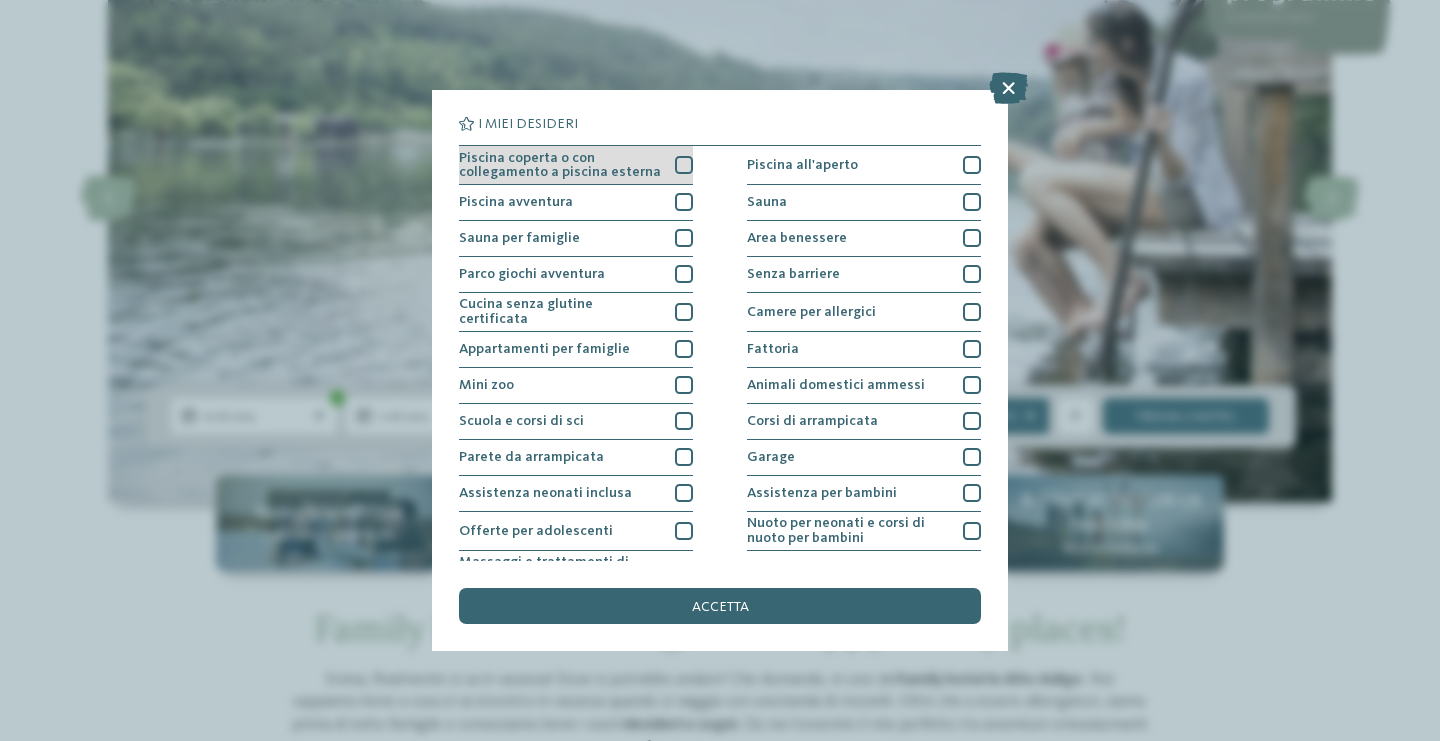 click at bounding box center (684, 165) 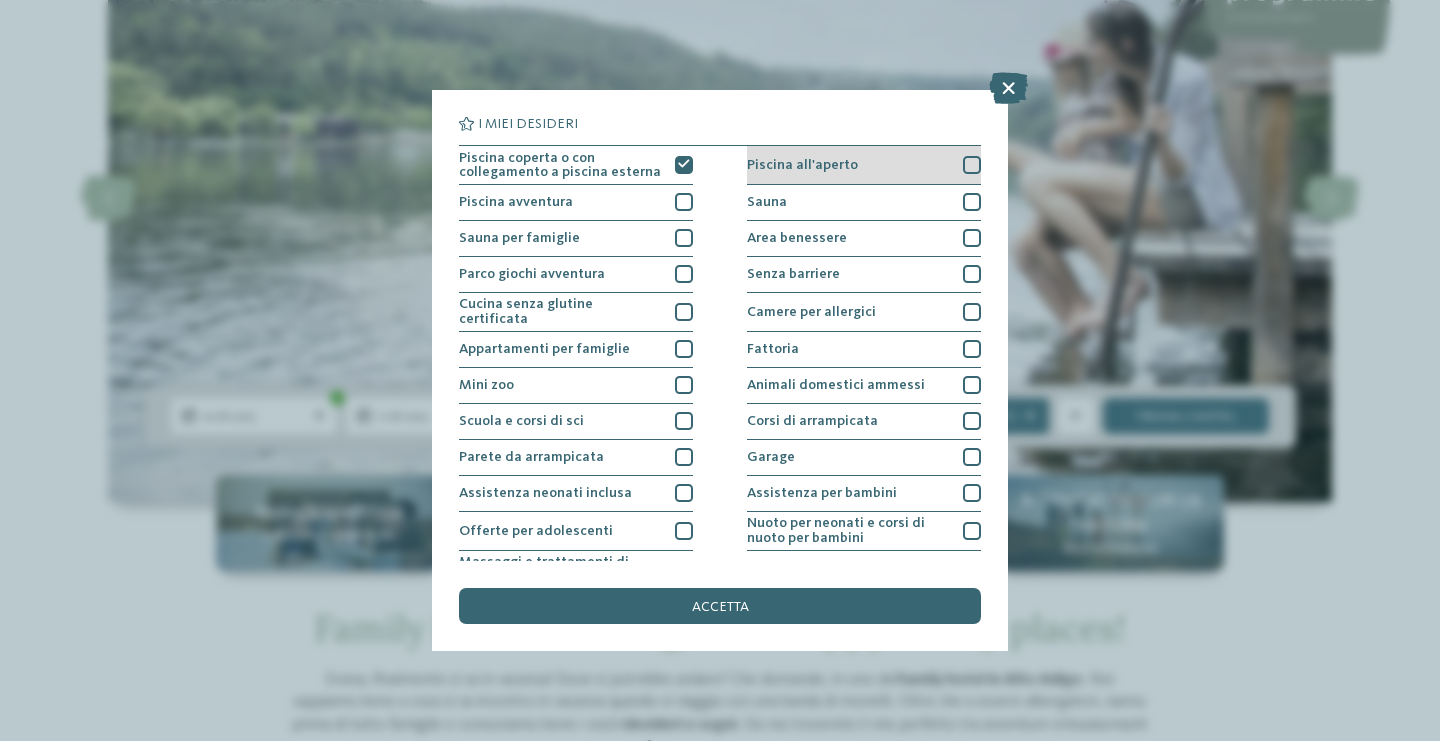 click on "Piscina all'aperto" at bounding box center [864, 165] 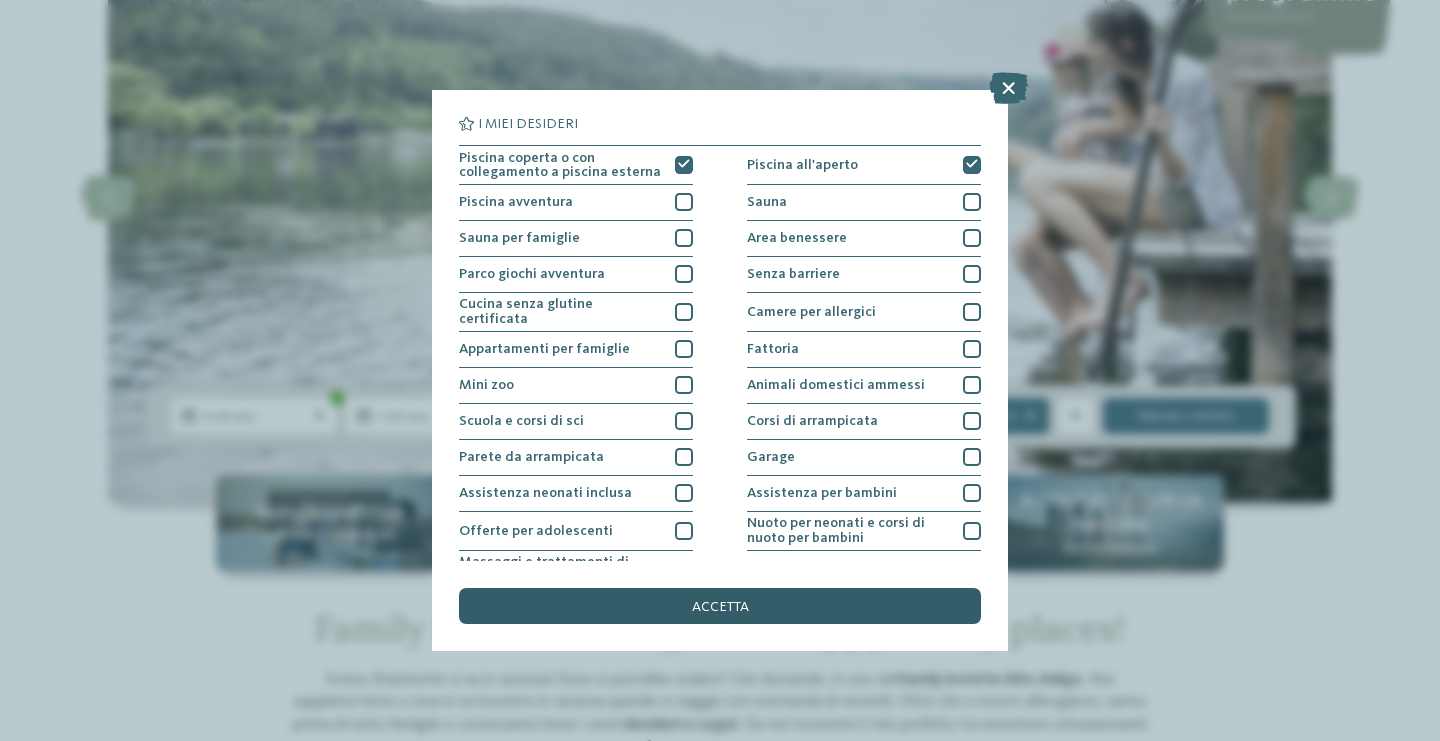 click on "accetta" at bounding box center (720, 606) 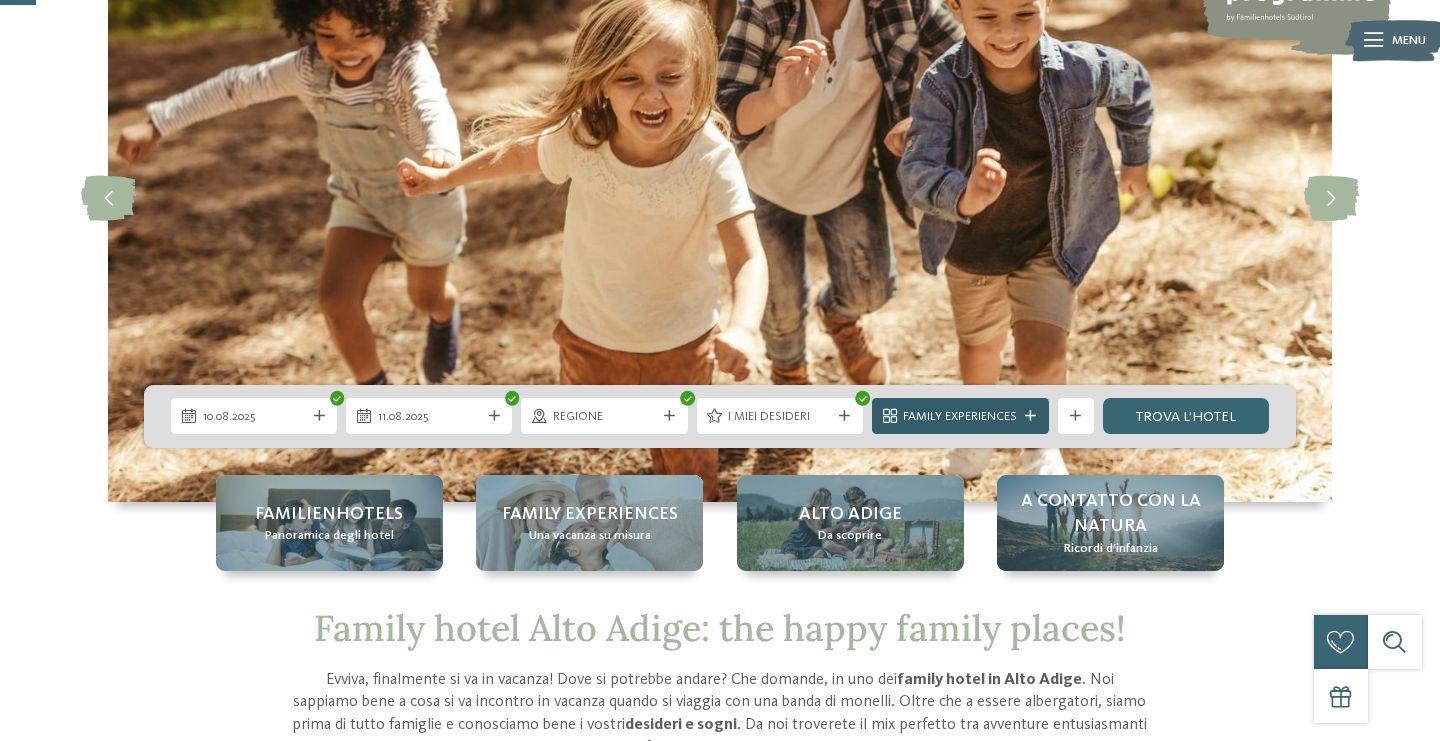 click on "Family Experiences" at bounding box center (960, 417) 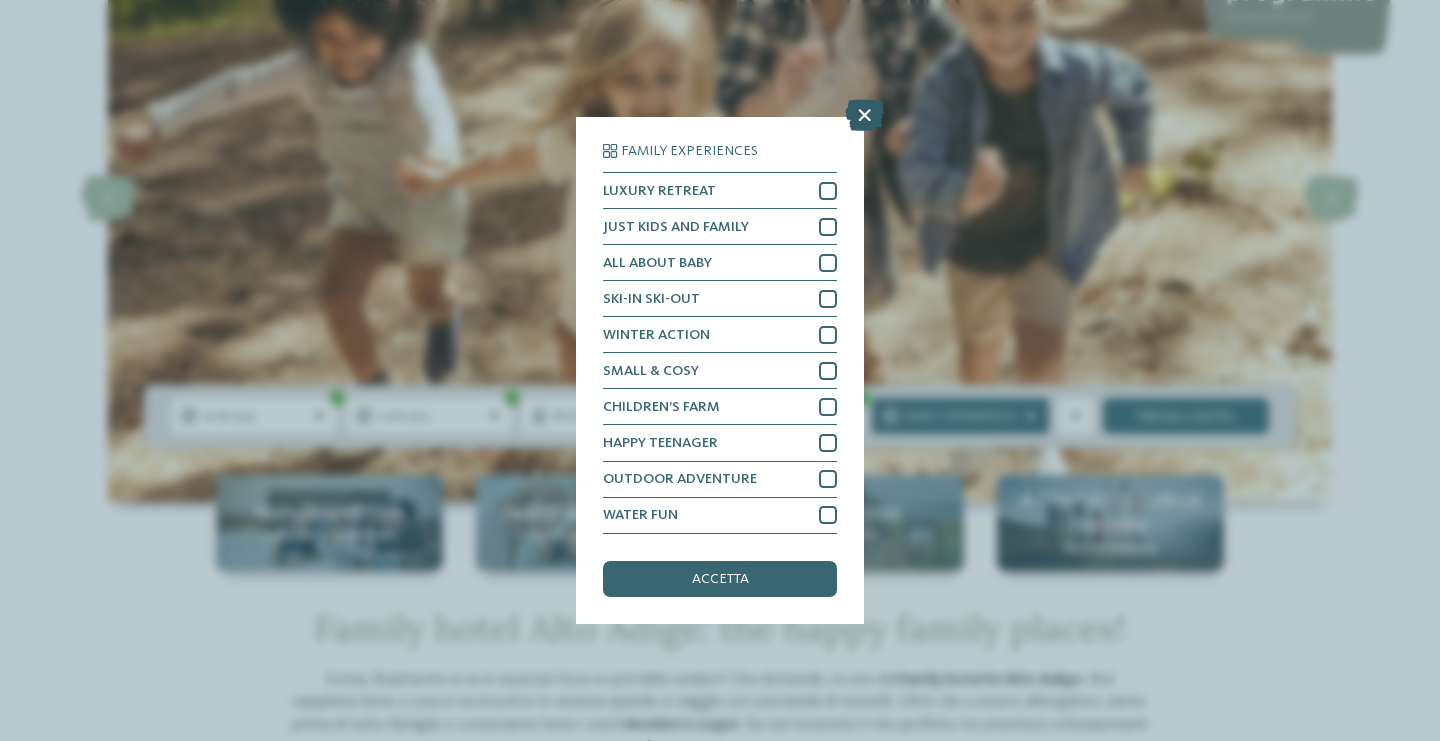 click at bounding box center [864, 116] 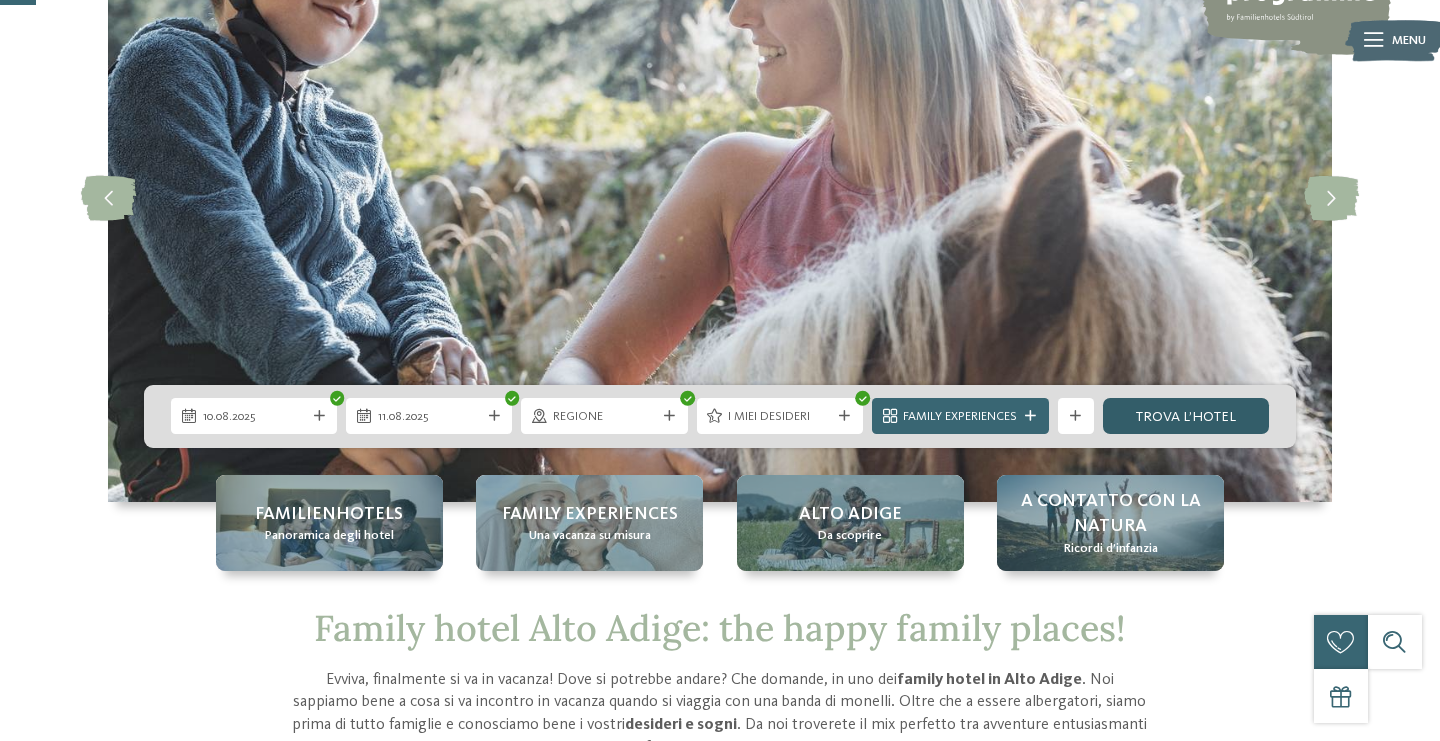 click on "trova l’hotel" at bounding box center (1186, 416) 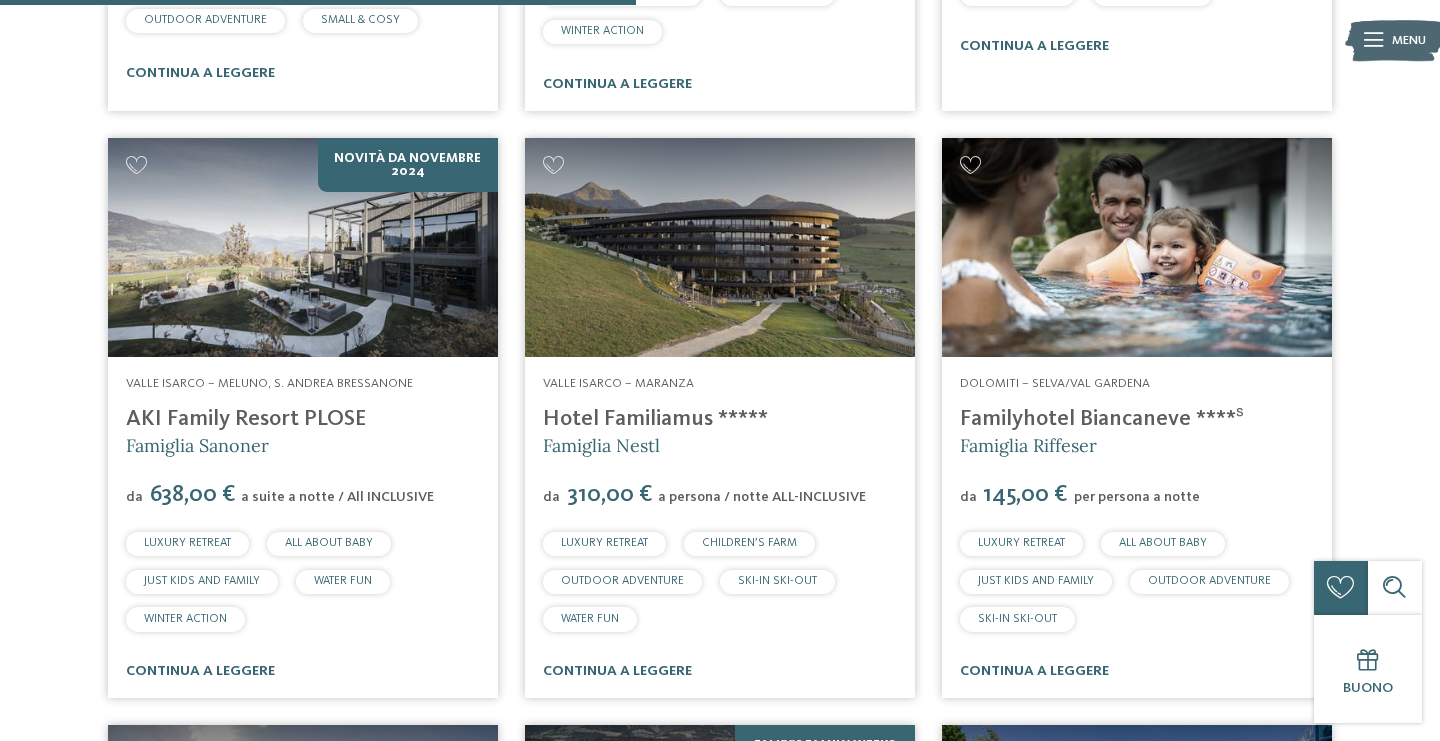 scroll, scrollTop: 1798, scrollLeft: 0, axis: vertical 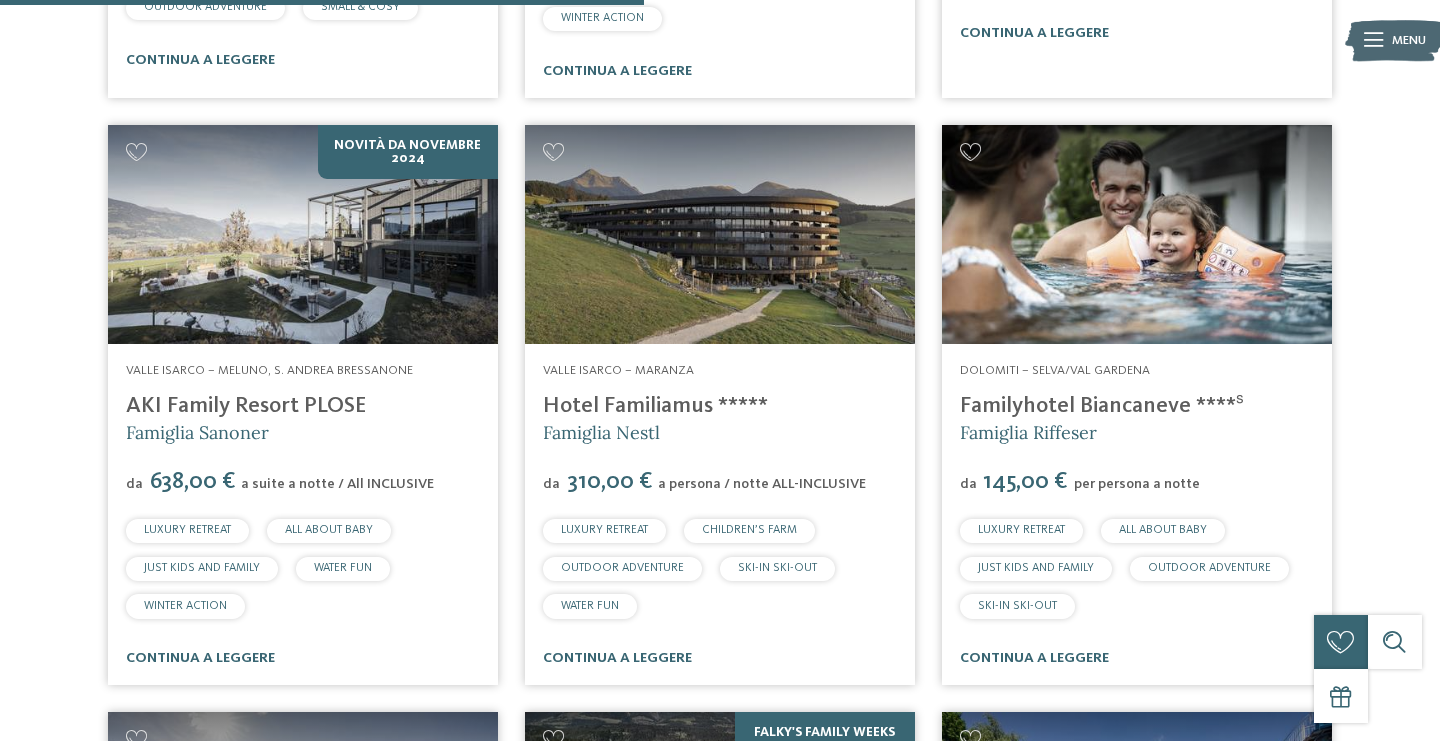 click on "AKI Family Resort PLOSE" at bounding box center (246, 406) 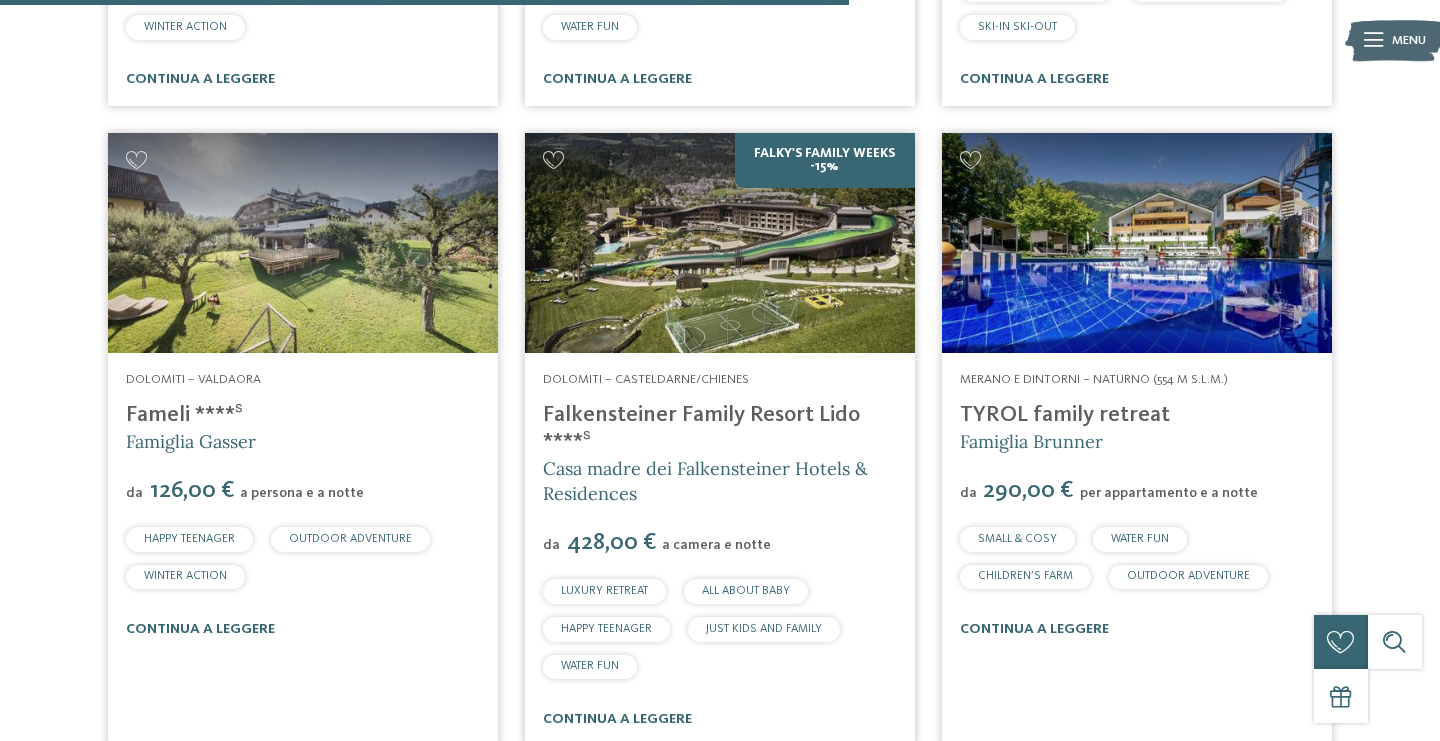 scroll, scrollTop: 2385, scrollLeft: 0, axis: vertical 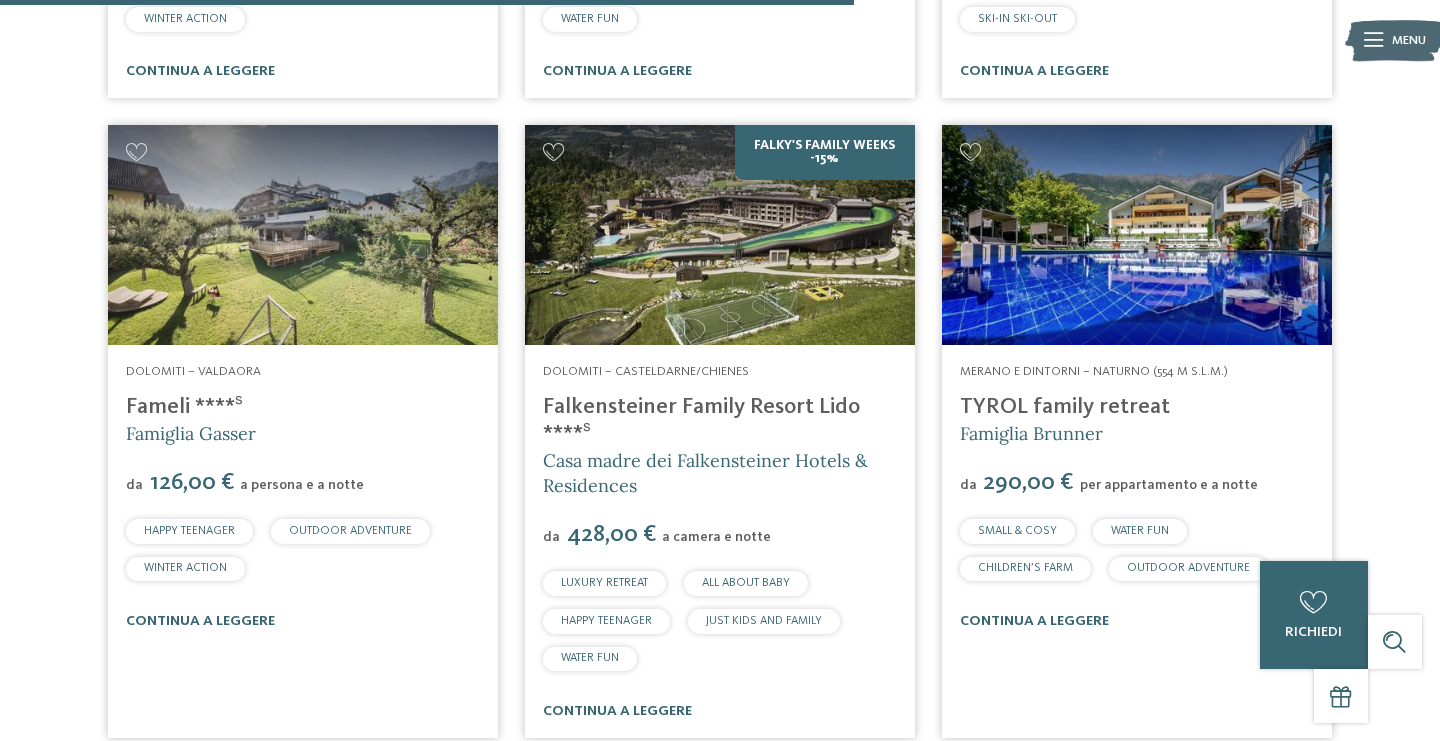 click on "Fameli ****ˢ" at bounding box center (184, 407) 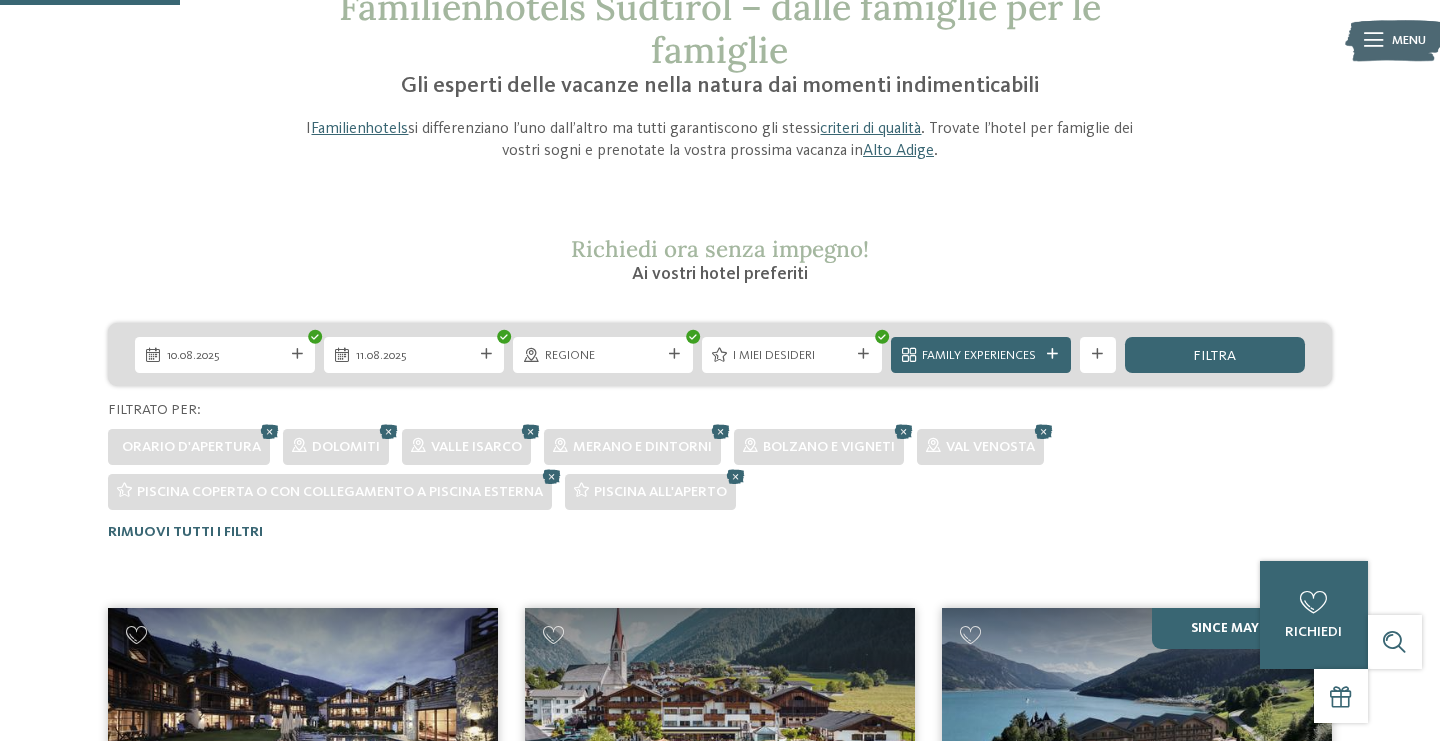 scroll, scrollTop: 0, scrollLeft: 0, axis: both 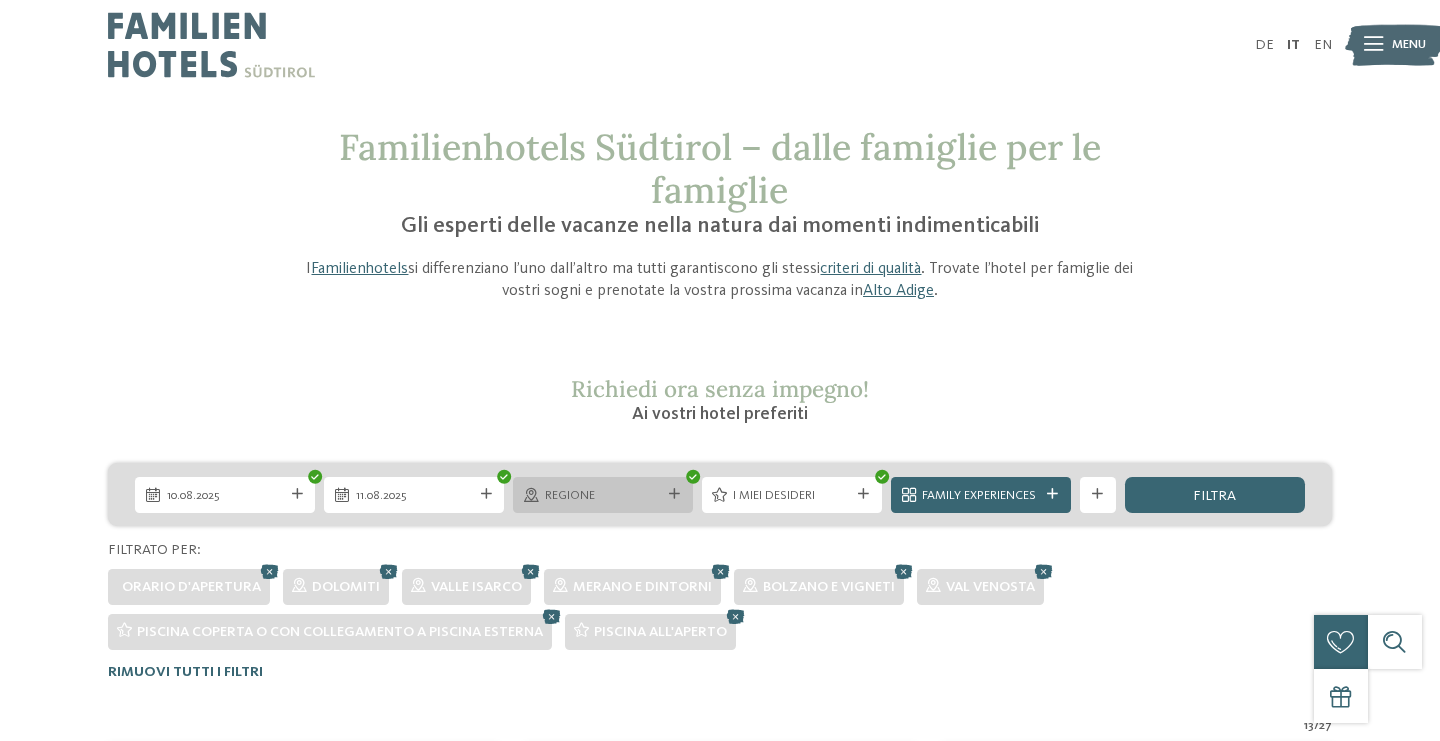 click on "Regione" at bounding box center (603, 496) 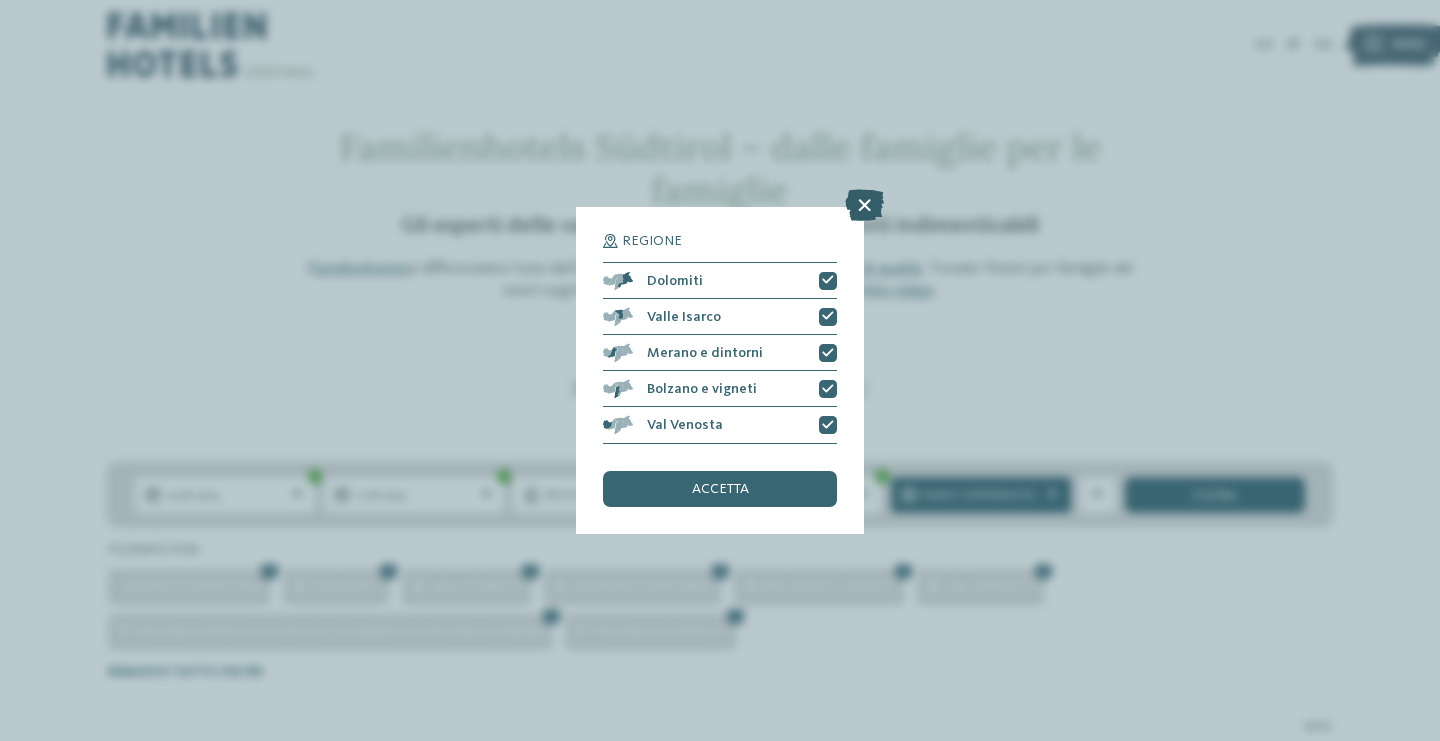 click at bounding box center (864, 206) 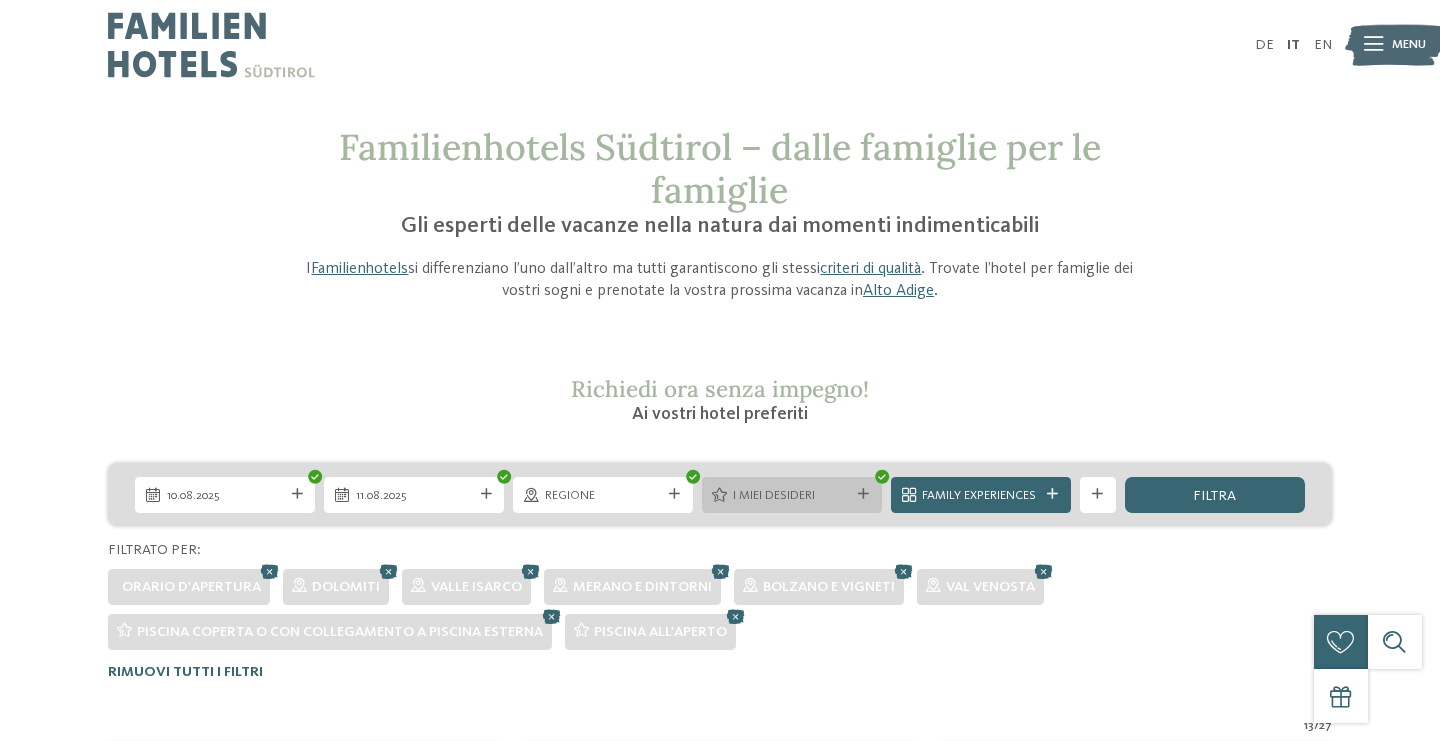 click on "I miei desideri" at bounding box center (791, 496) 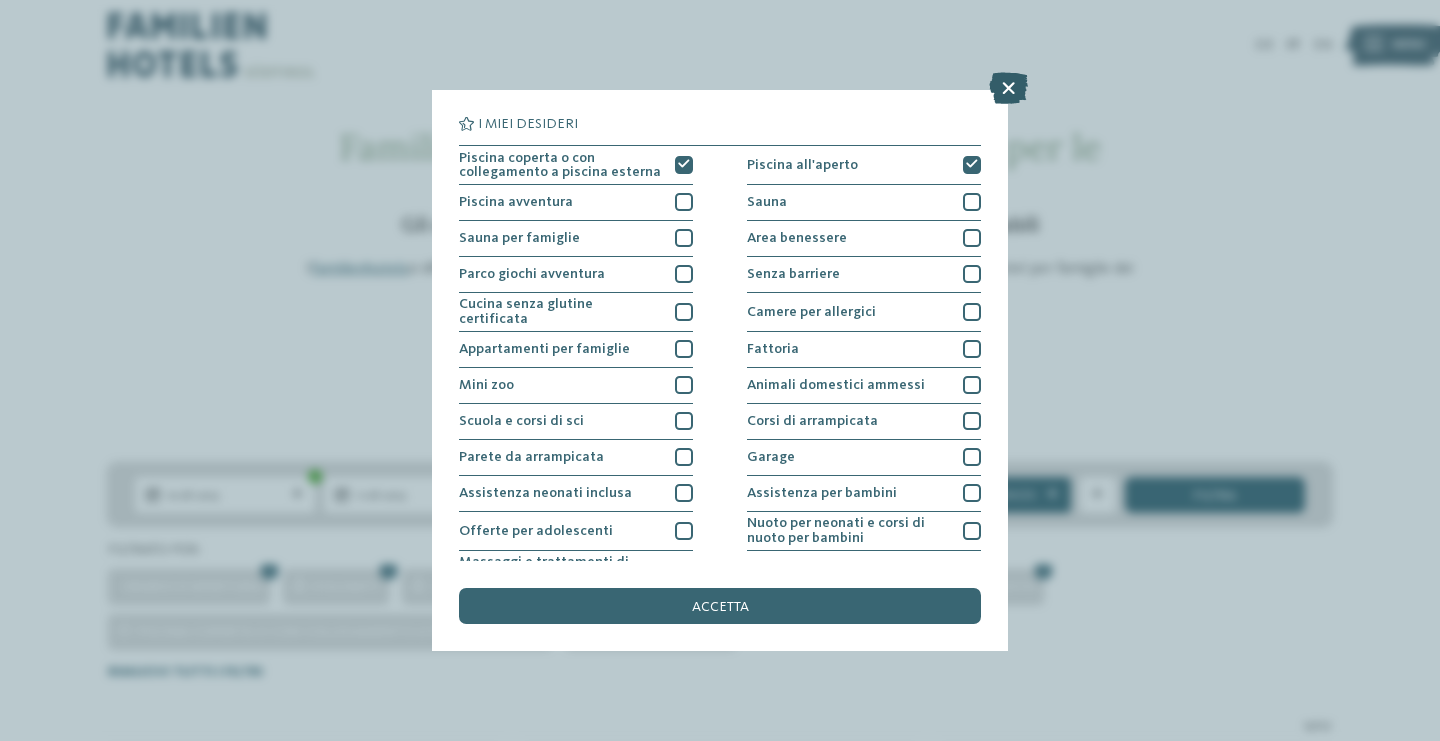 click at bounding box center [1008, 88] 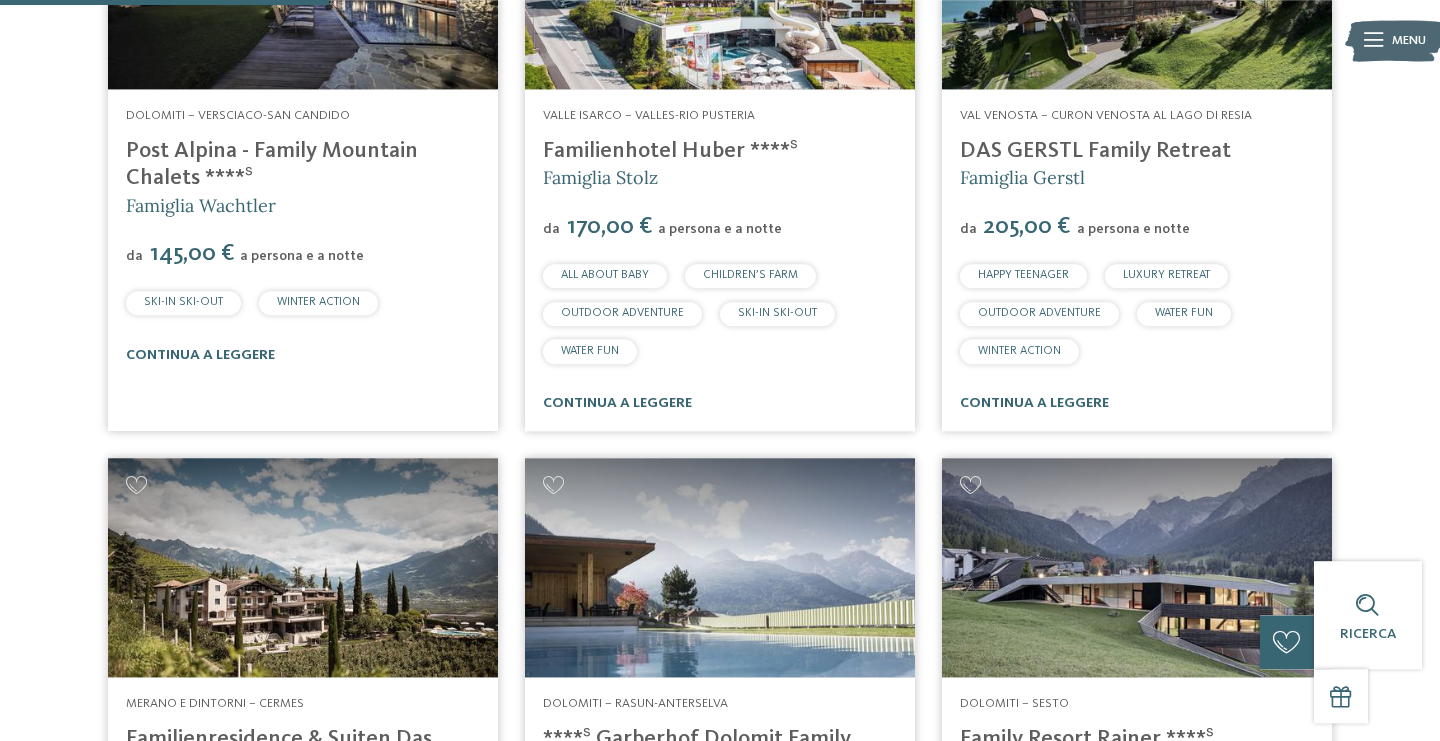 scroll, scrollTop: 1125, scrollLeft: 0, axis: vertical 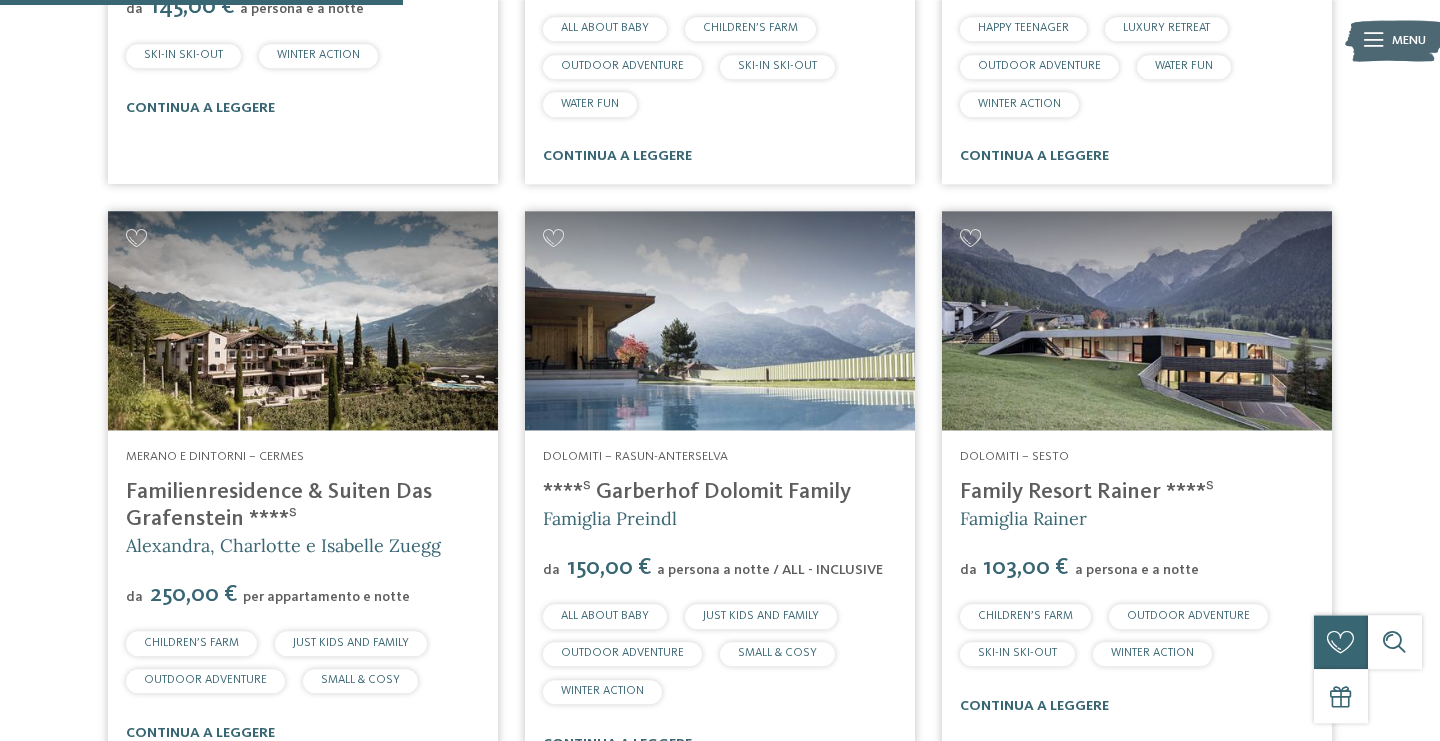 drag, startPoint x: 1114, startPoint y: 282, endPoint x: 1099, endPoint y: 126, distance: 156.7195 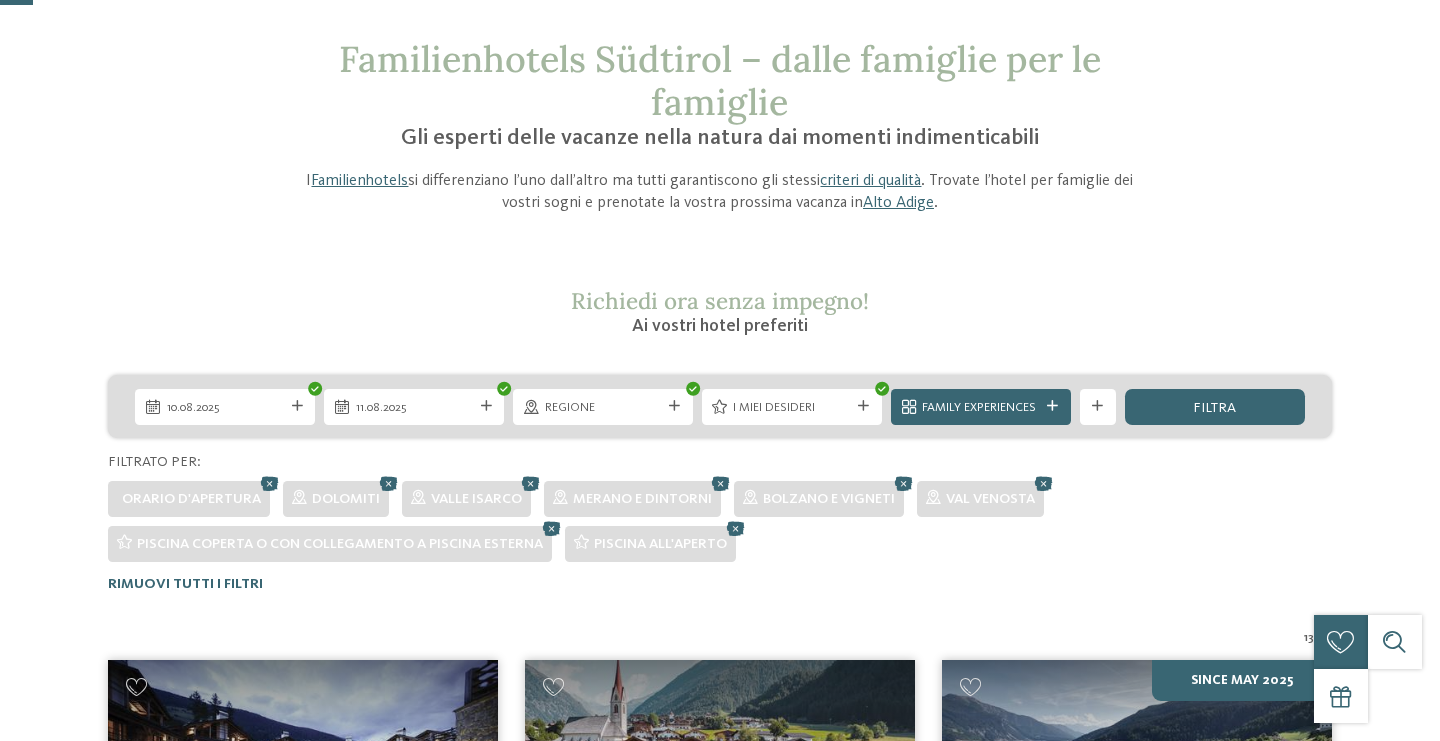scroll, scrollTop: 95, scrollLeft: 0, axis: vertical 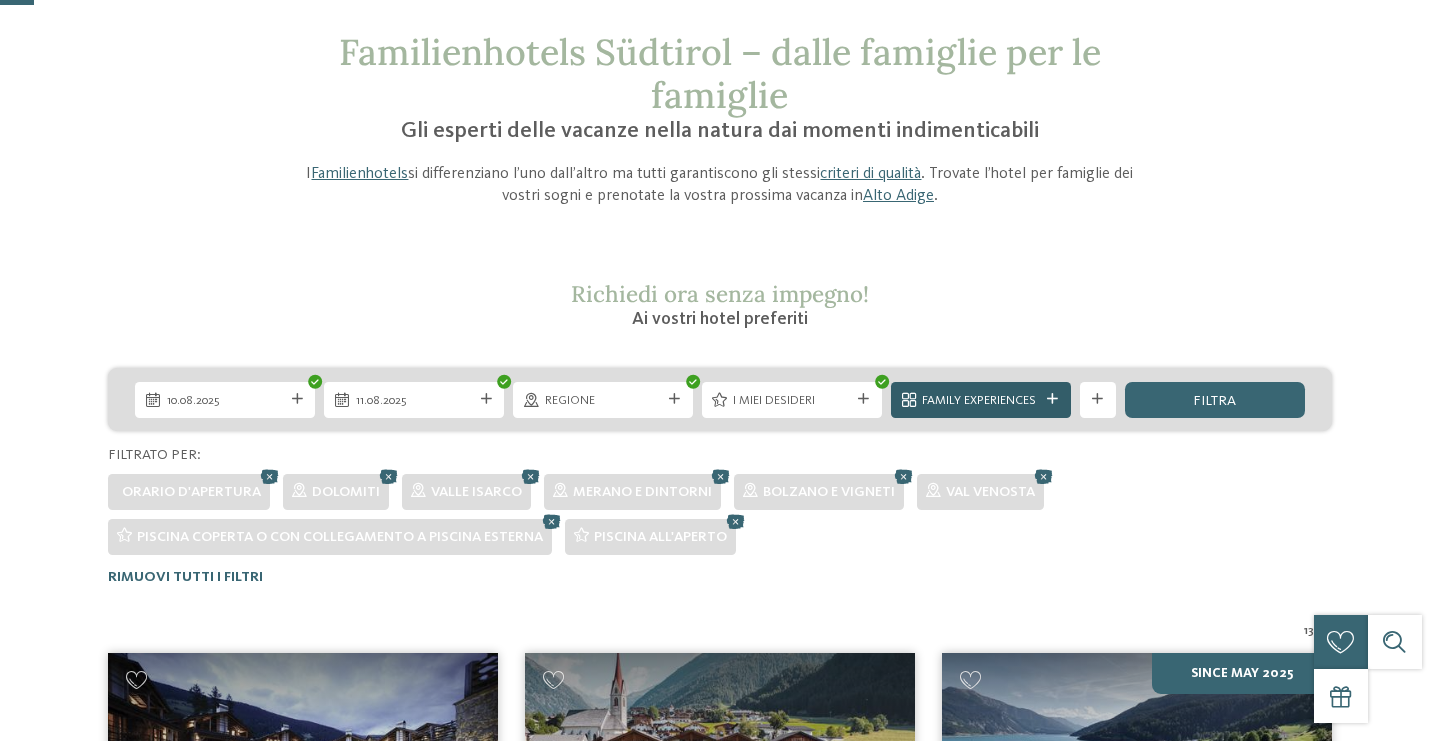 click on "Family Experiences" at bounding box center (980, 401) 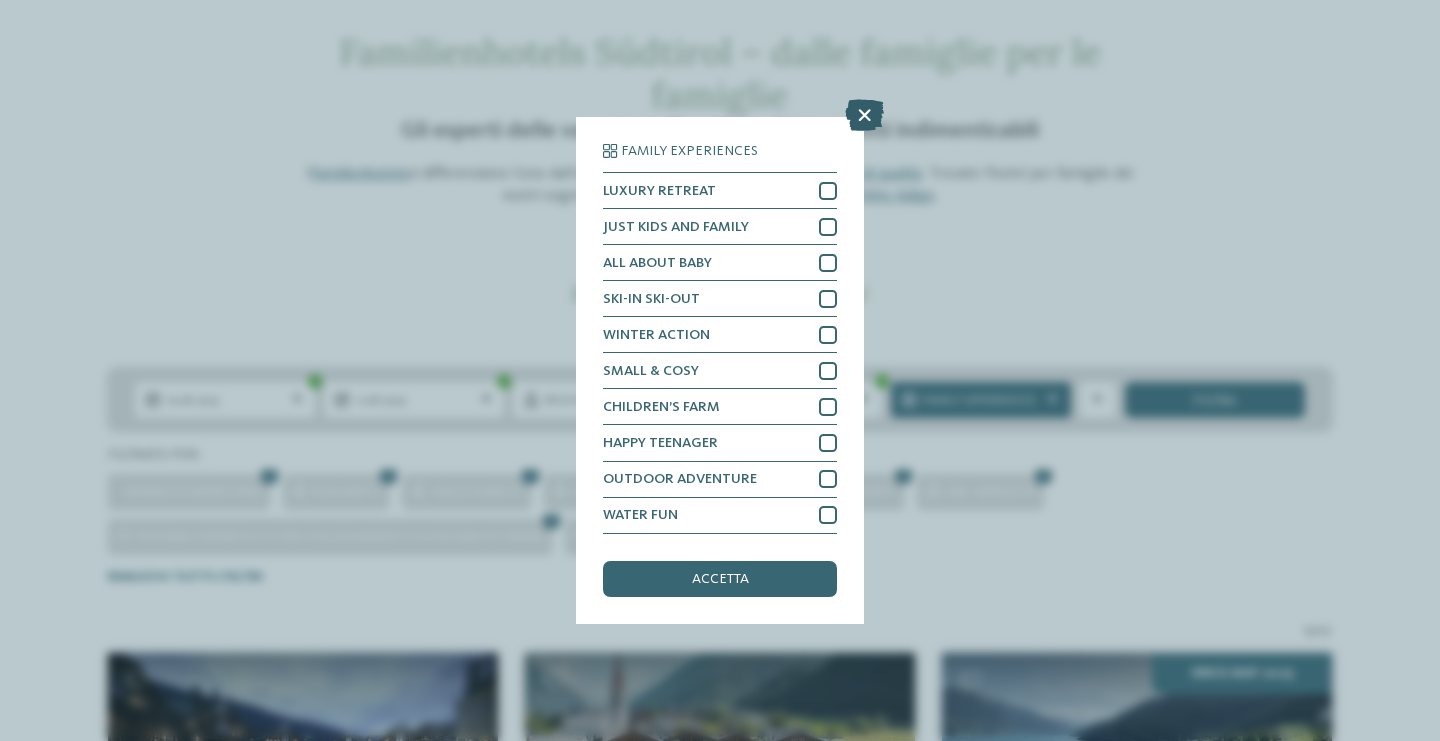 click at bounding box center (864, 116) 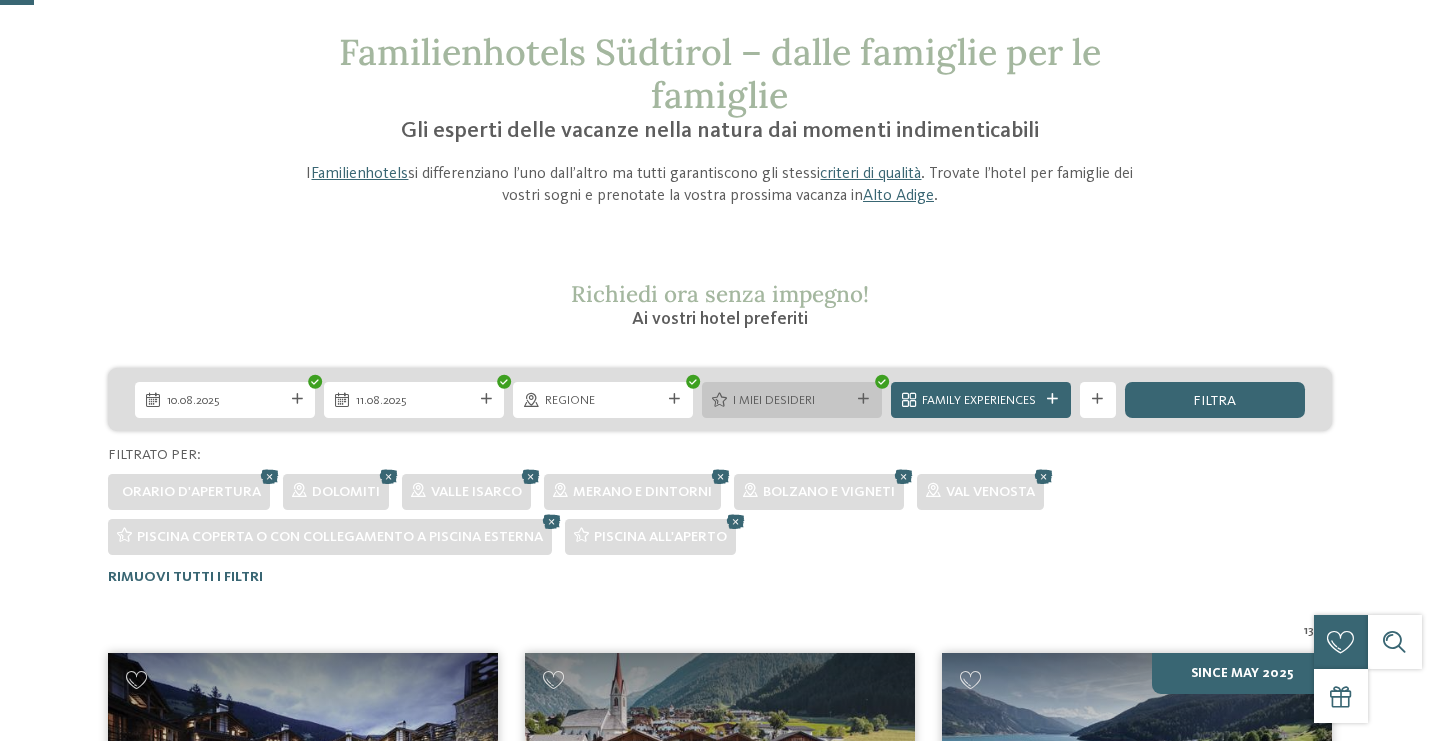 click on "I miei desideri" at bounding box center (791, 401) 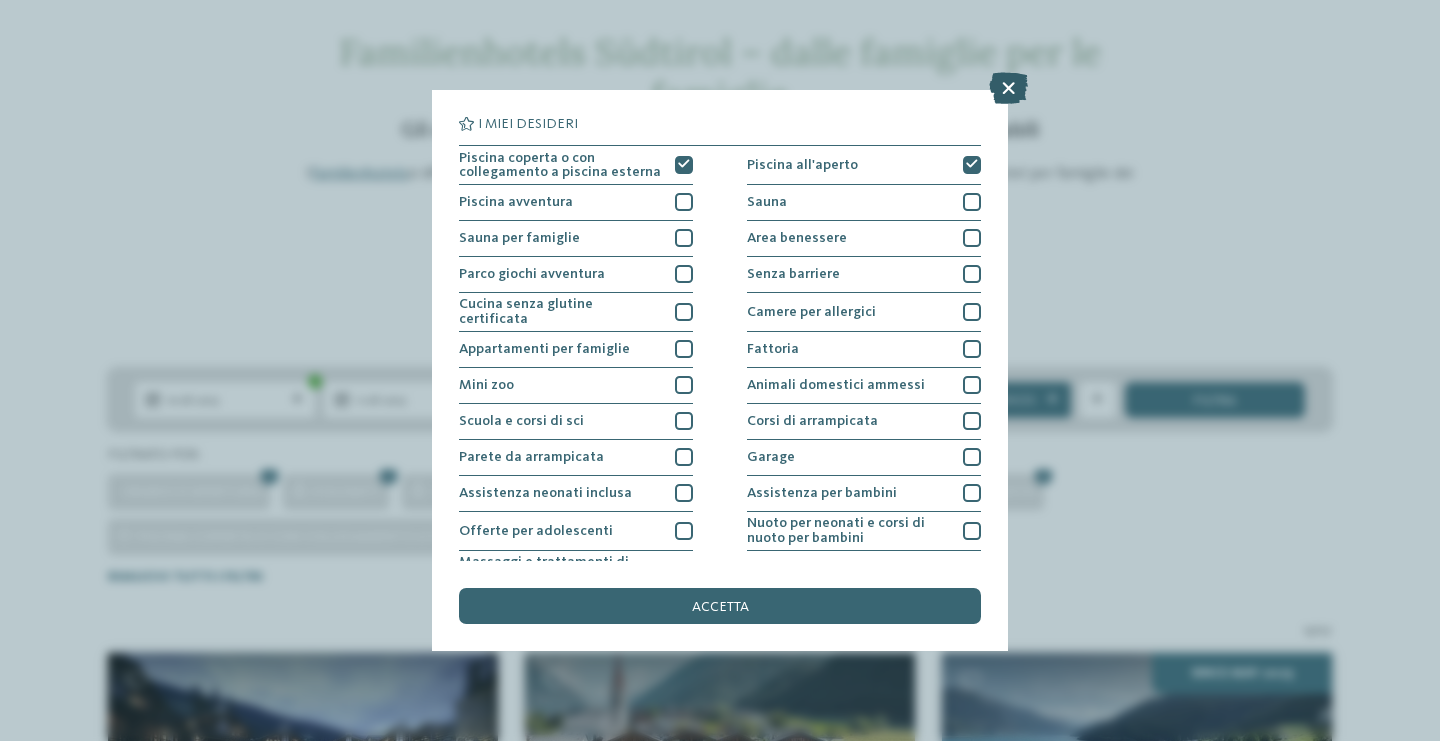 click at bounding box center [1008, 88] 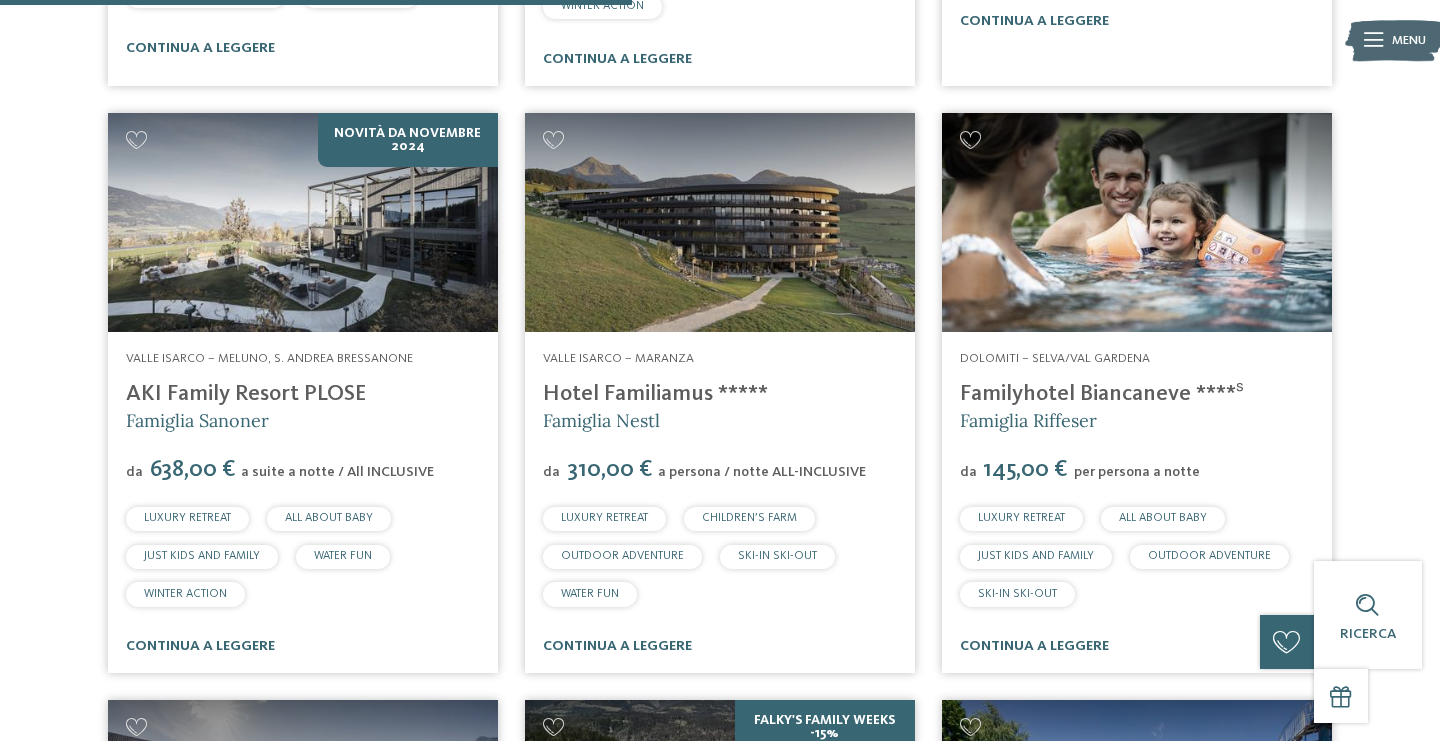 scroll, scrollTop: 1816, scrollLeft: 0, axis: vertical 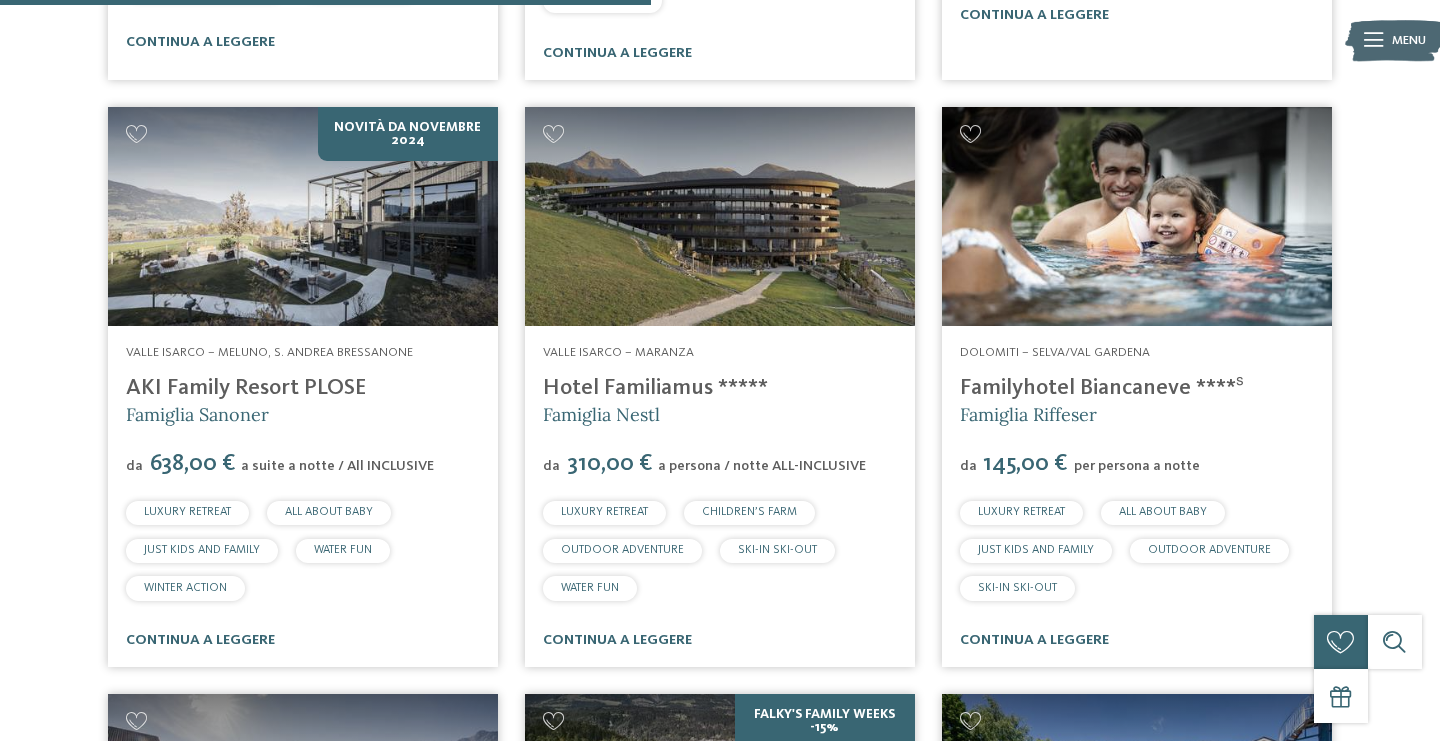 click on "Familyhotel Biancaneve ****ˢ" at bounding box center [1102, 388] 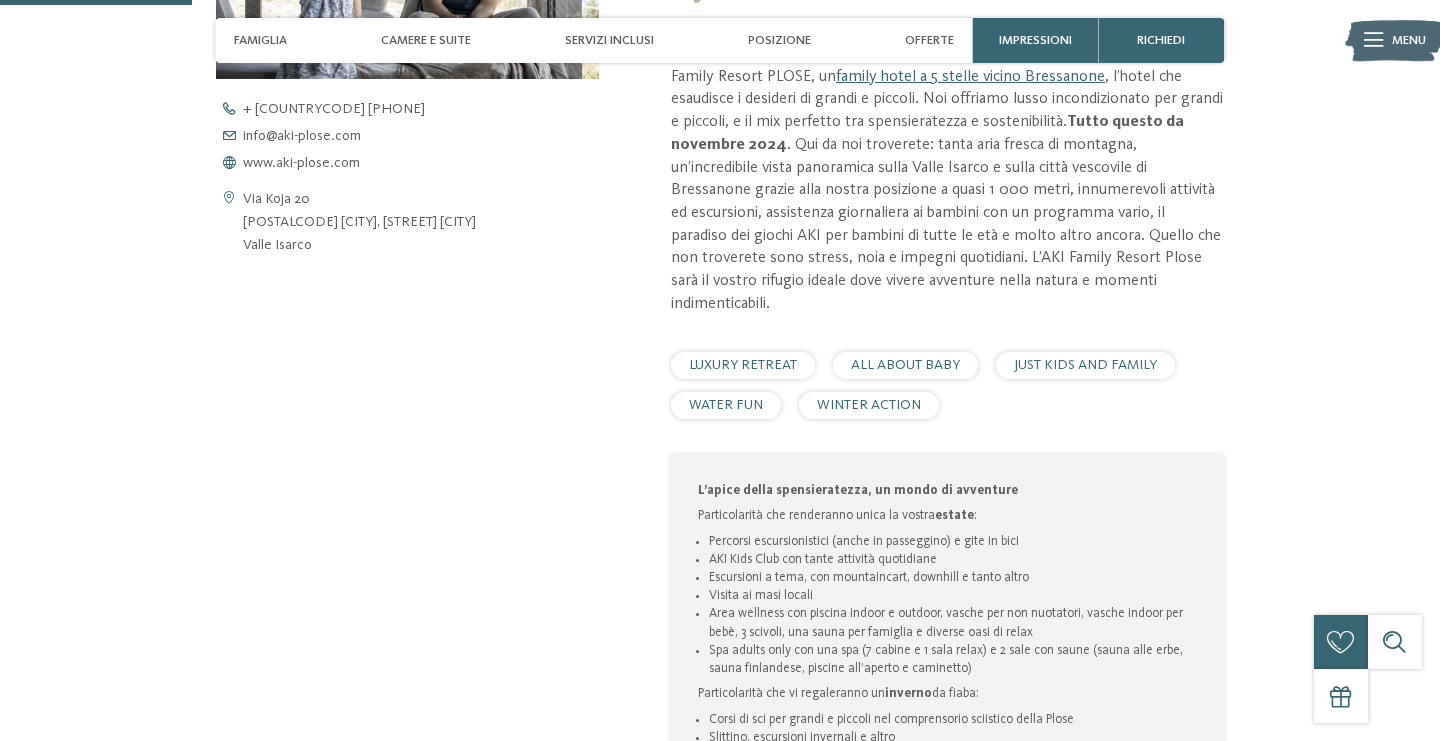 scroll, scrollTop: 821, scrollLeft: 0, axis: vertical 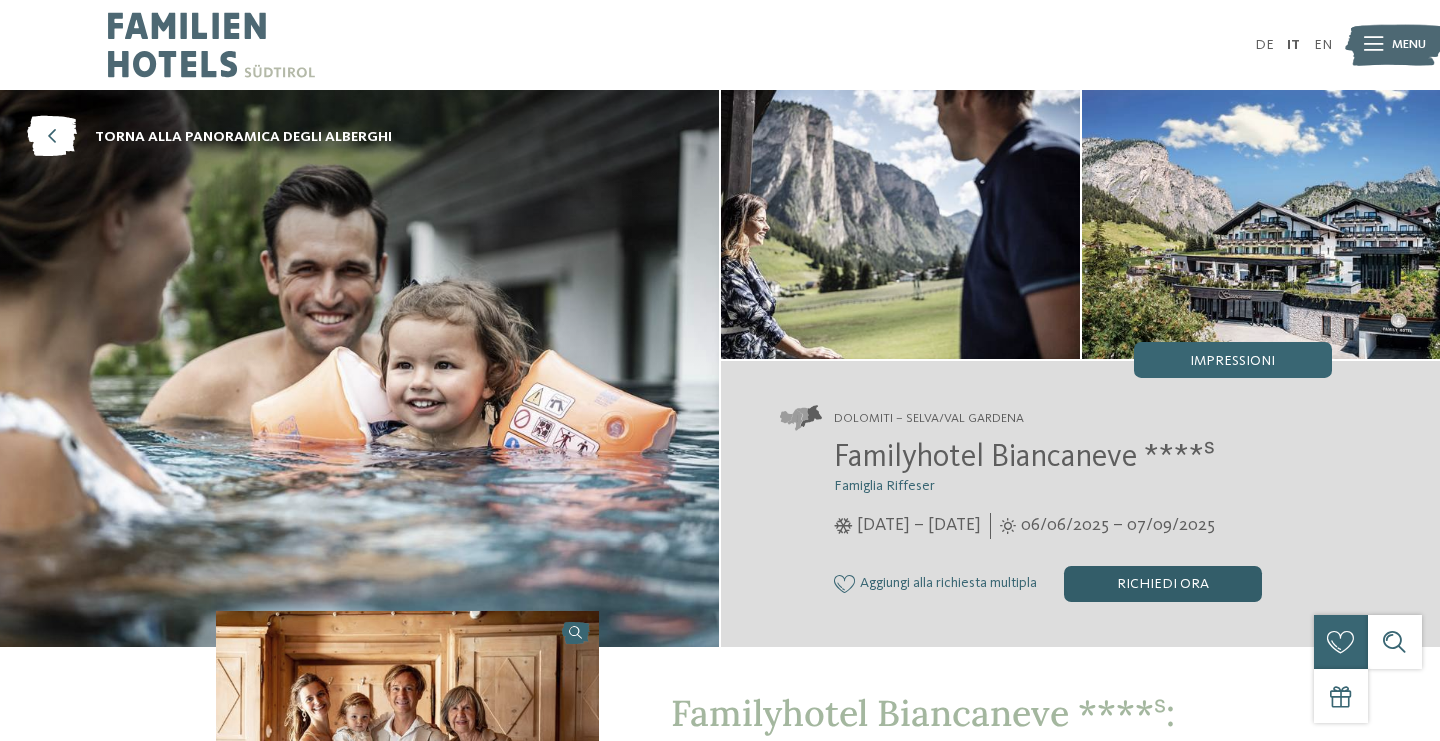 click on "Richiedi ora" at bounding box center (1163, 584) 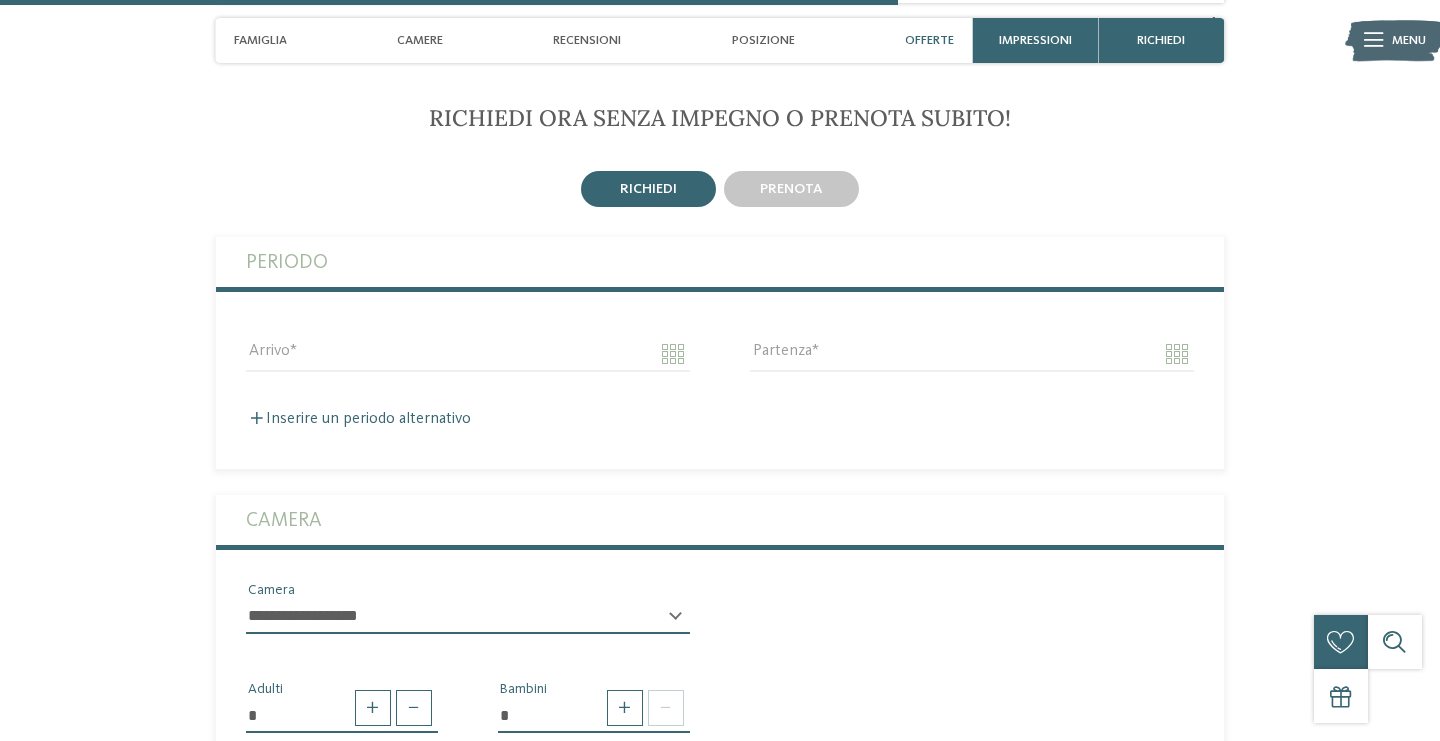scroll, scrollTop: 3166, scrollLeft: 0, axis: vertical 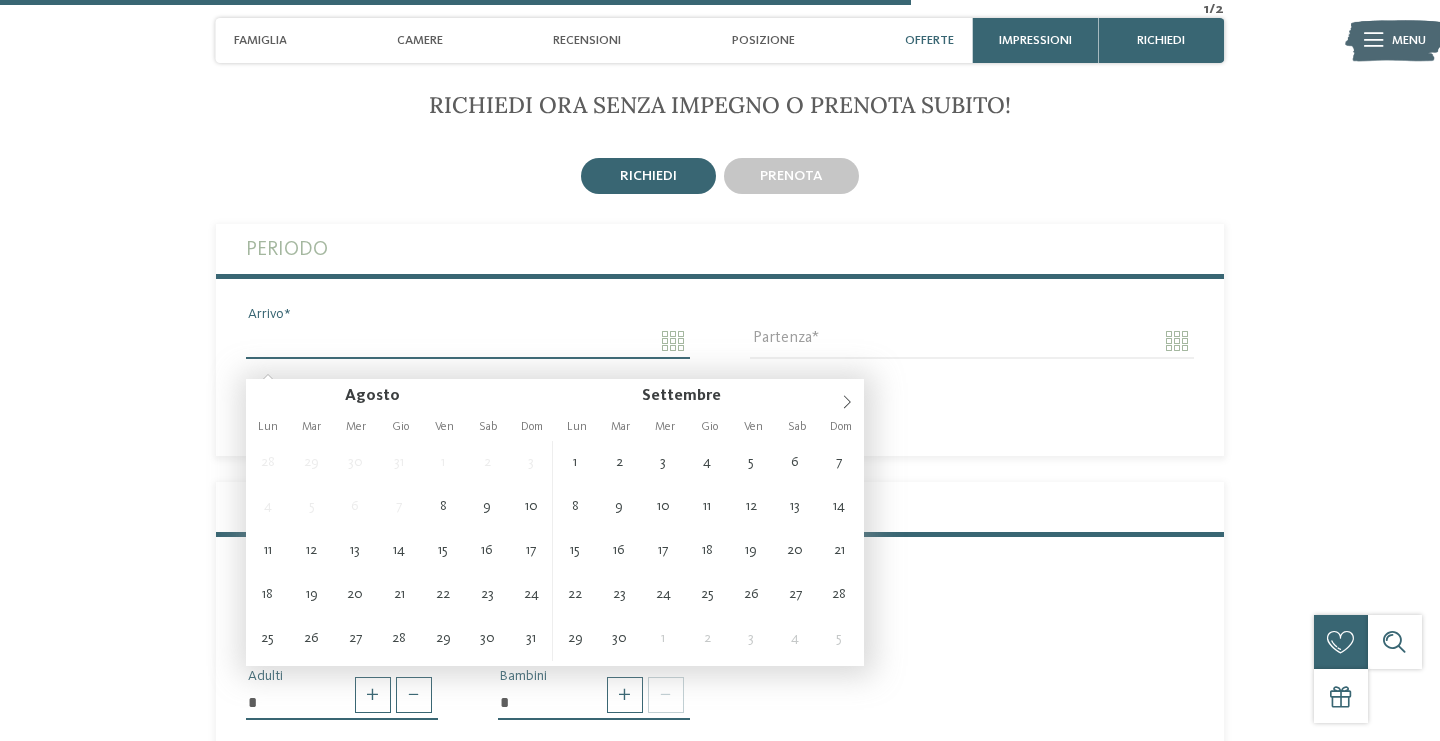 click on "Arrivo" at bounding box center (468, 341) 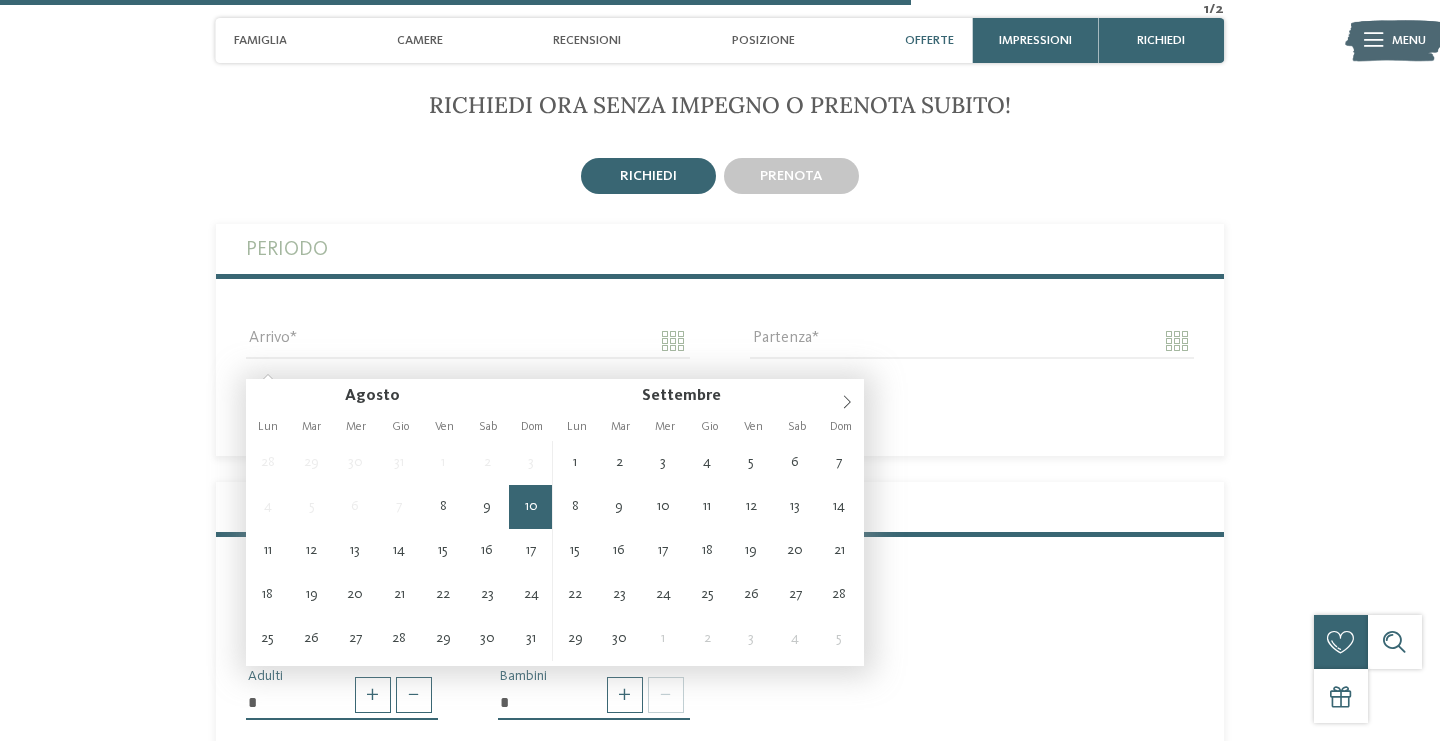 type on "**********" 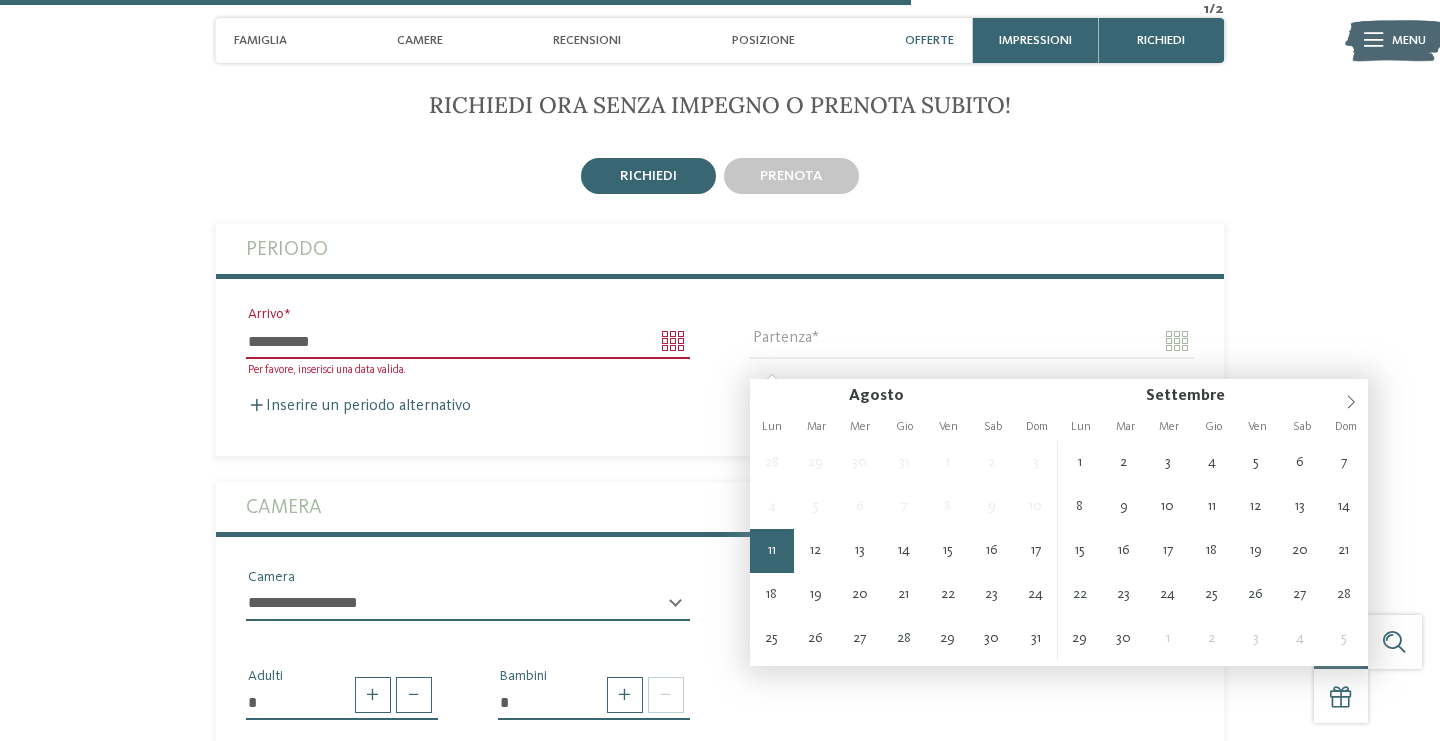 type on "**********" 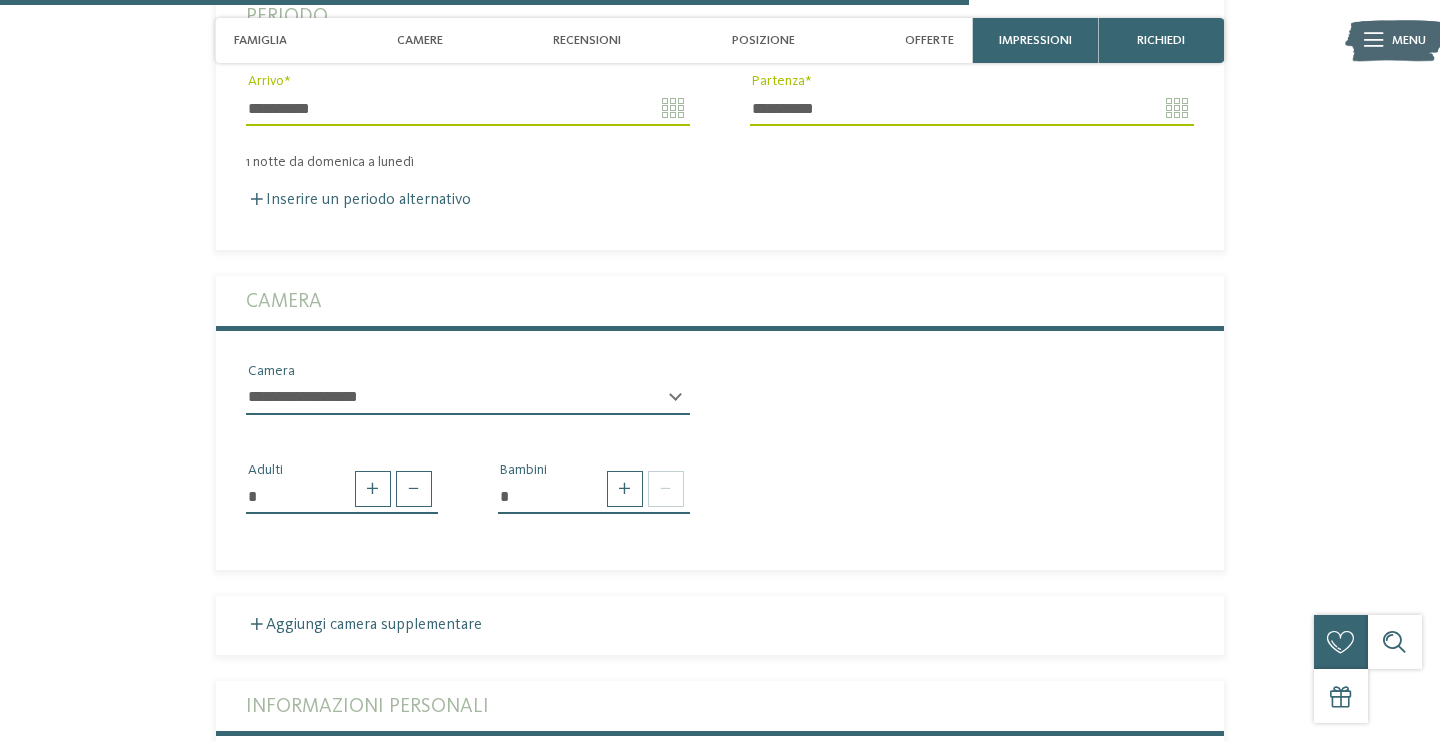 scroll, scrollTop: 3401, scrollLeft: 0, axis: vertical 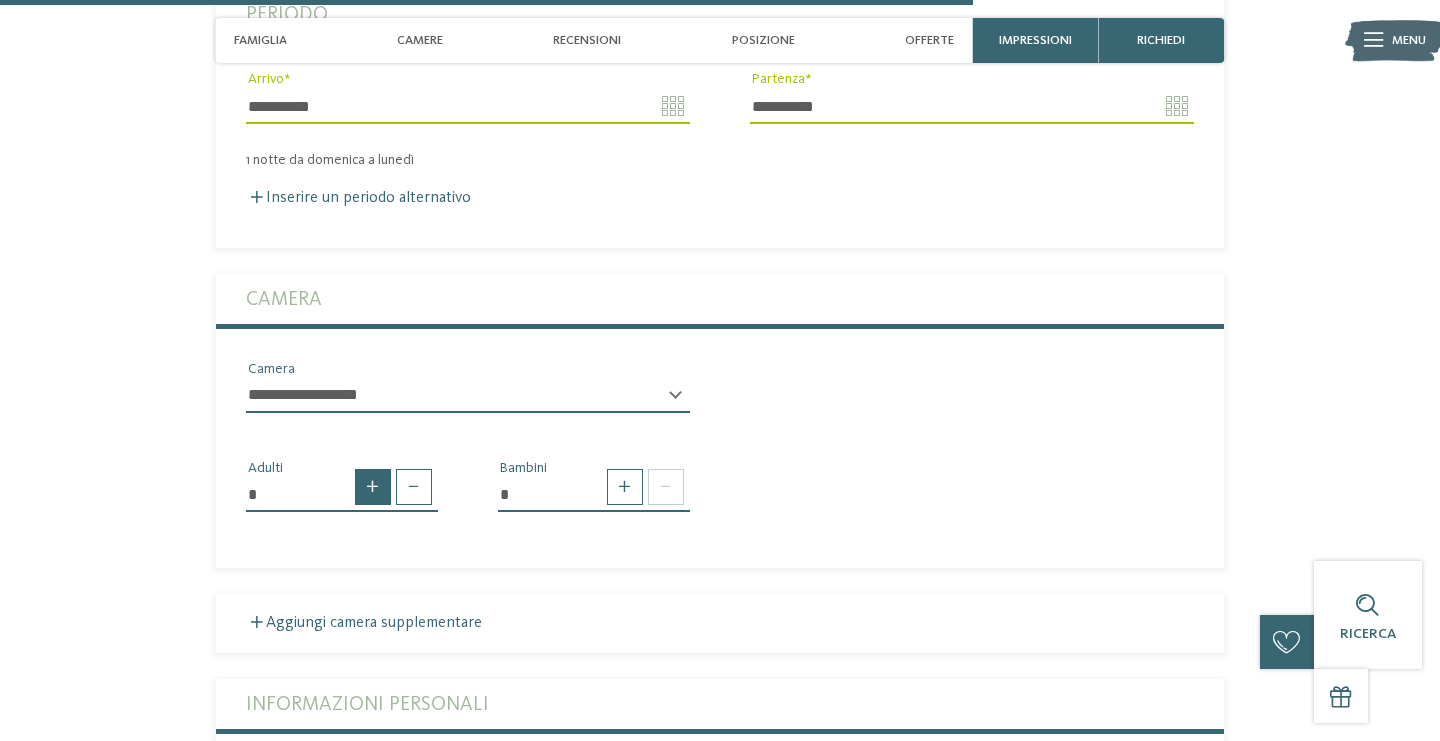 click at bounding box center (373, 487) 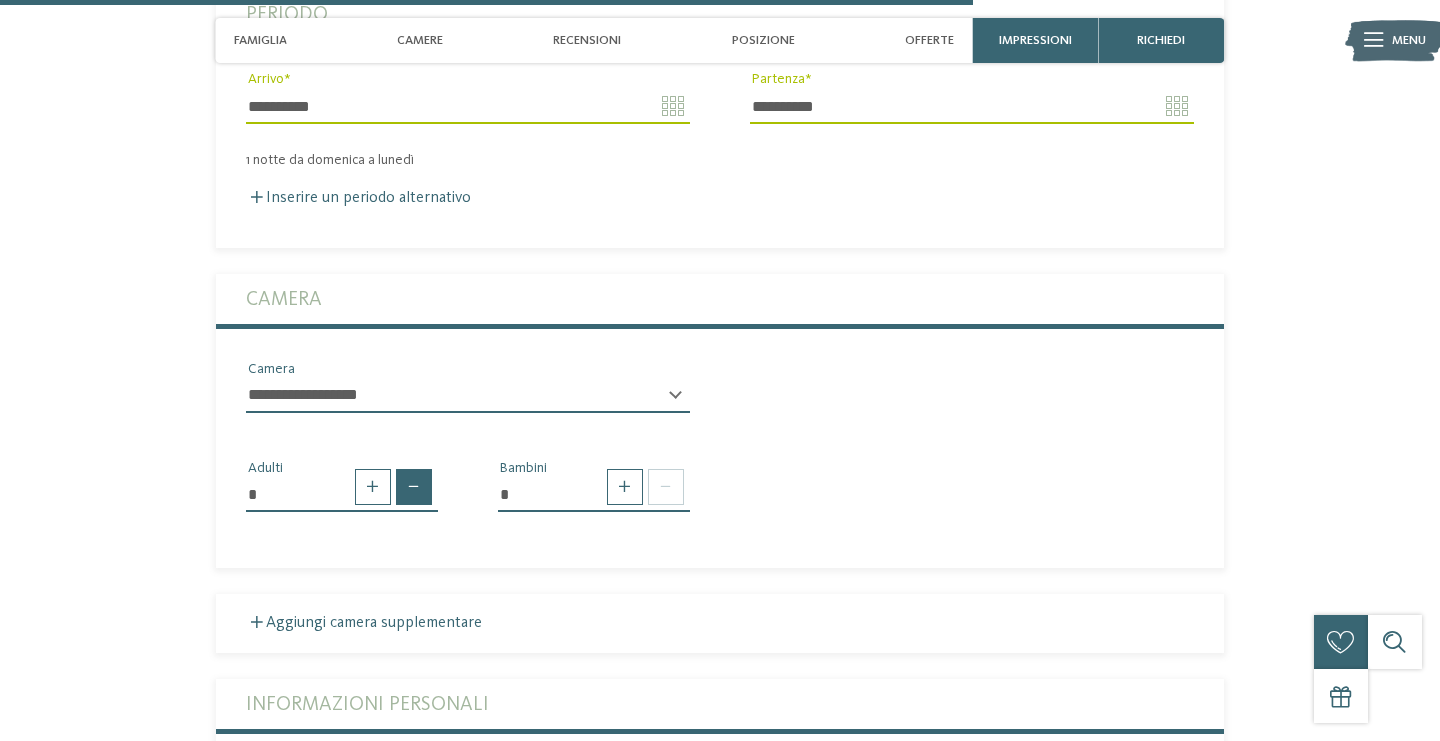 click at bounding box center [414, 487] 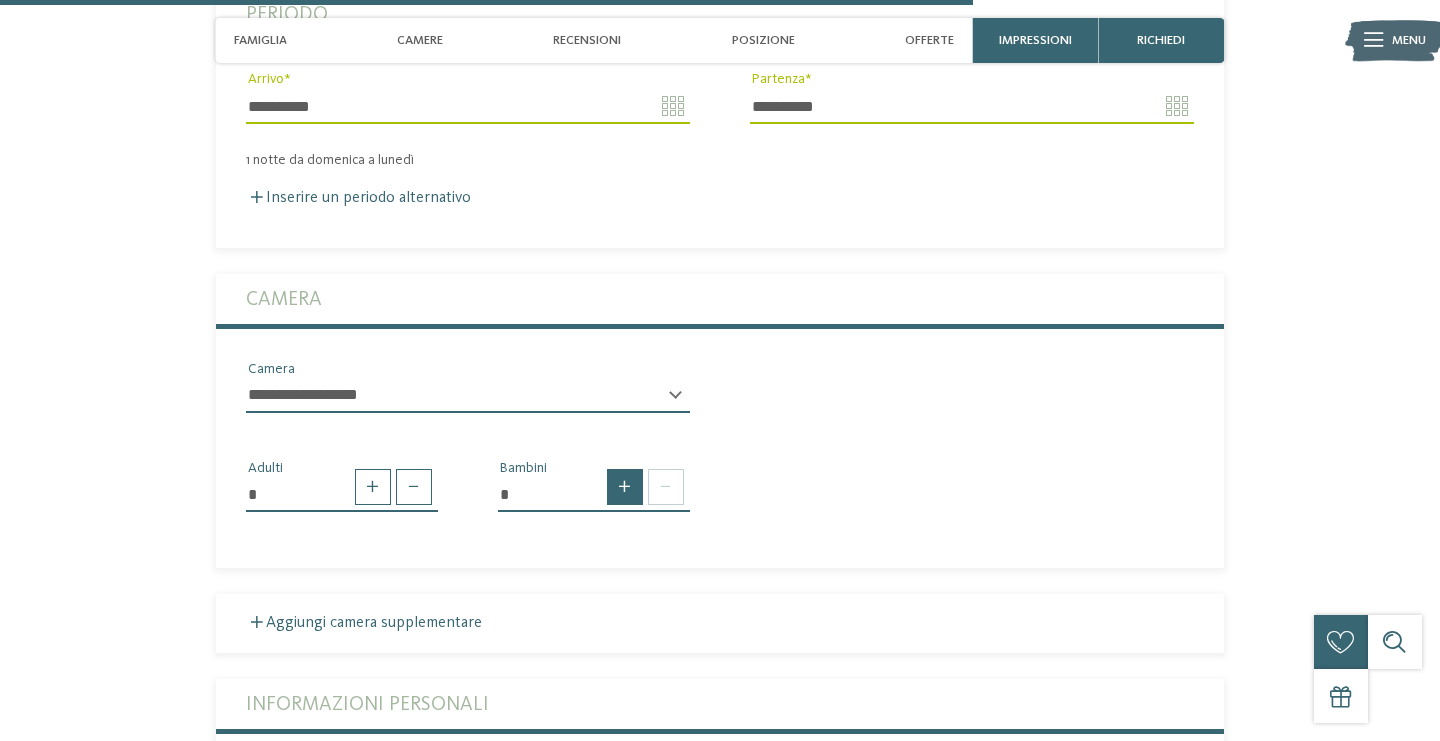 click at bounding box center (625, 487) 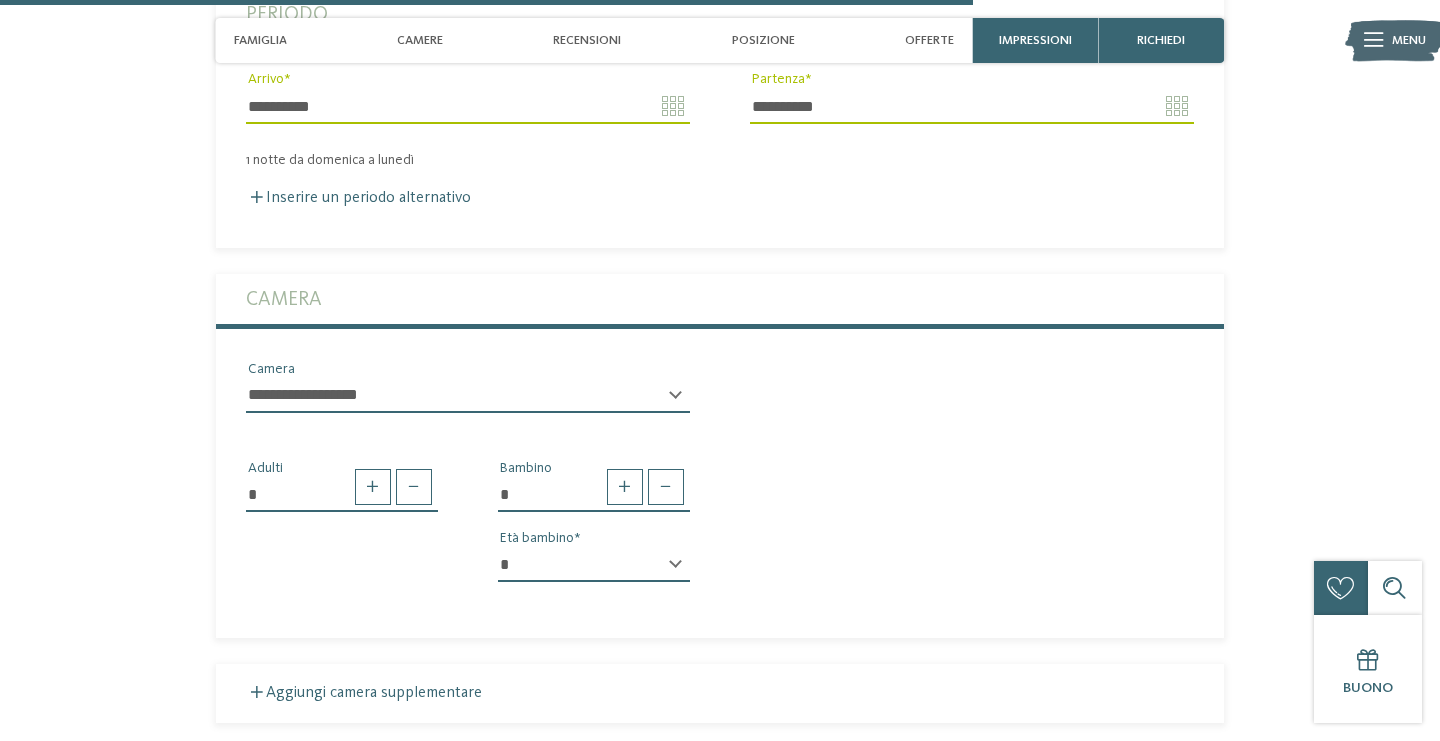 click on "* * * * * * * * * * * ** ** ** ** ** ** ** **     Età bambino" at bounding box center (594, 573) 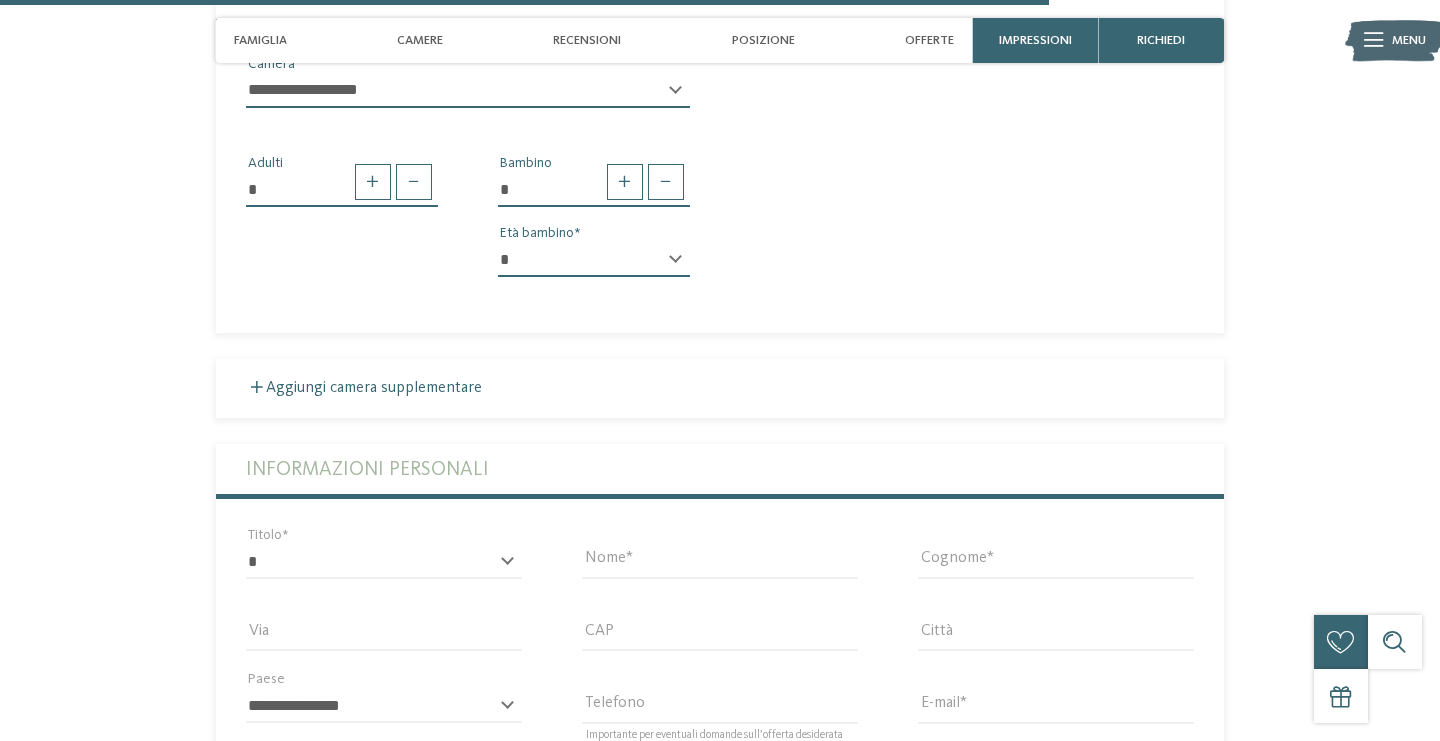scroll, scrollTop: 3719, scrollLeft: 0, axis: vertical 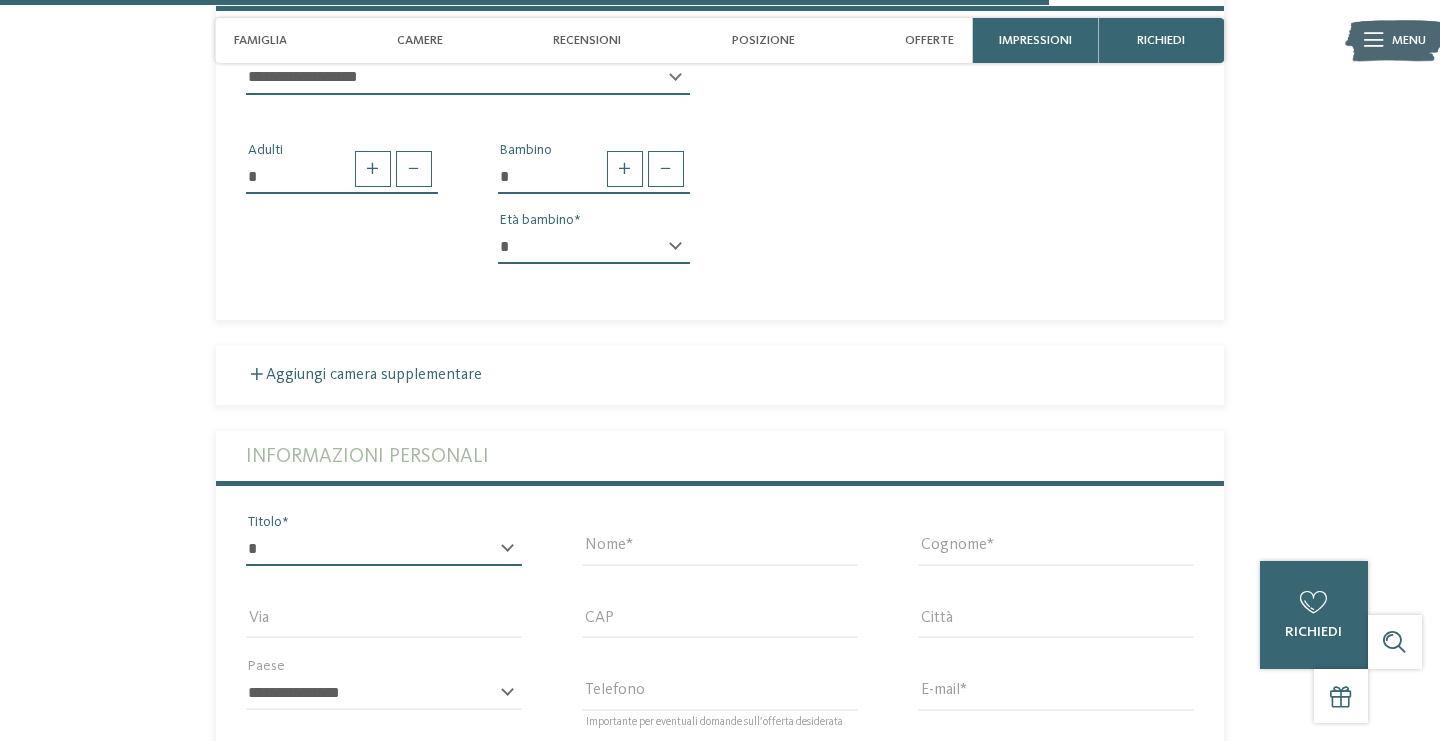 select on "*" 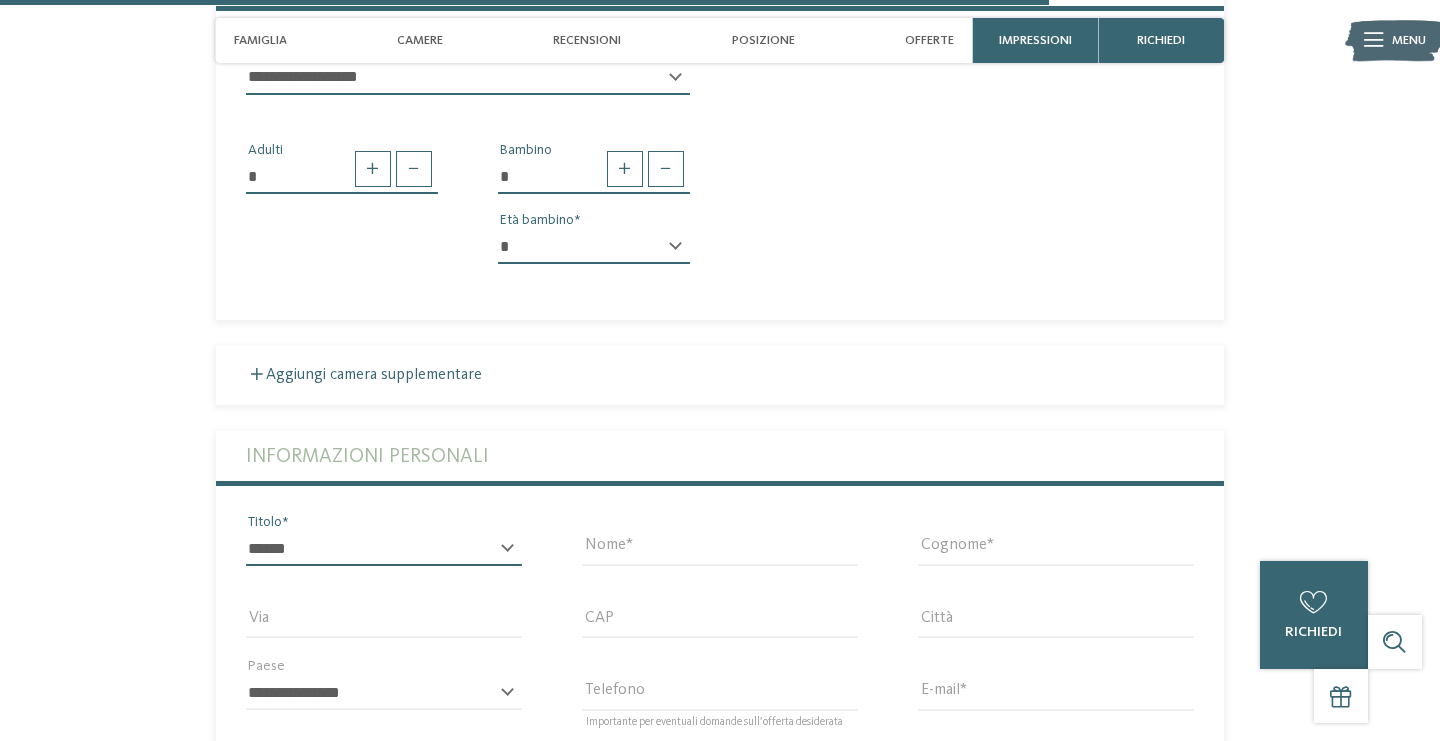 click on "******" at bounding box center (0, 0) 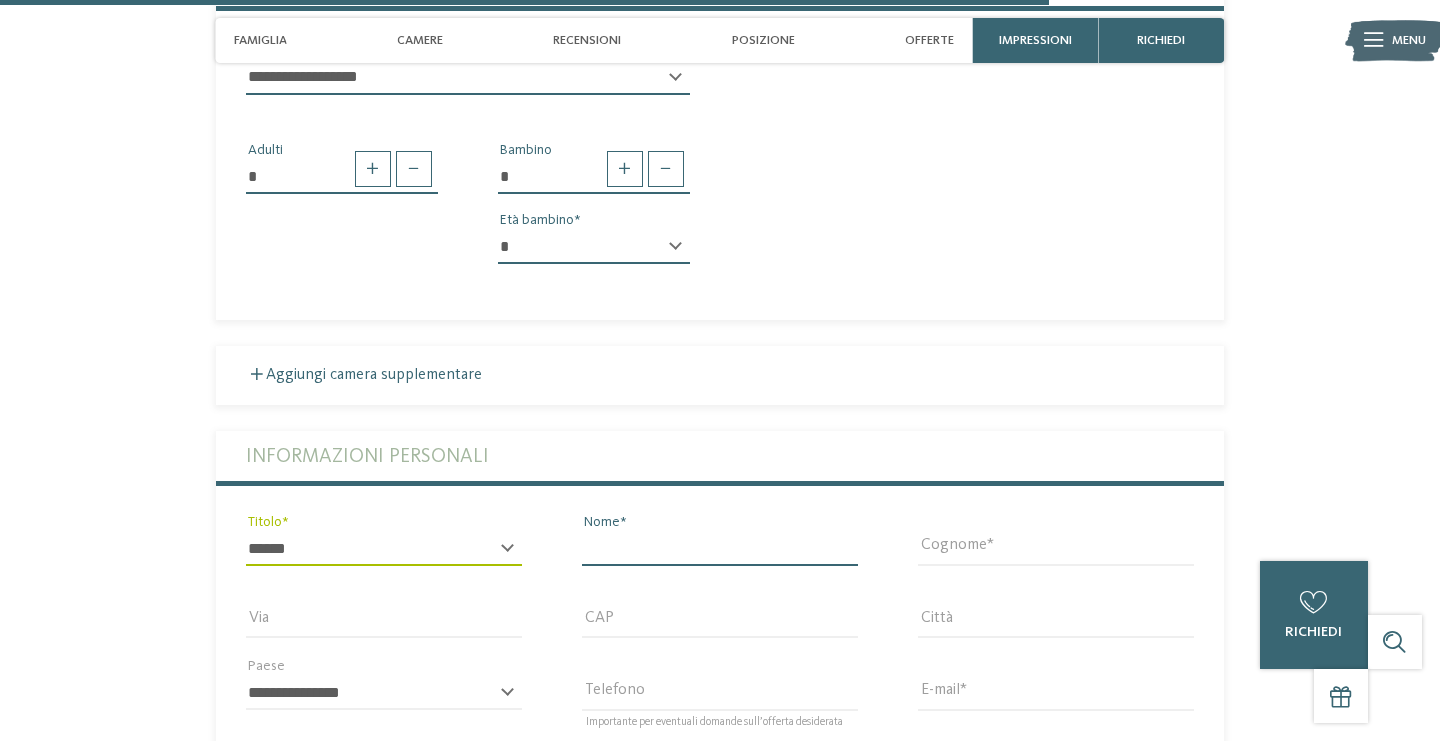 click on "Nome" at bounding box center (720, 549) 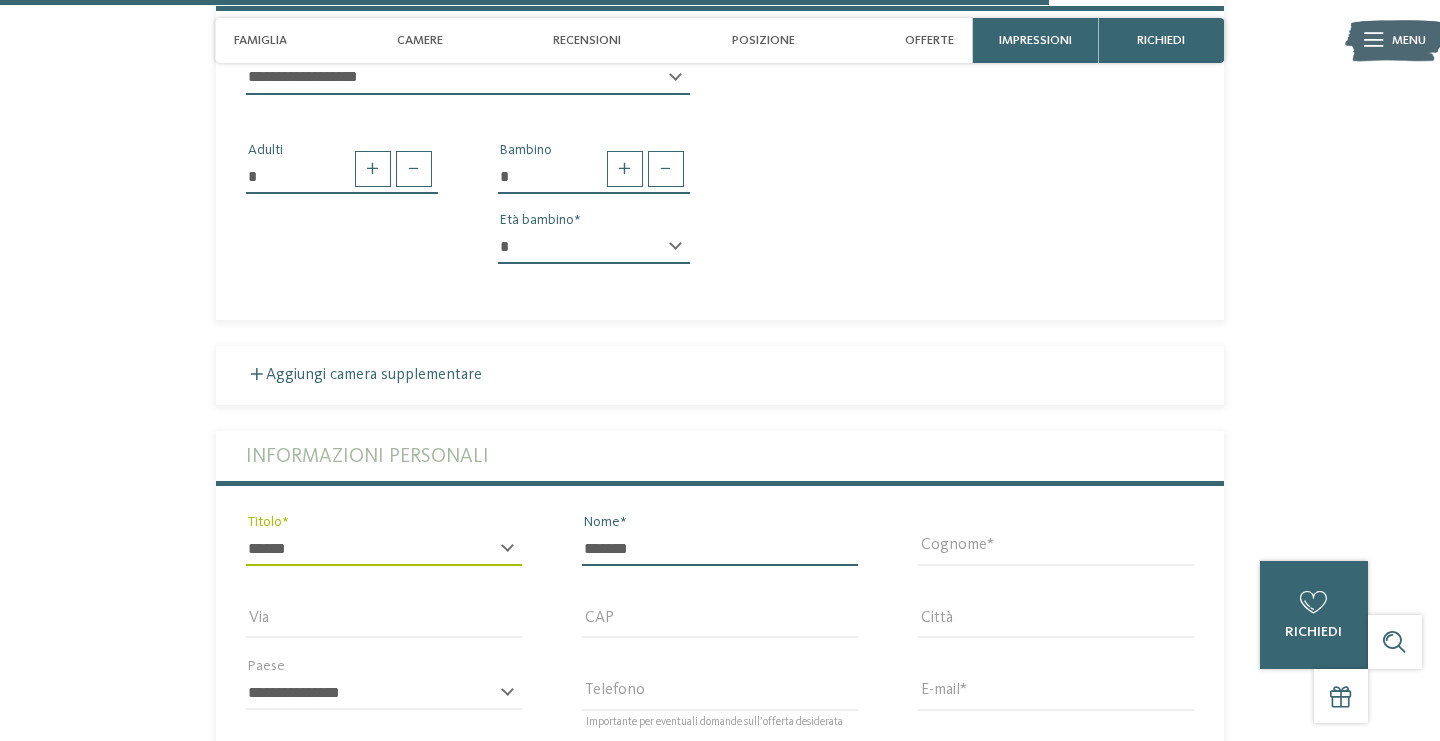 type on "*******" 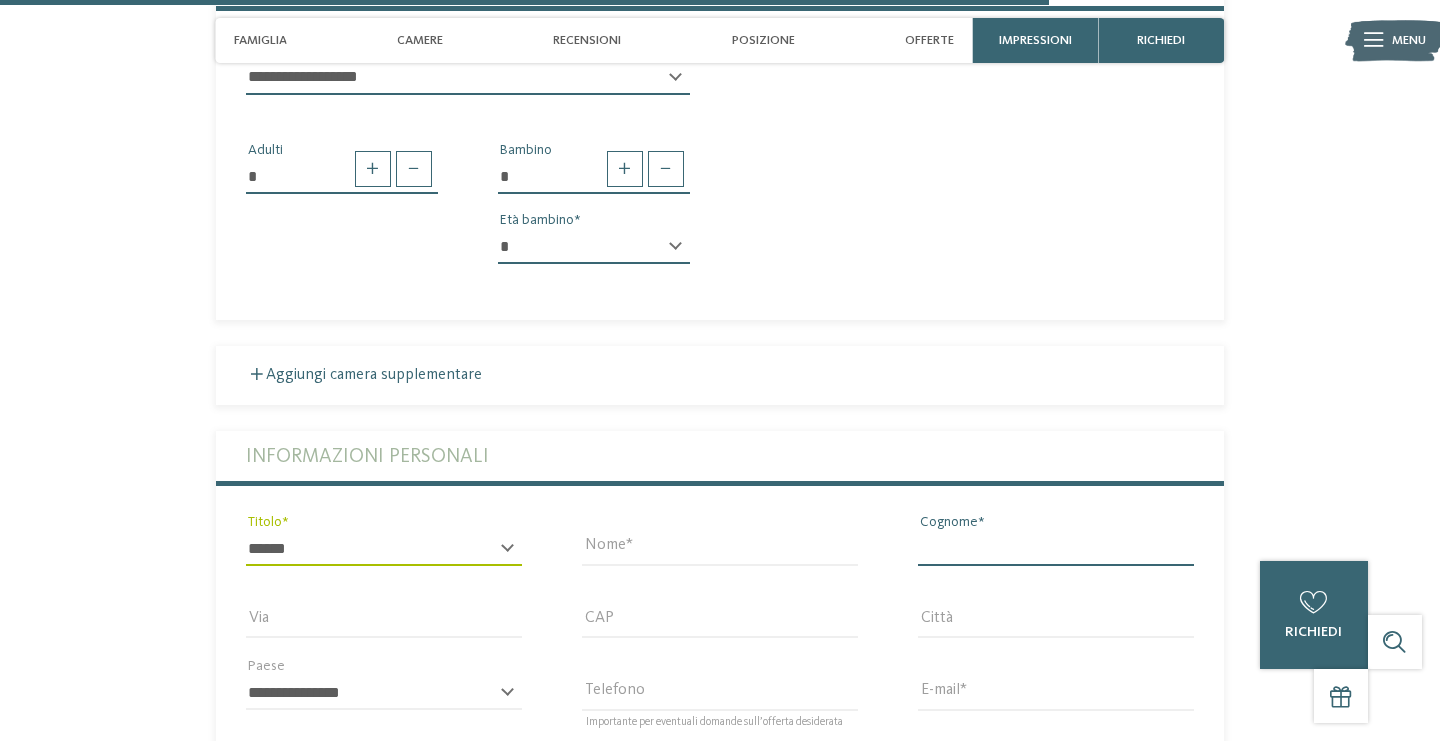 click on "Cognome" at bounding box center (1056, 549) 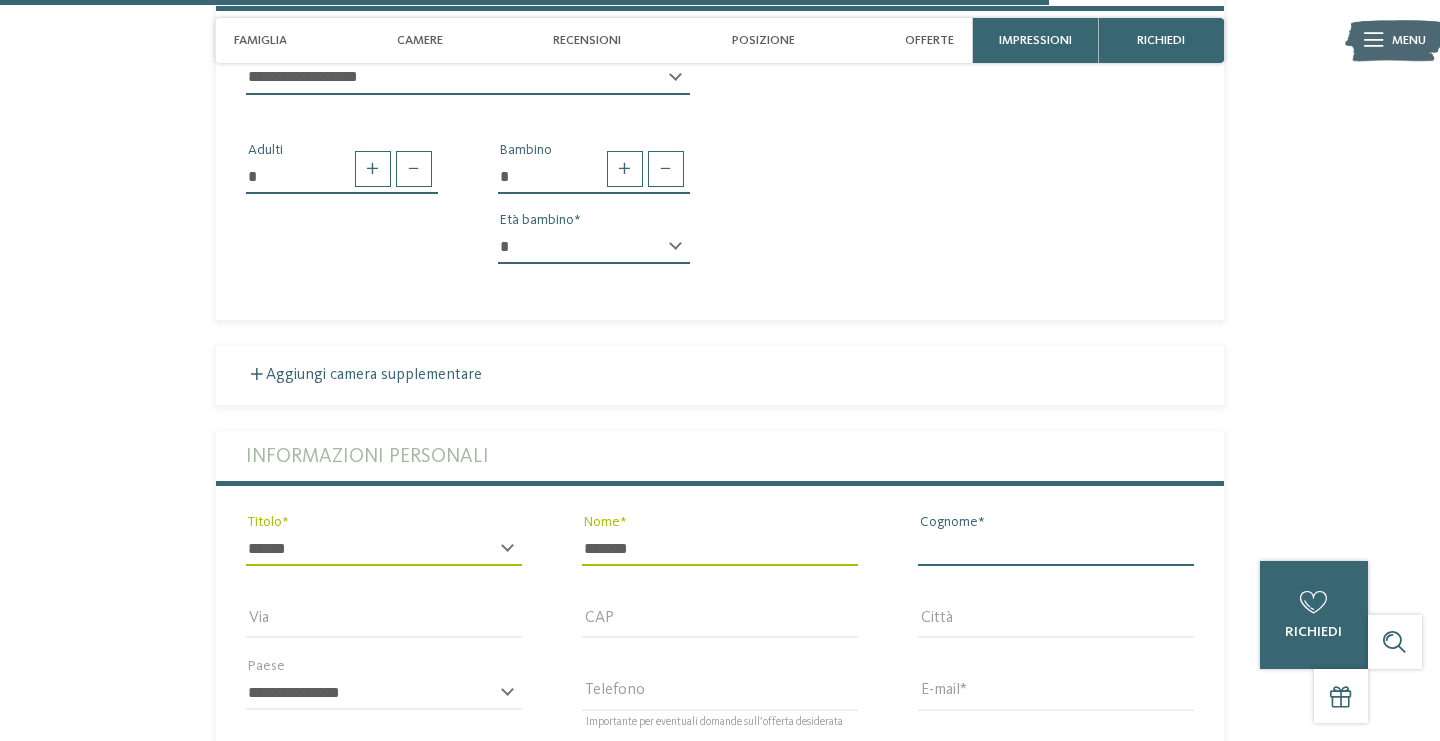 click on "Cognome" at bounding box center [1056, 549] 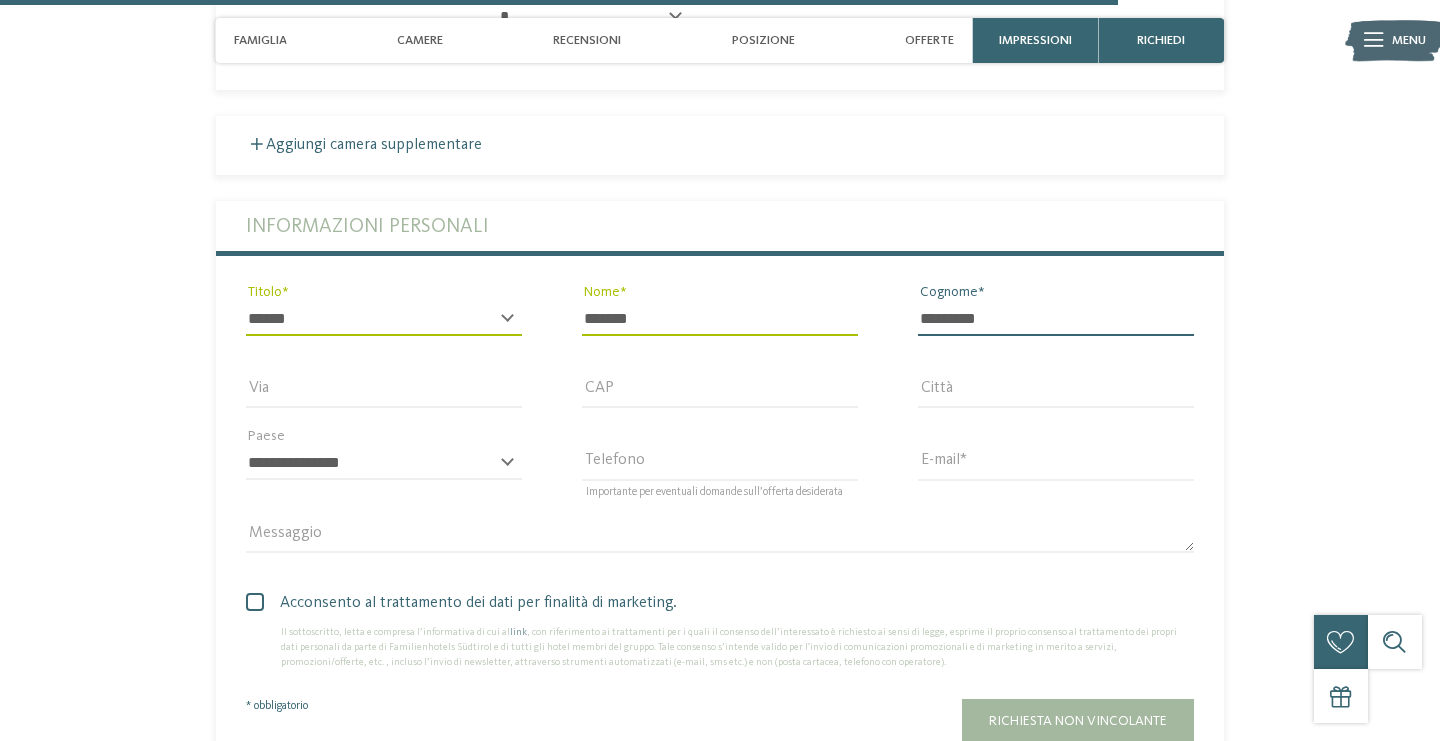 scroll, scrollTop: 3961, scrollLeft: 0, axis: vertical 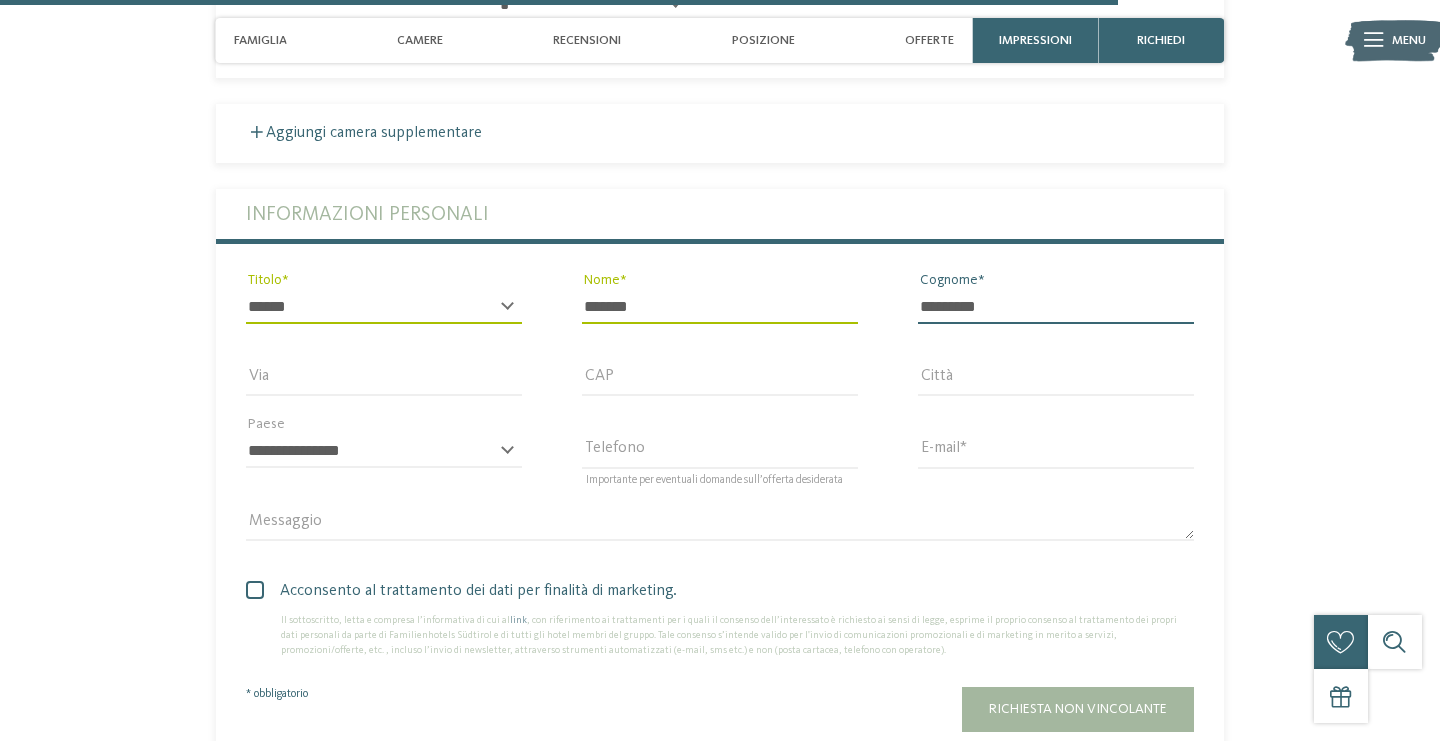 type on "*********" 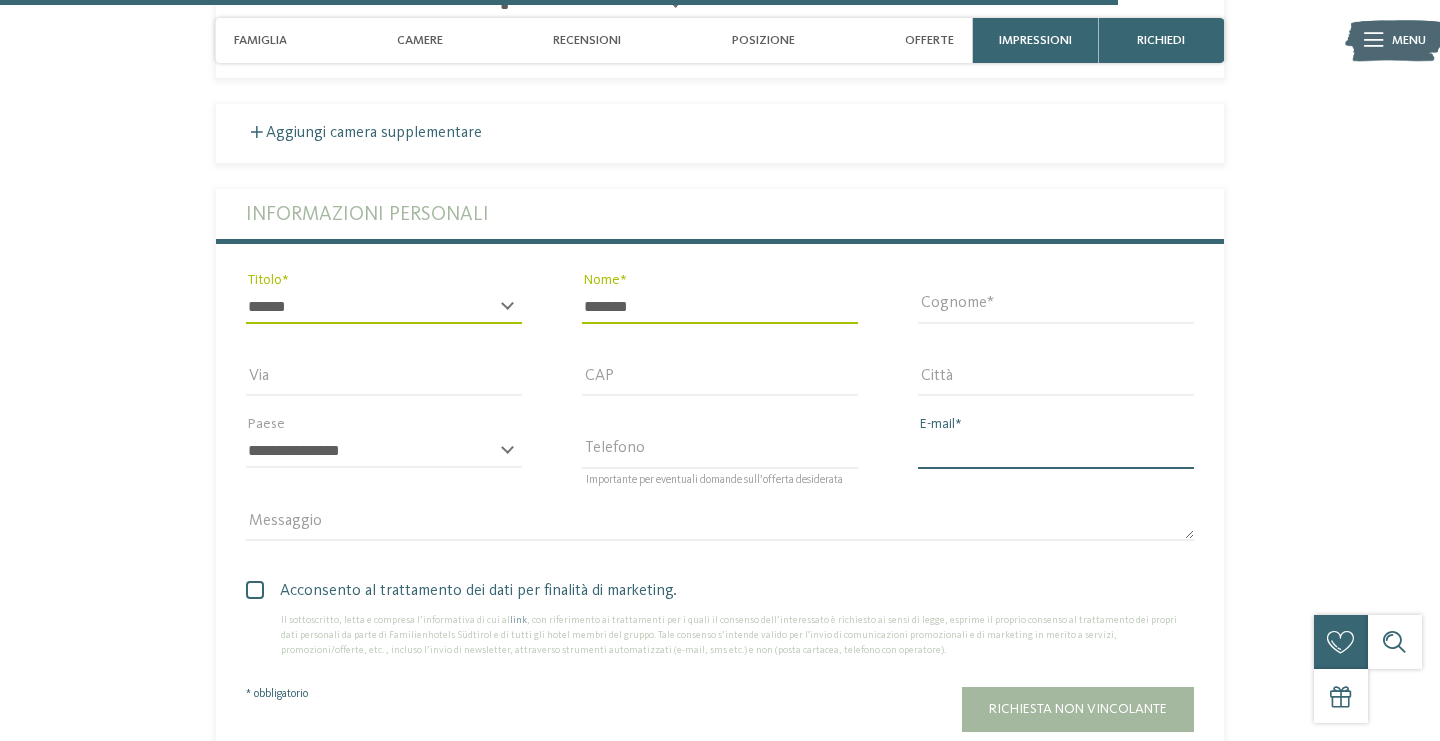 click on "E-mail" at bounding box center [1056, 451] 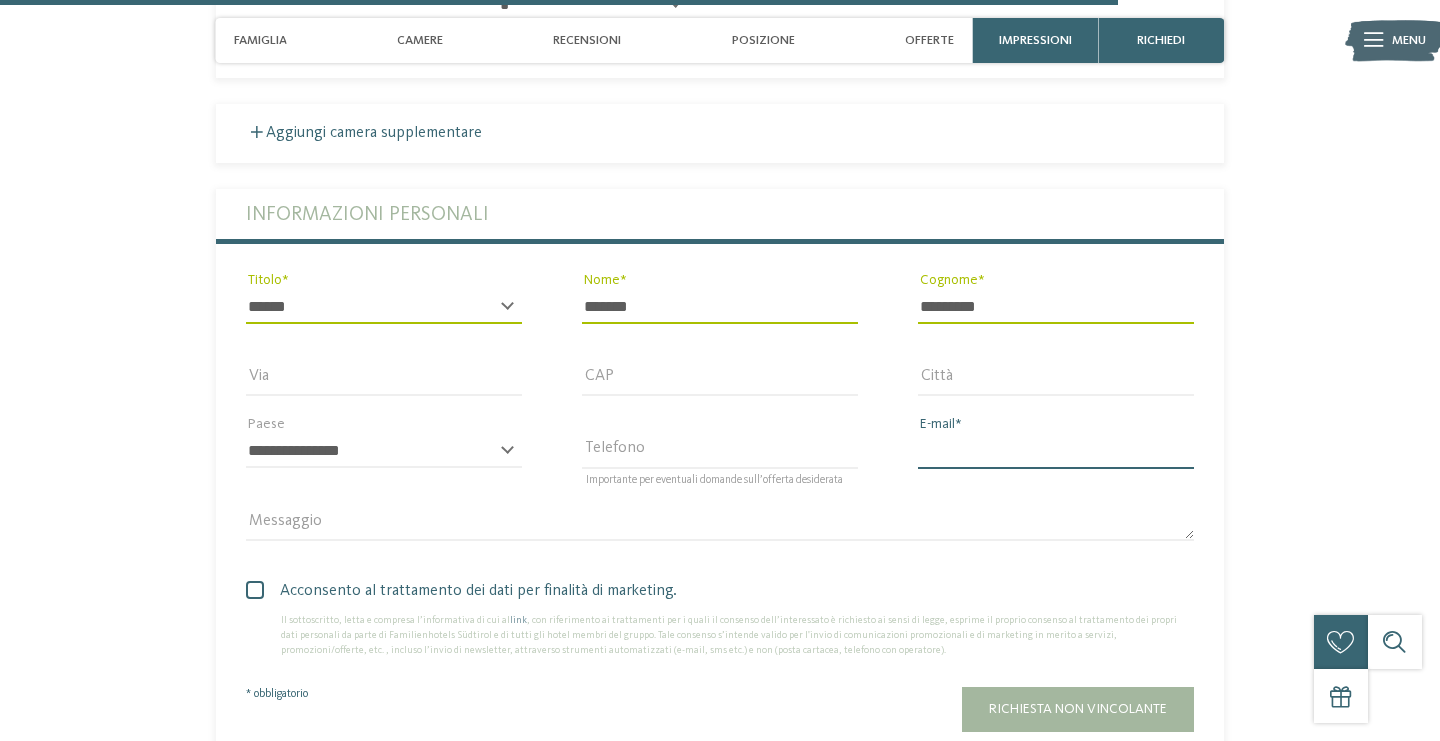 click on "E-mail" at bounding box center (1056, 451) 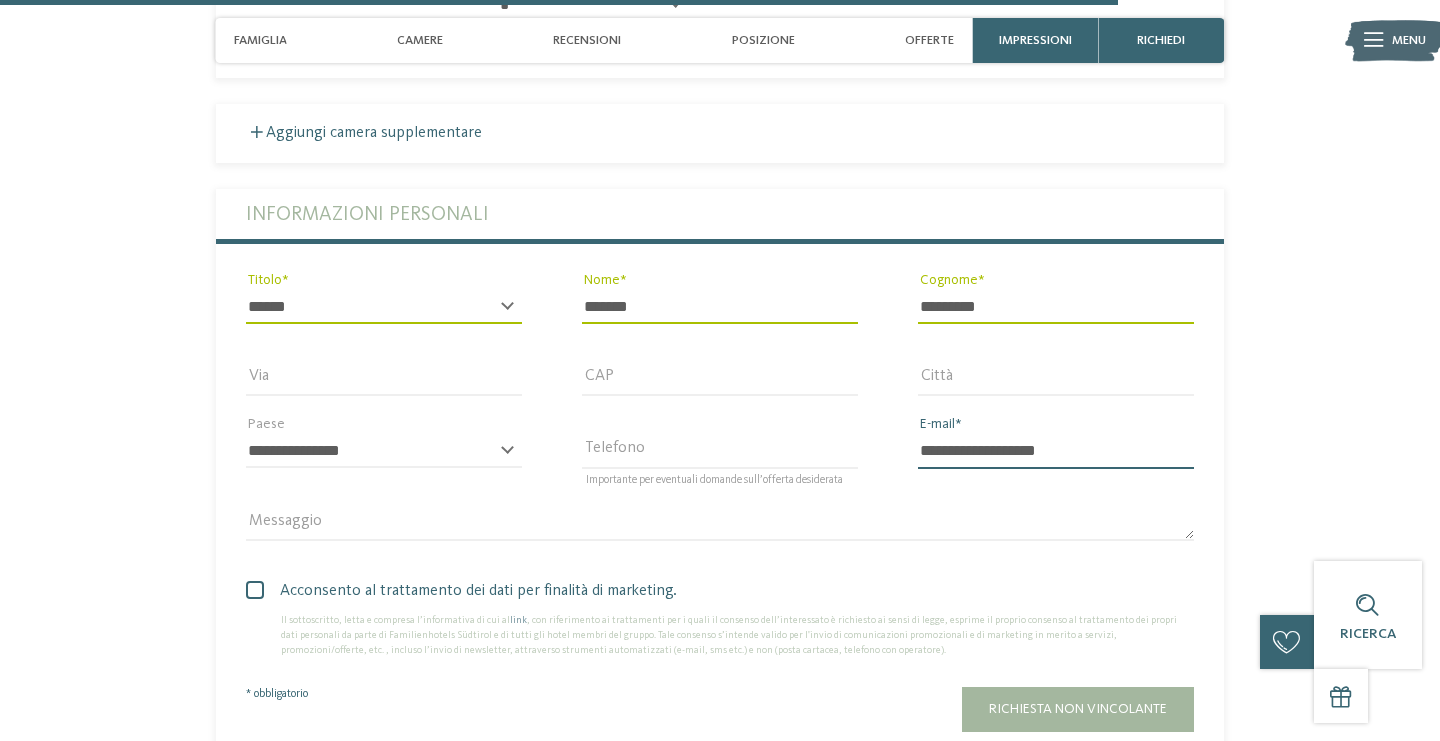 type on "**********" 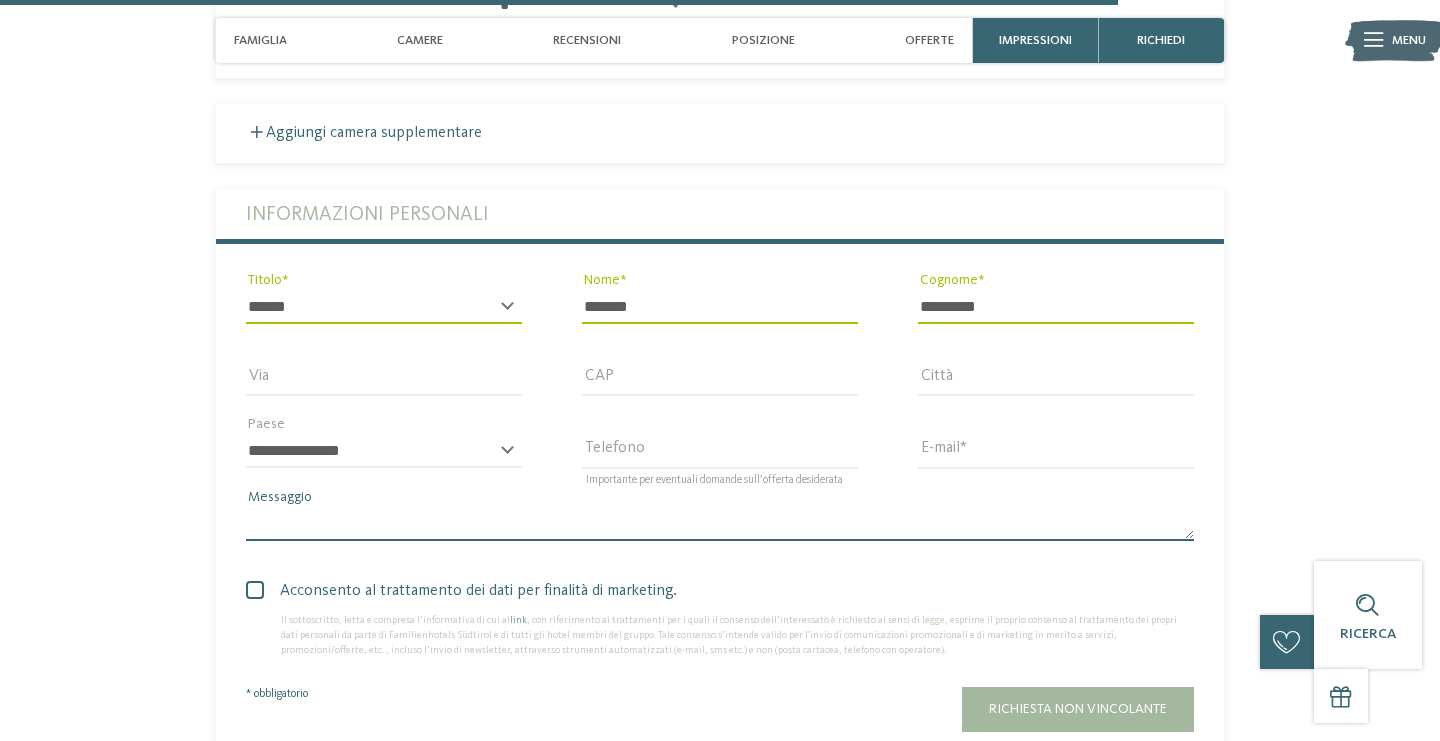 click on "Messaggio" at bounding box center [720, 524] 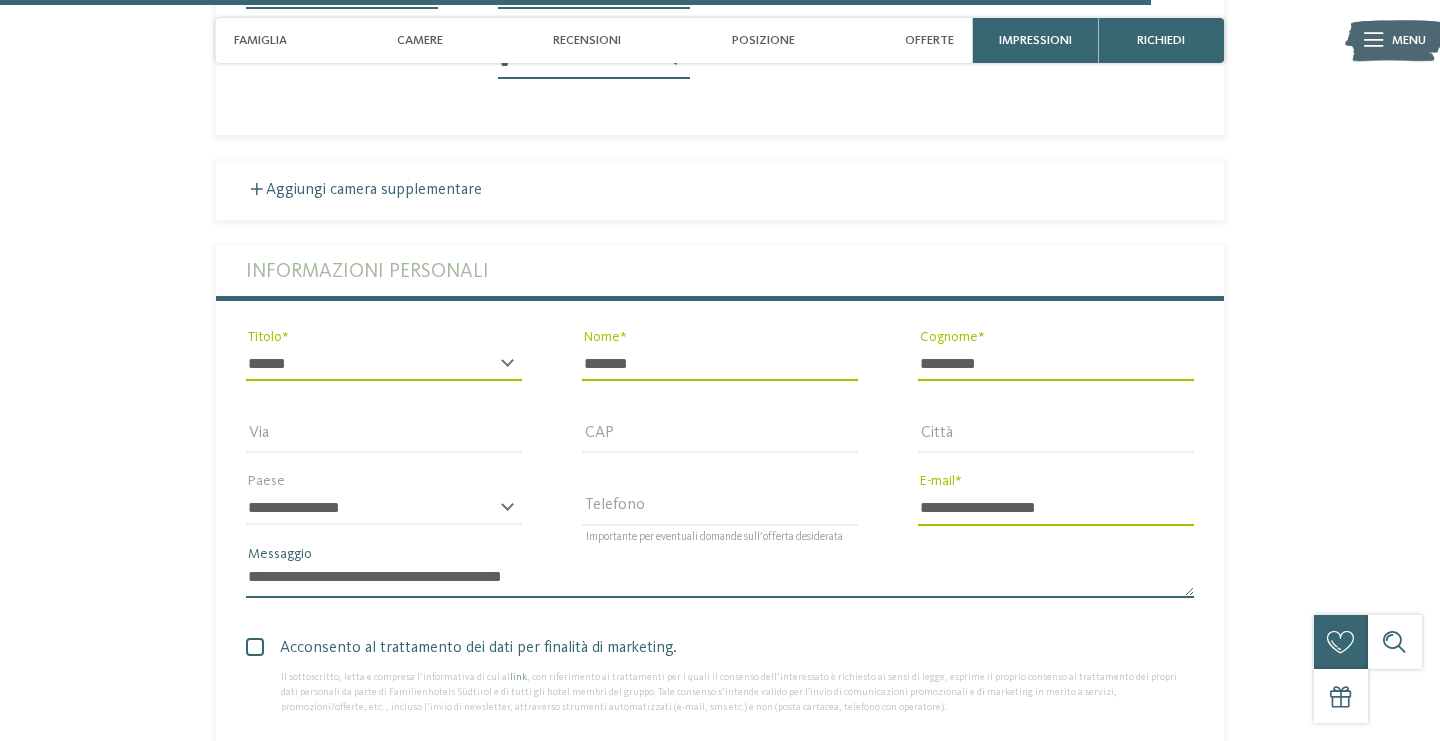 scroll, scrollTop: 4163, scrollLeft: 0, axis: vertical 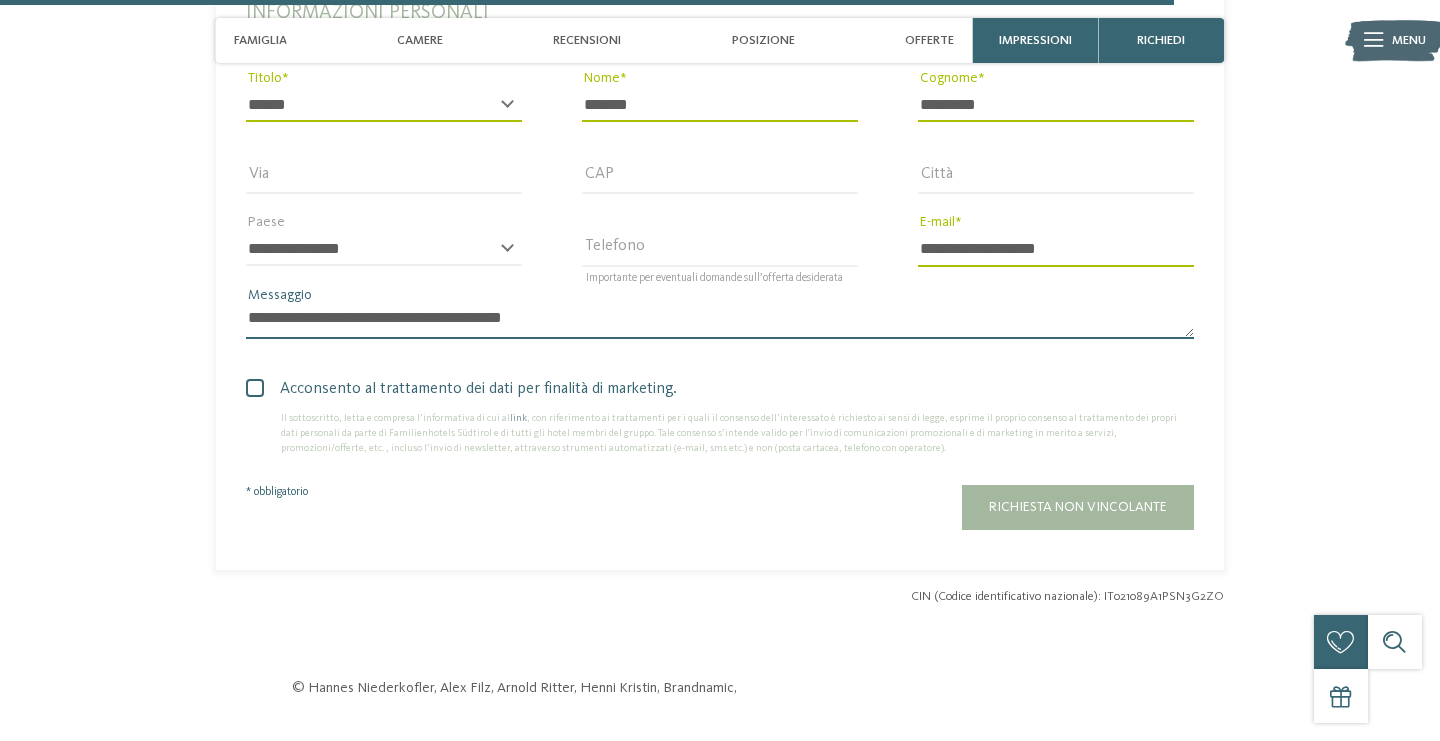 type on "**********" 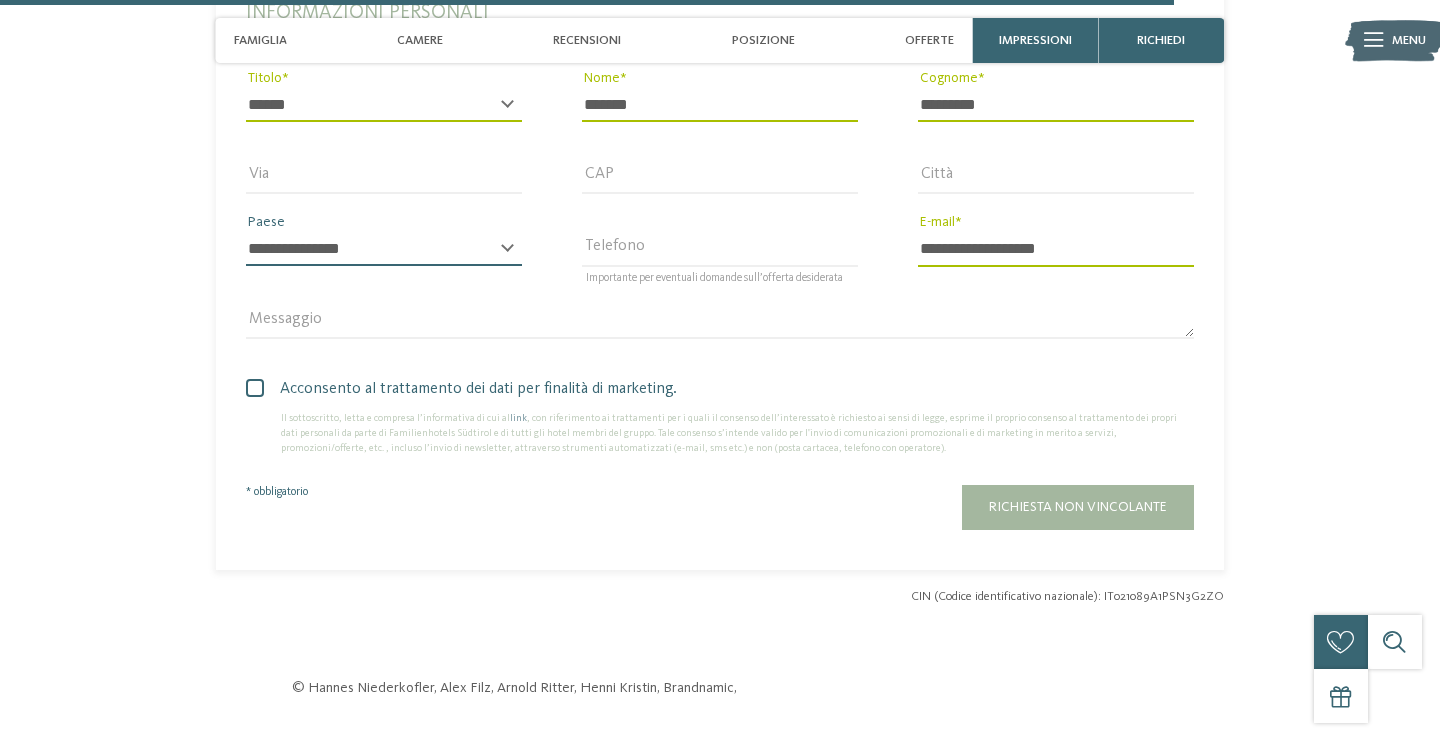 click on "**********" at bounding box center (384, 249) 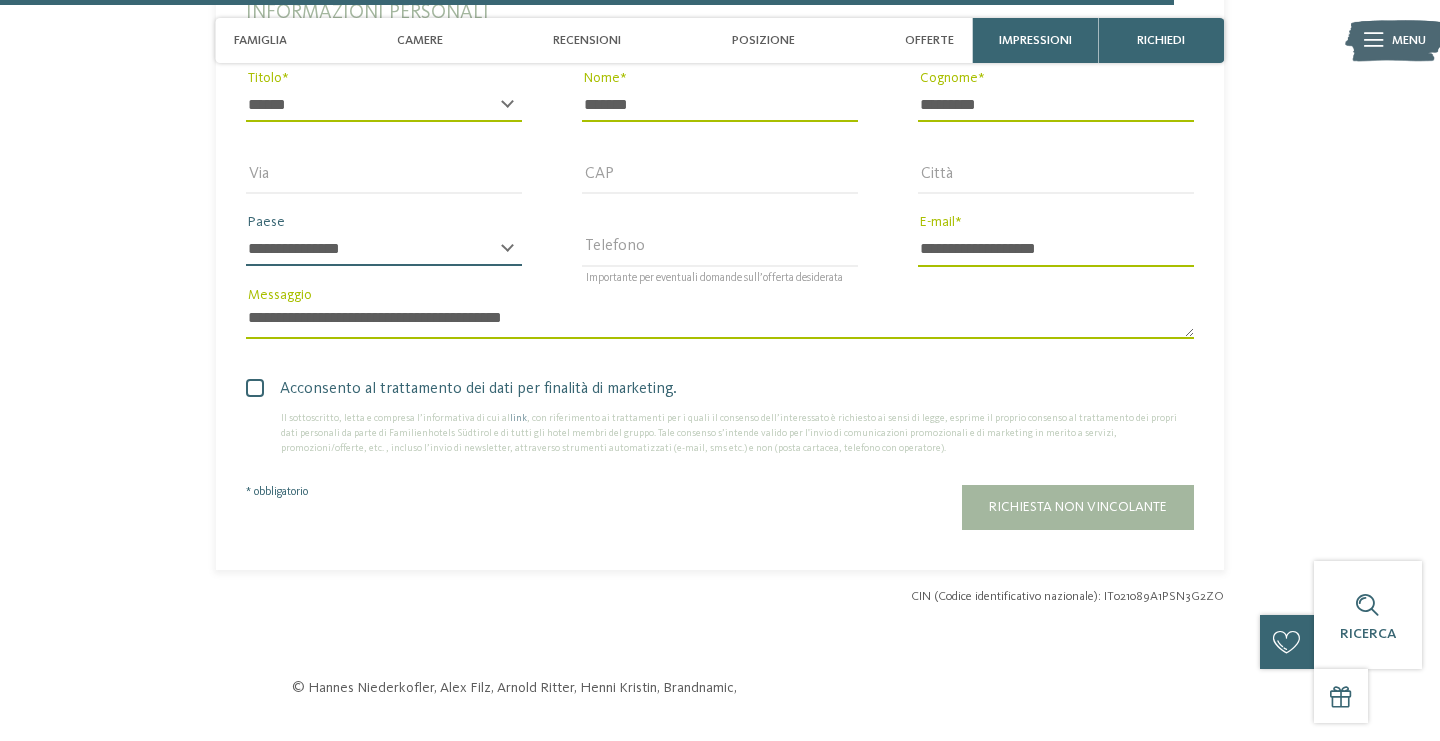 select on "**" 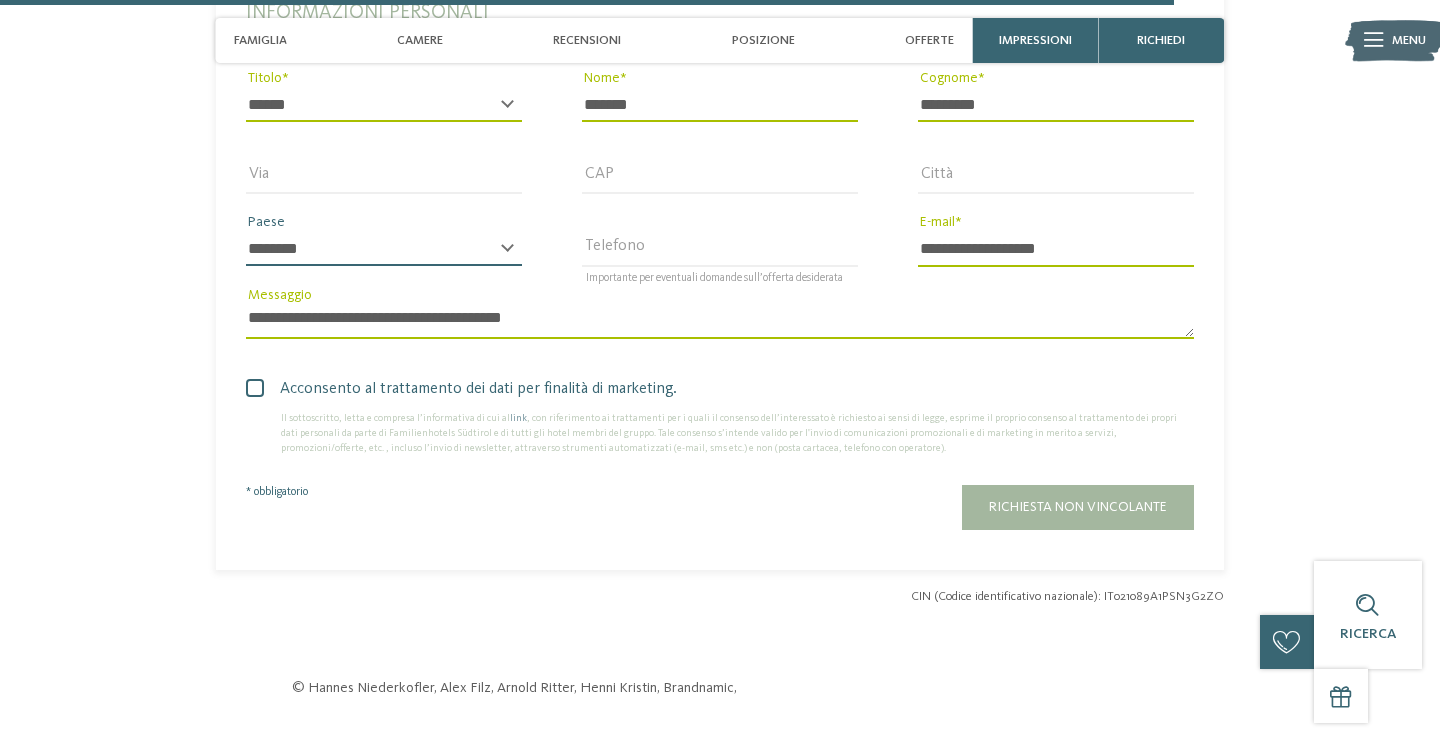 click on "******" at bounding box center [0, 0] 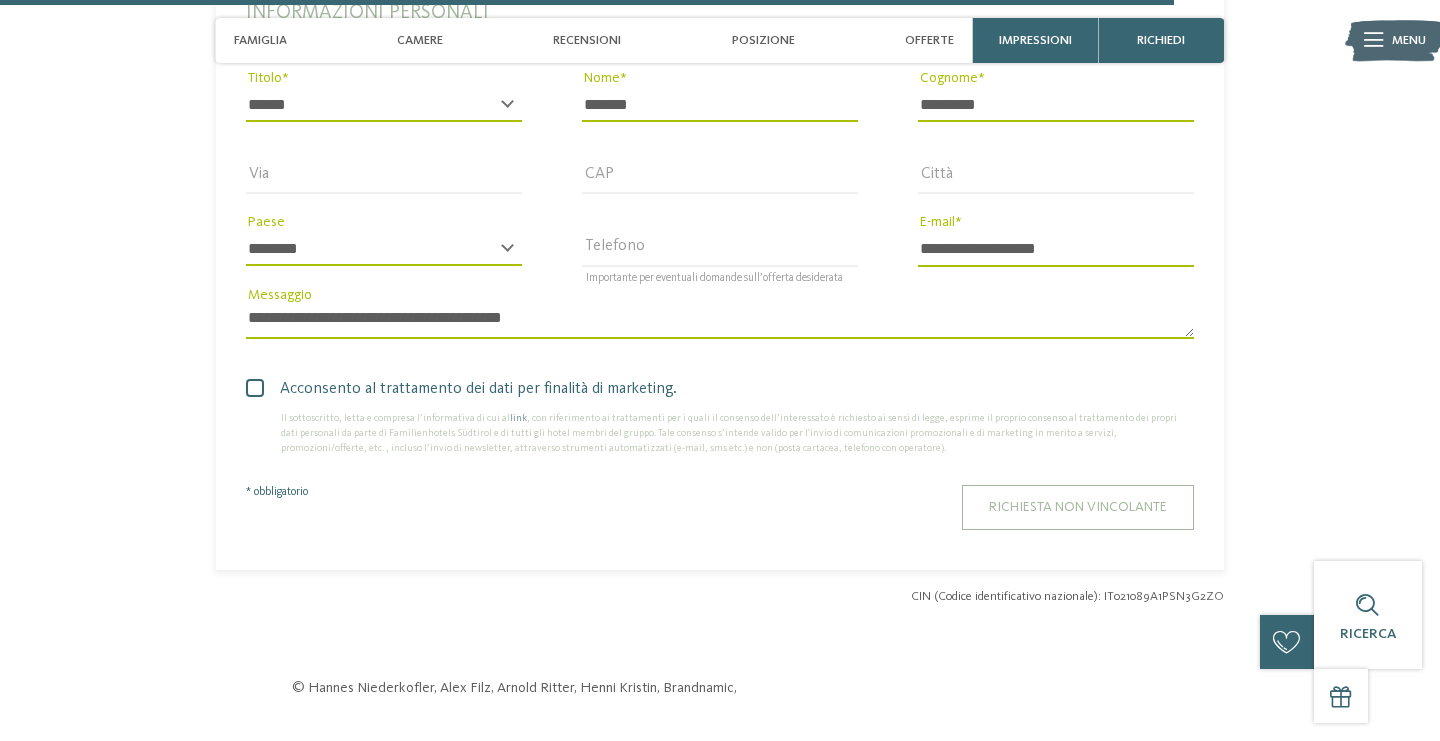 click on "Richiesta non vincolante" at bounding box center (1078, 507) 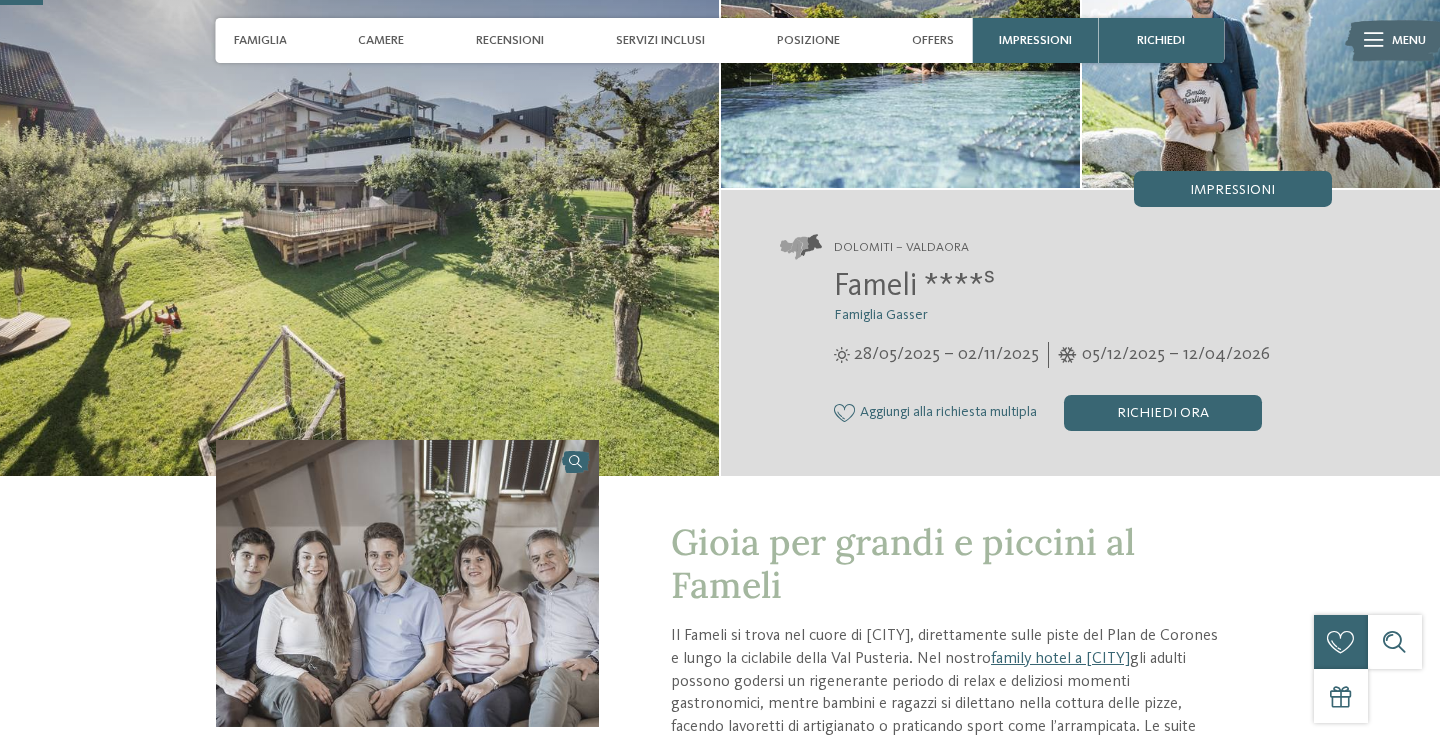 scroll, scrollTop: 171, scrollLeft: 0, axis: vertical 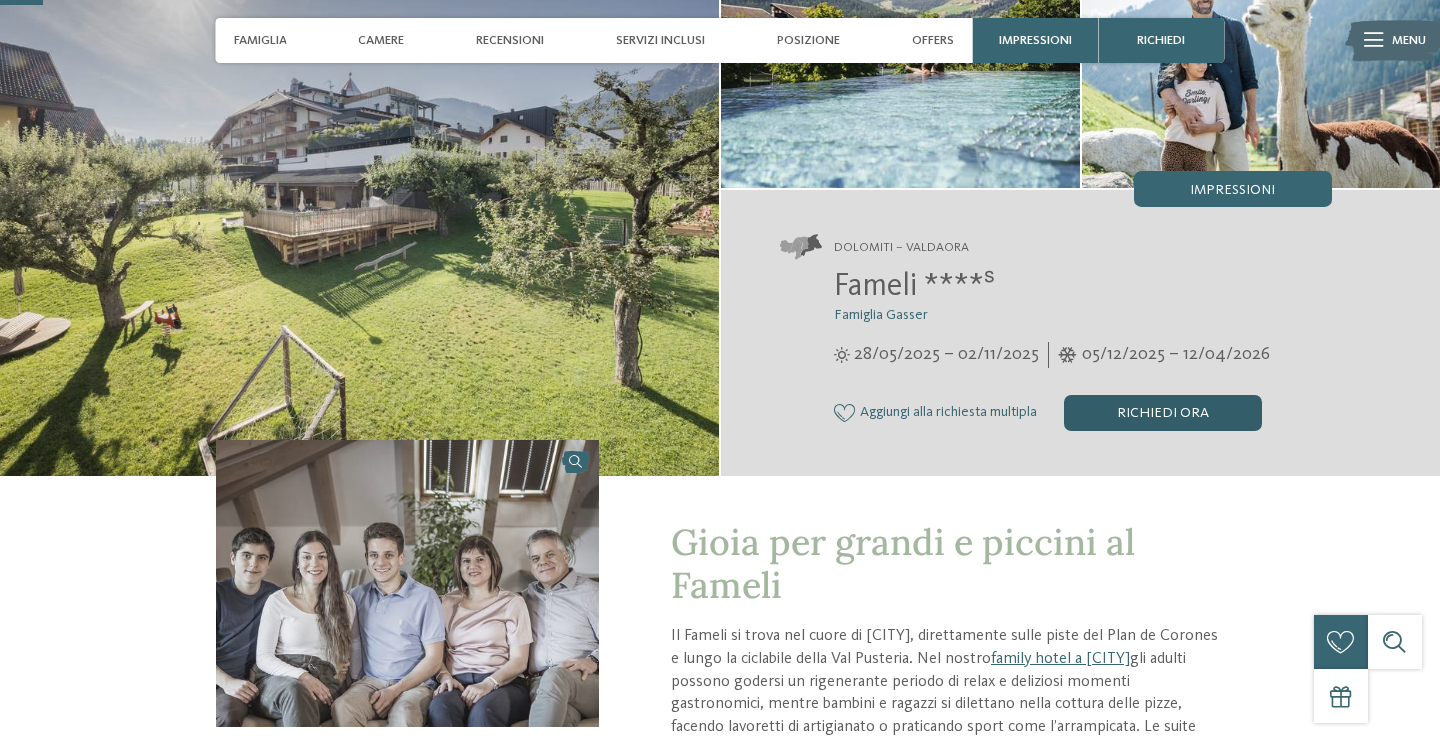 click on "Richiedi ora" at bounding box center [1163, 413] 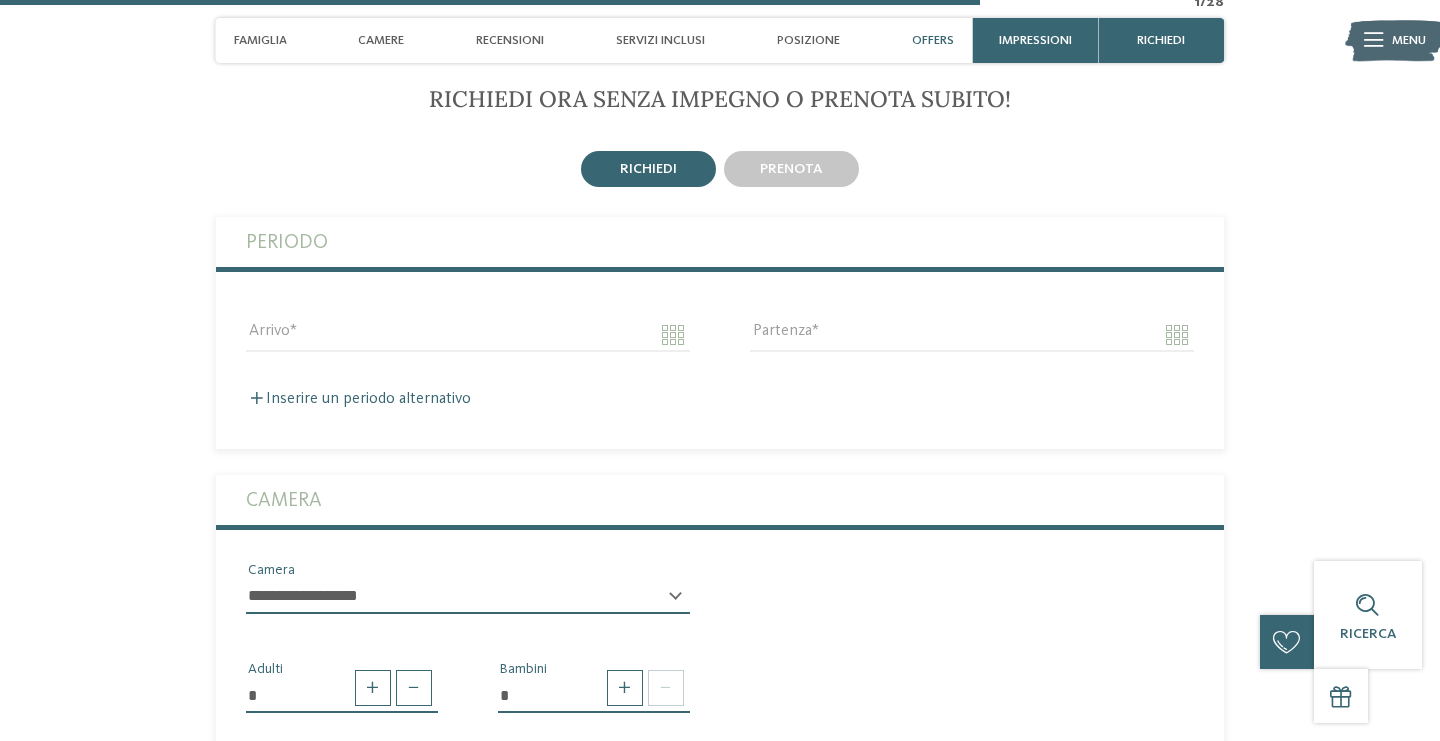 scroll, scrollTop: 3924, scrollLeft: 0, axis: vertical 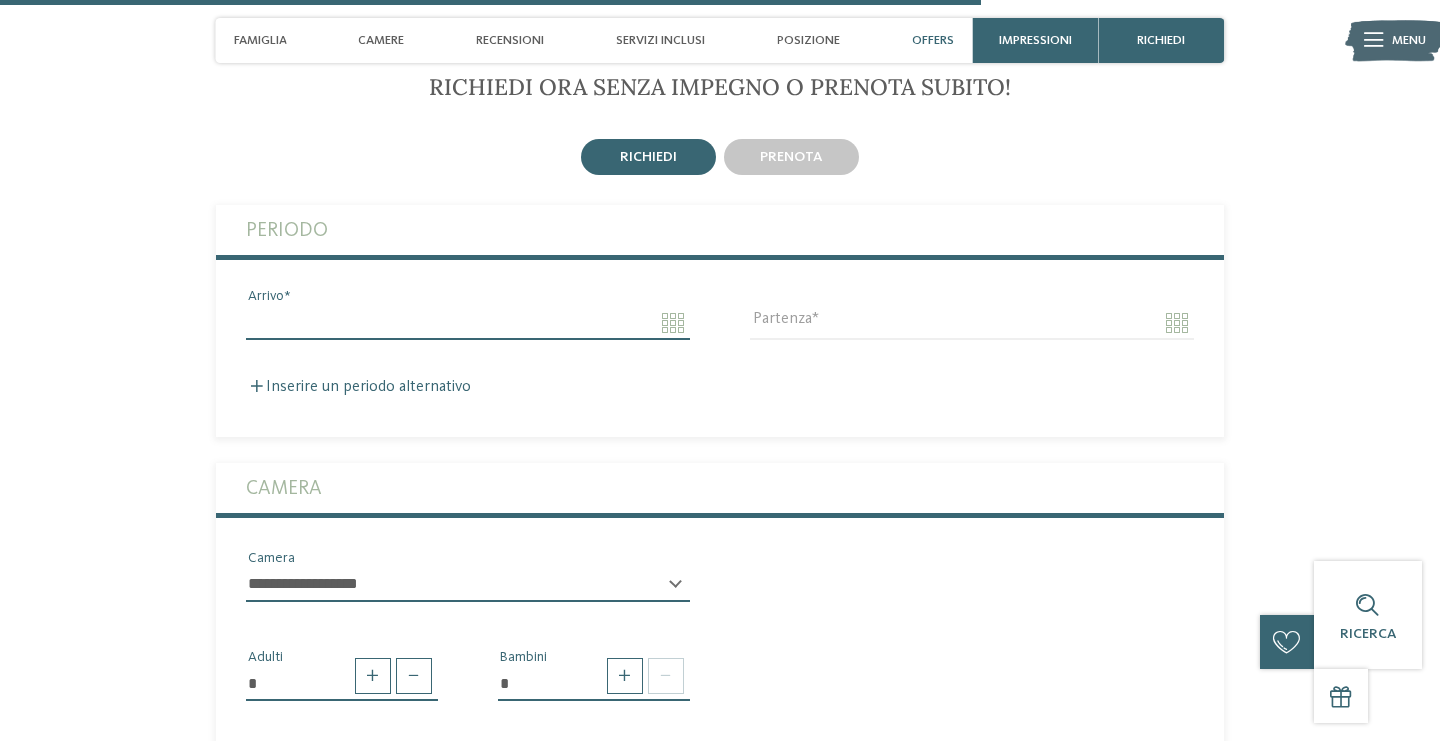 click on "Arrivo" at bounding box center (468, 323) 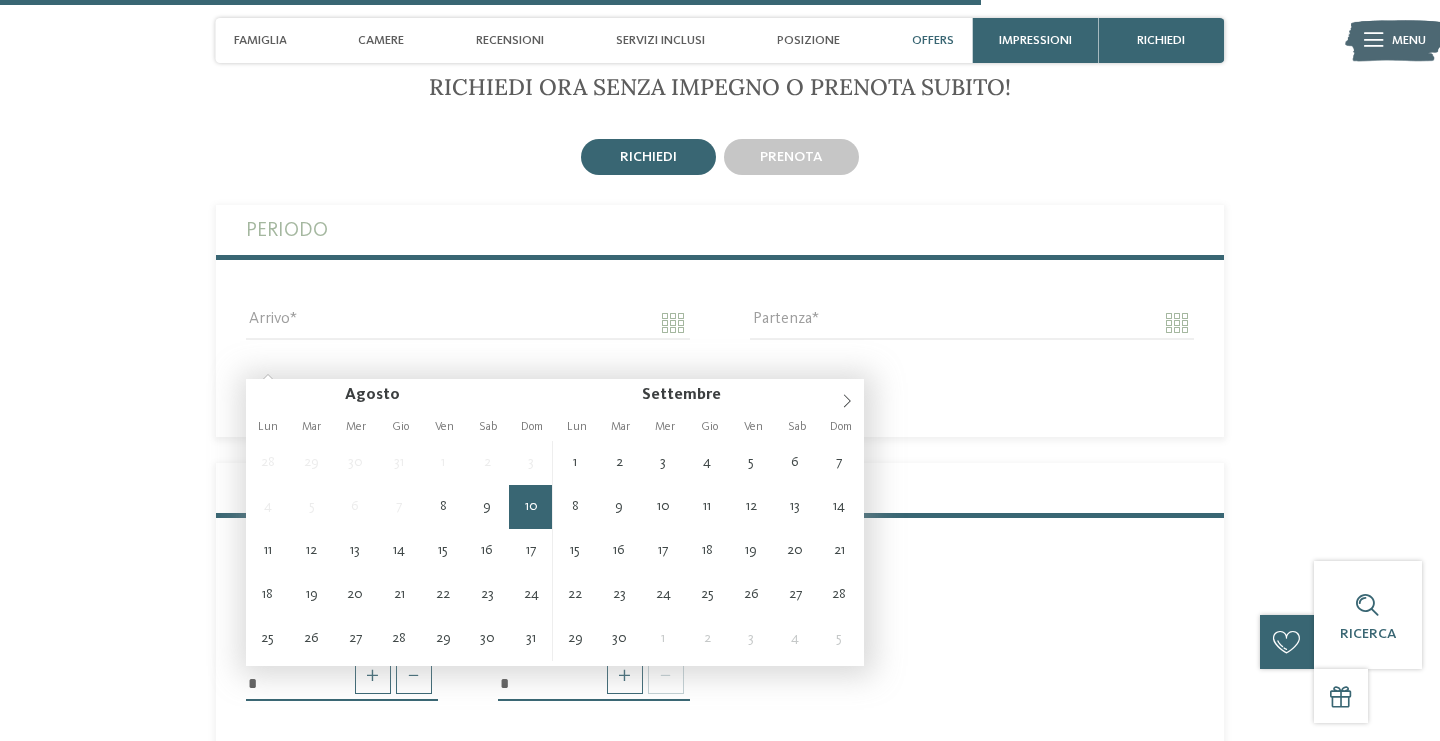 type on "**********" 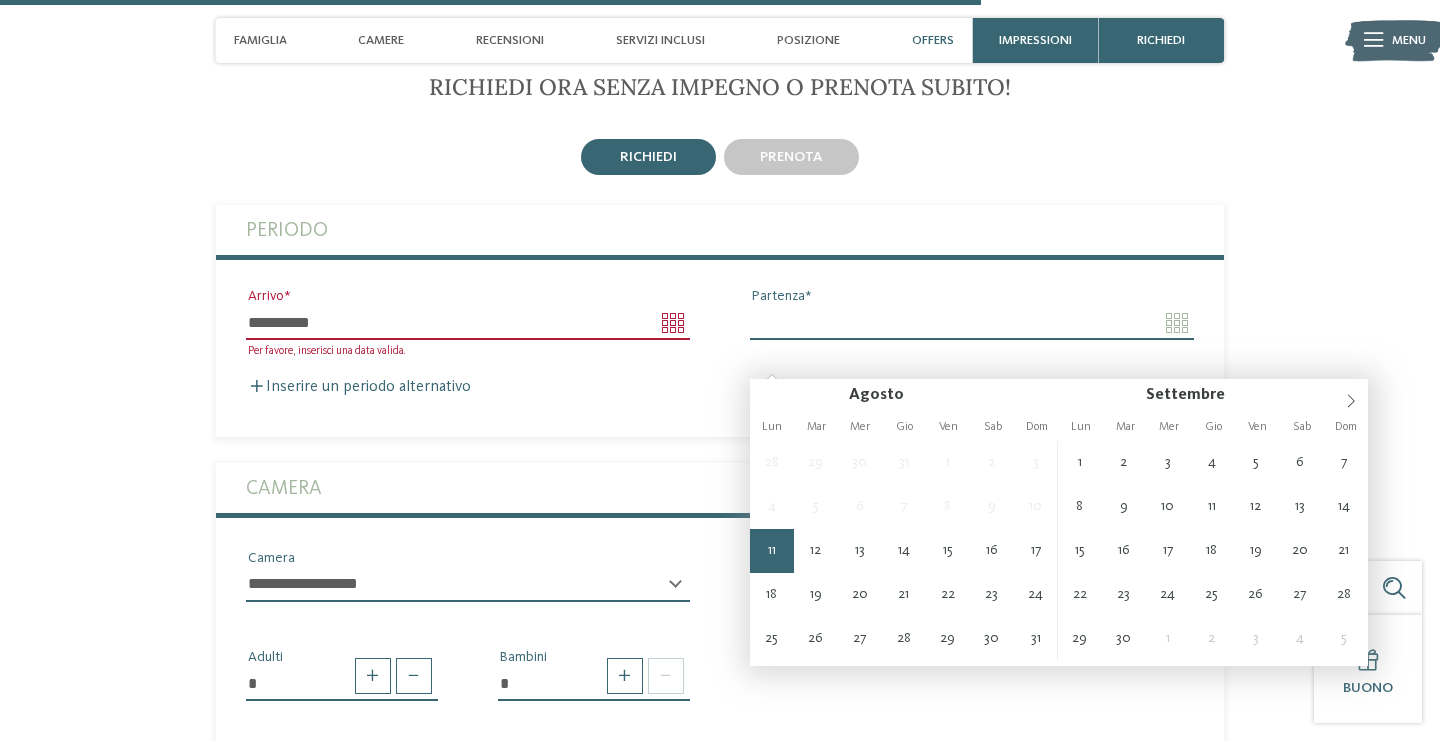 type on "**********" 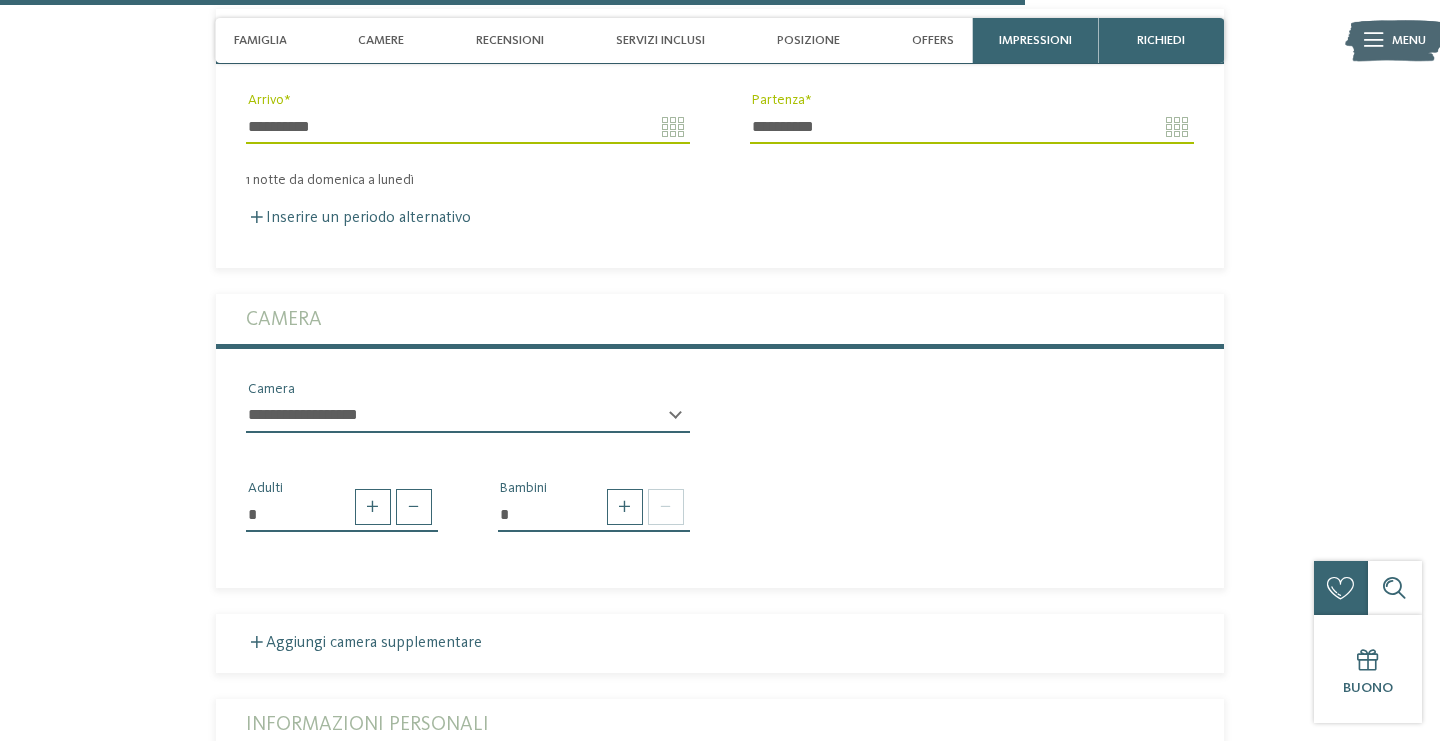 scroll, scrollTop: 4122, scrollLeft: 0, axis: vertical 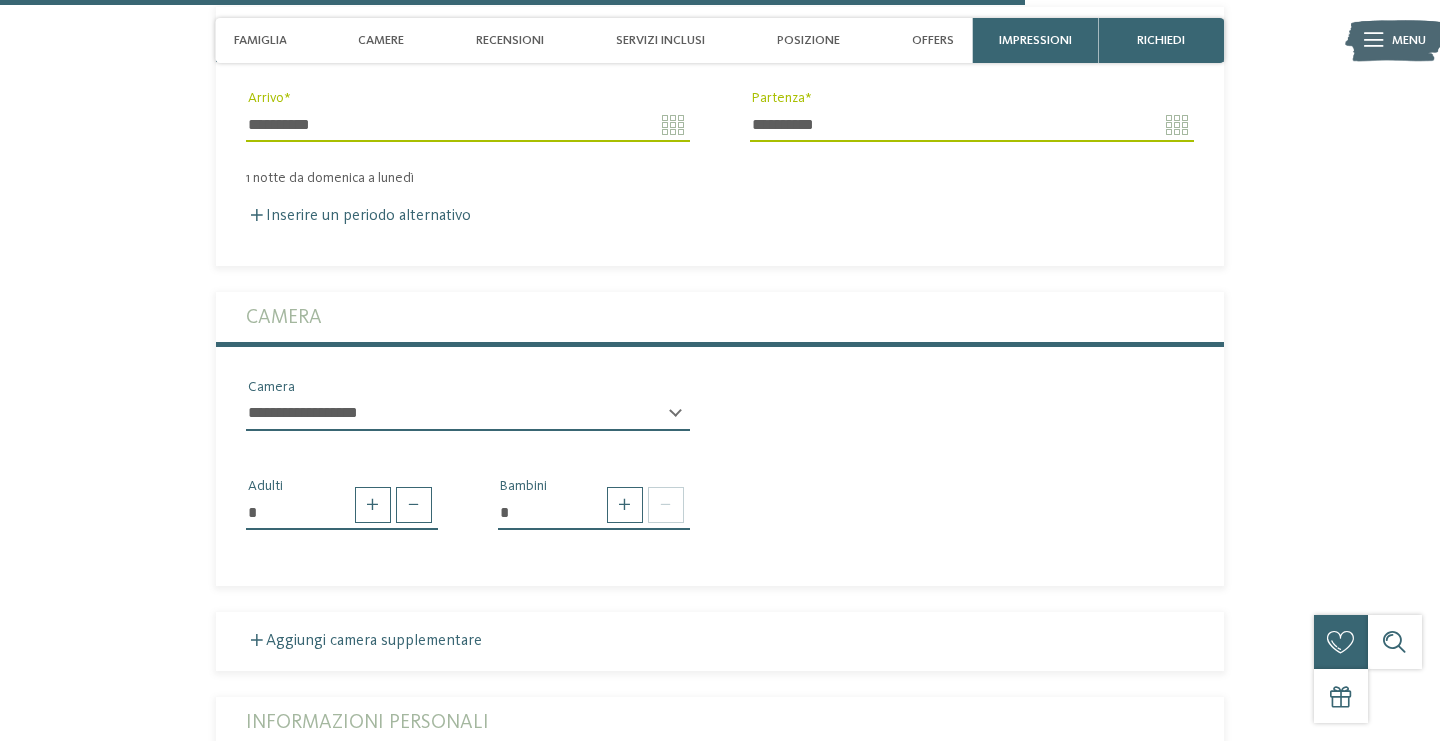 click on "**********" at bounding box center [468, 414] 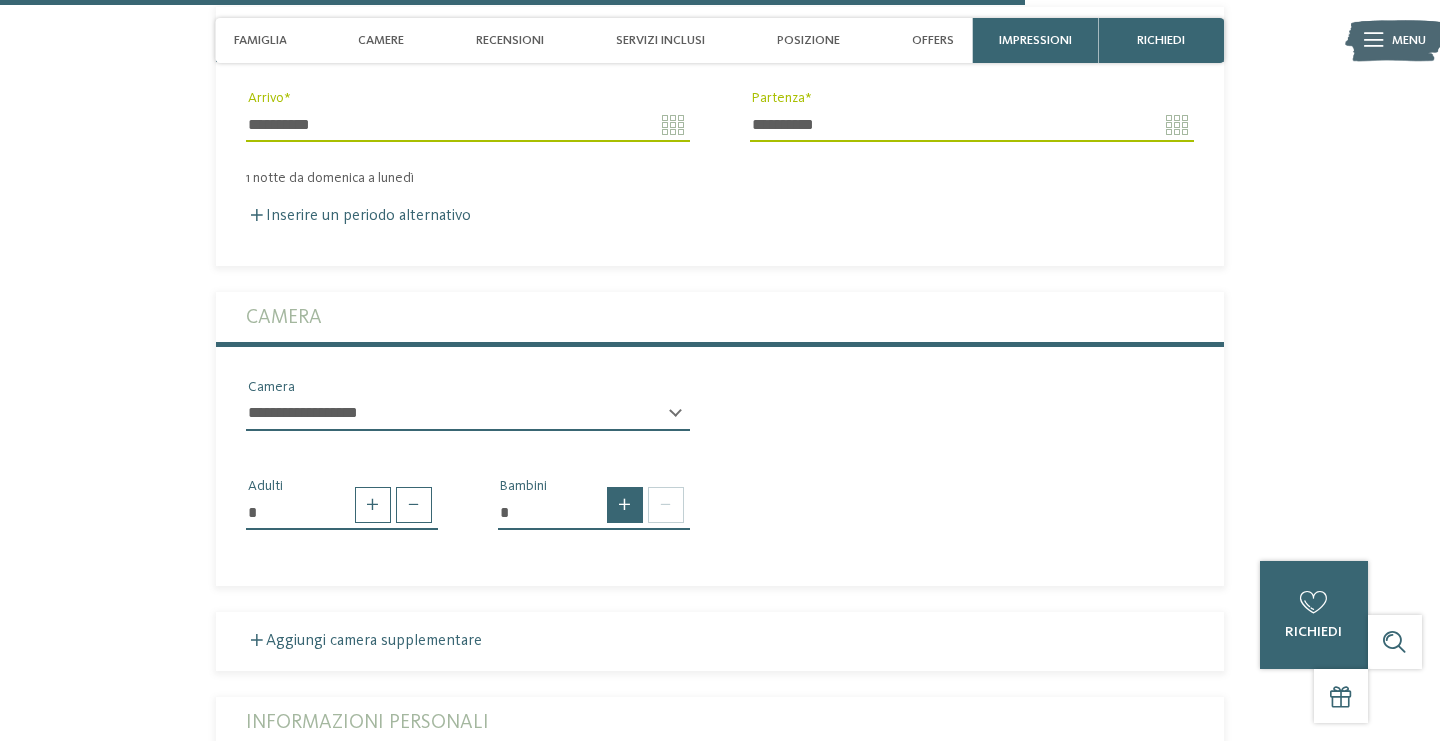 click at bounding box center (625, 505) 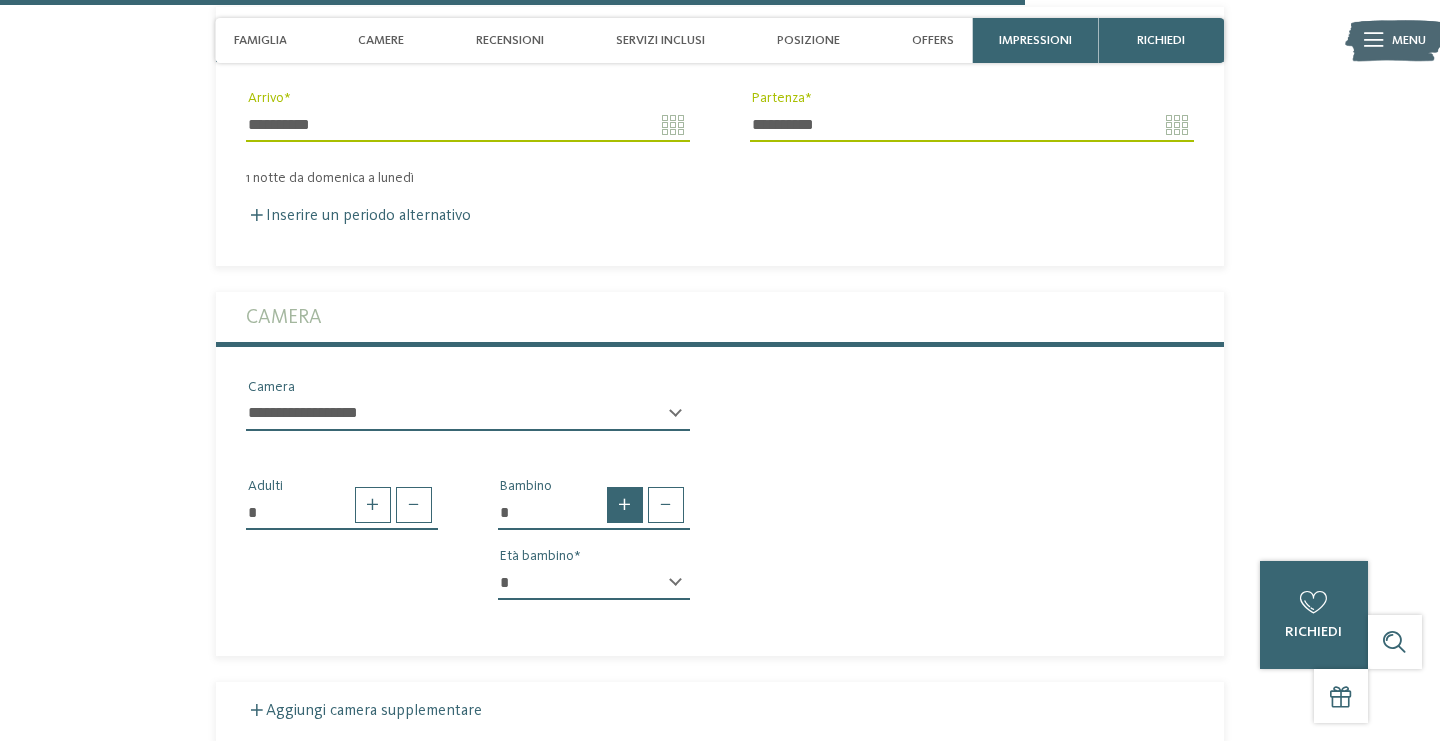 type on "*" 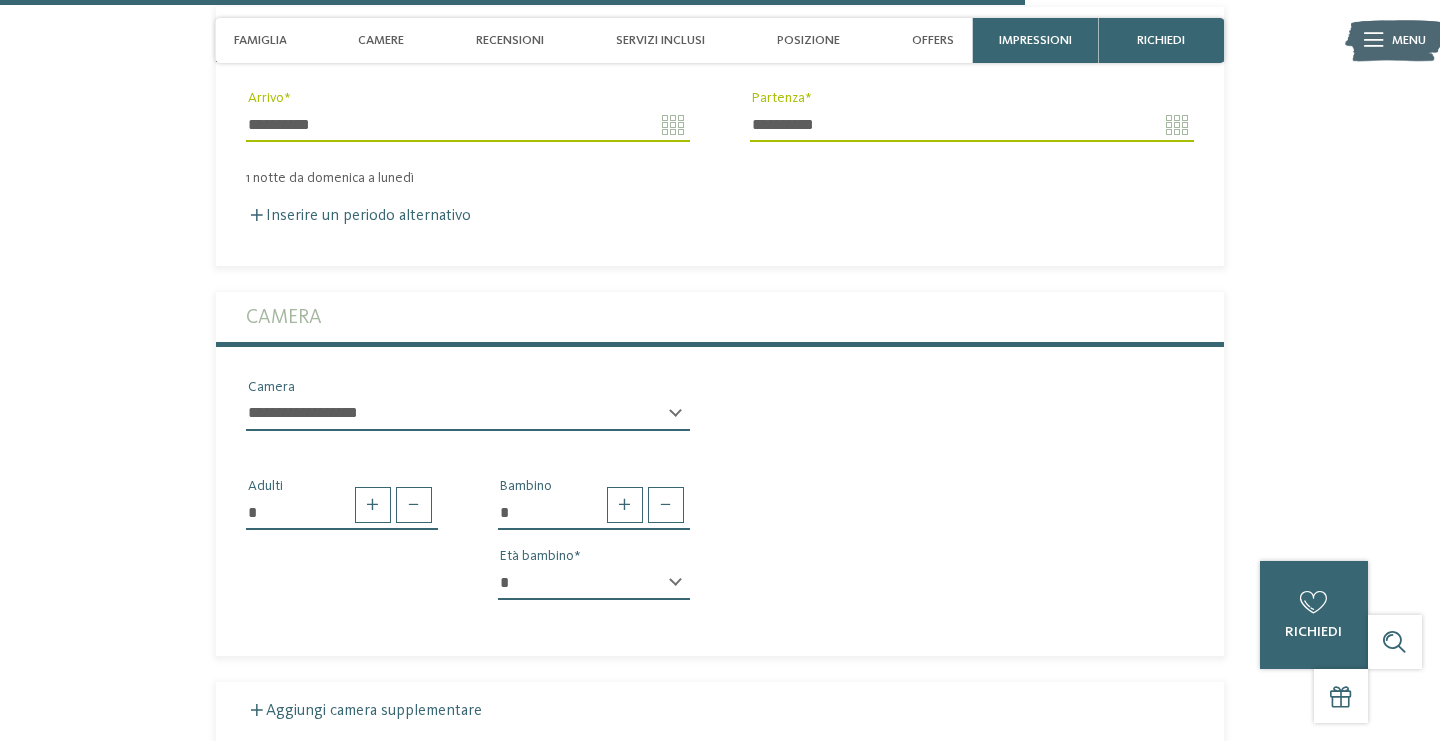 click on "* * * * * * * * * * * ** ** ** ** ** ** ** **     Età bambino" at bounding box center (594, 591) 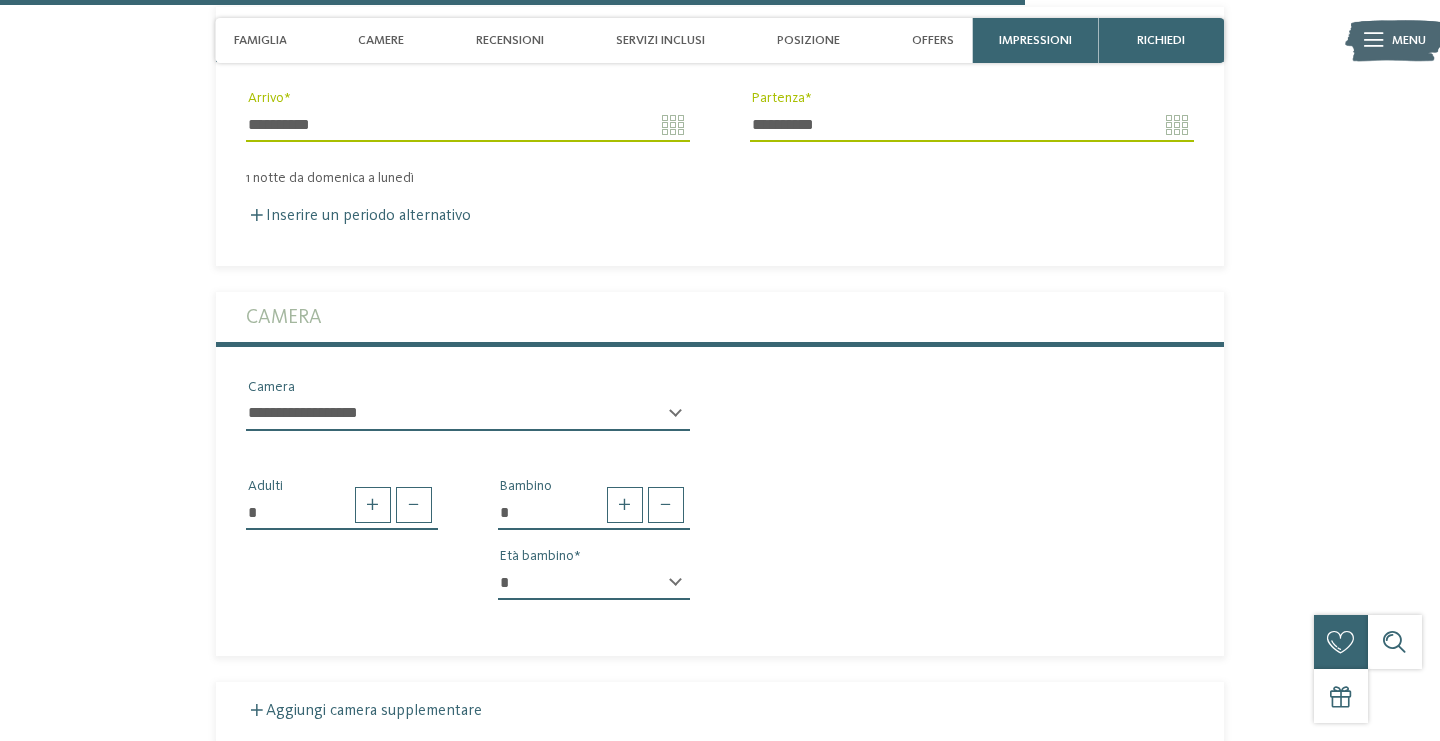 select on "*" 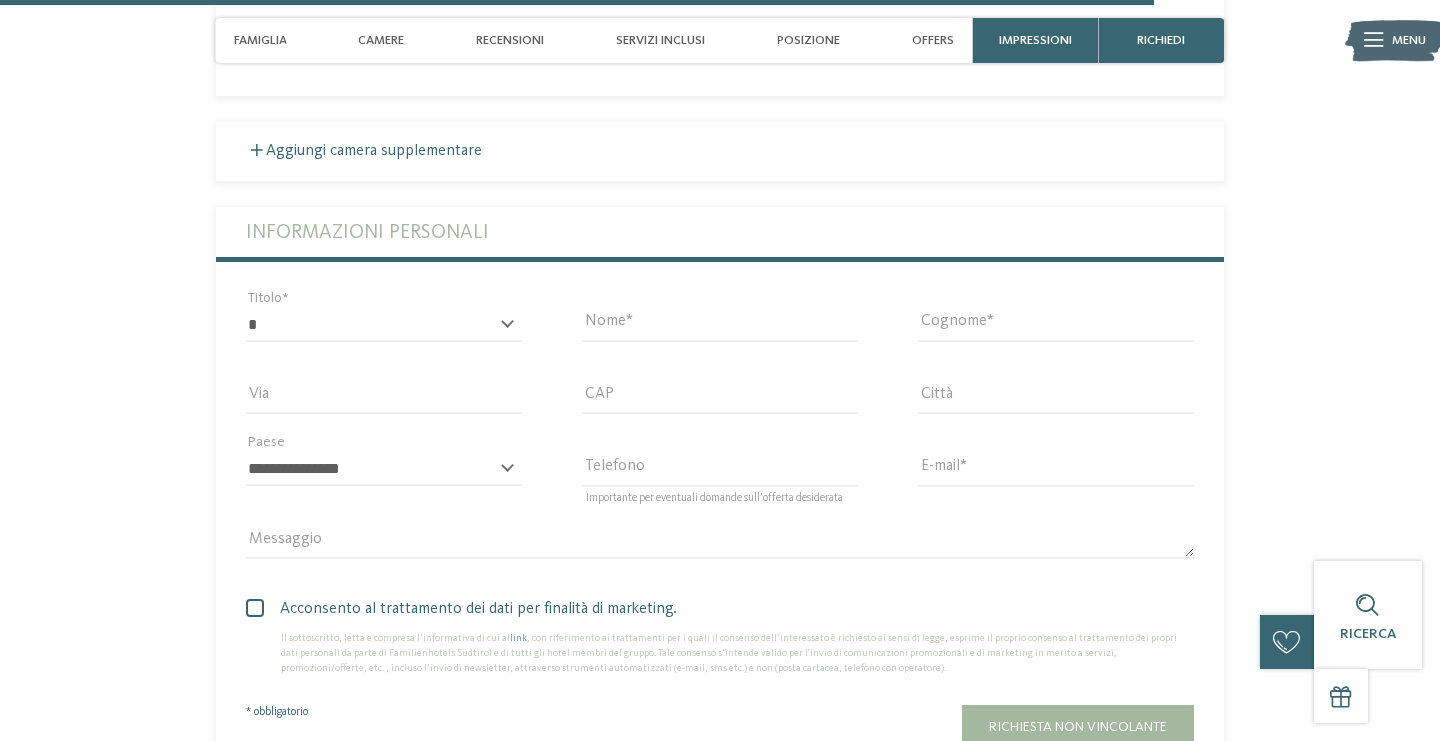 scroll, scrollTop: 4700, scrollLeft: 0, axis: vertical 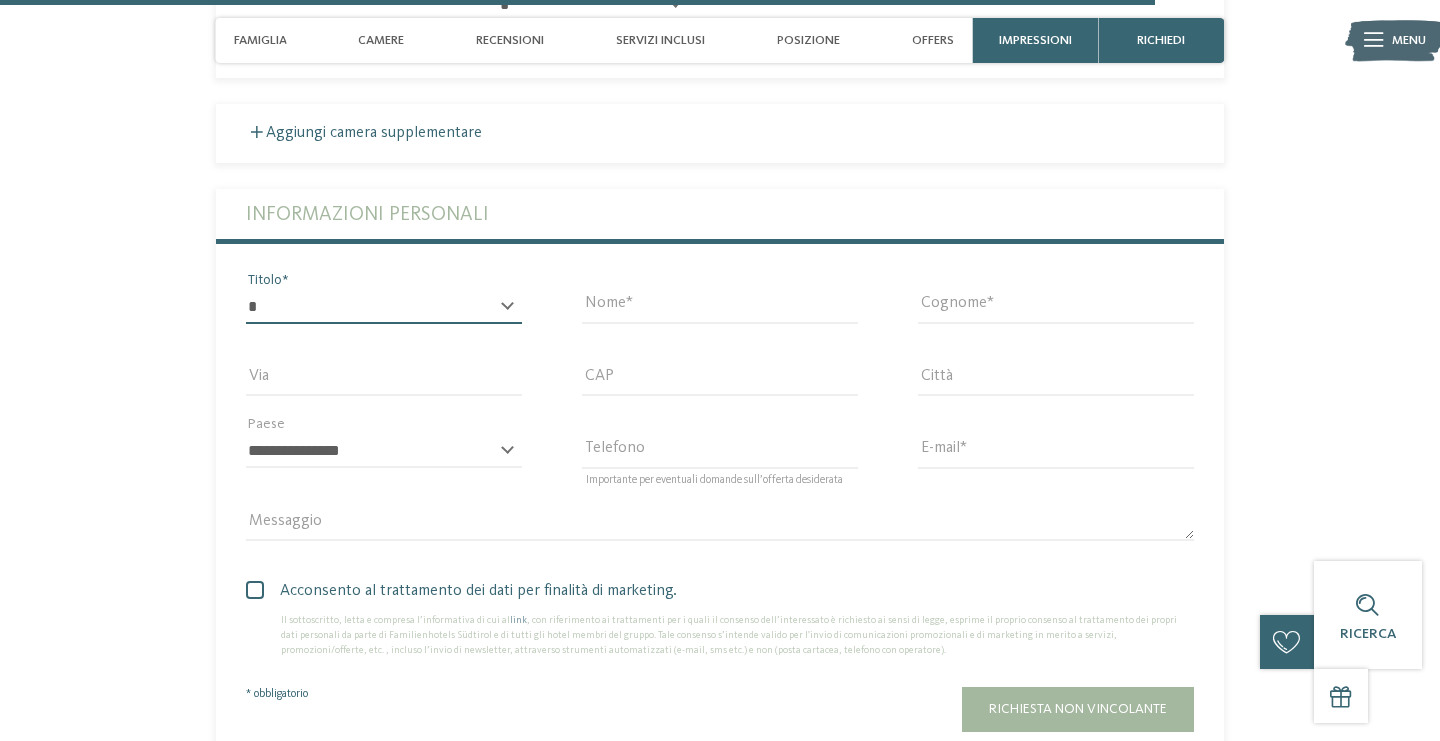 select on "*" 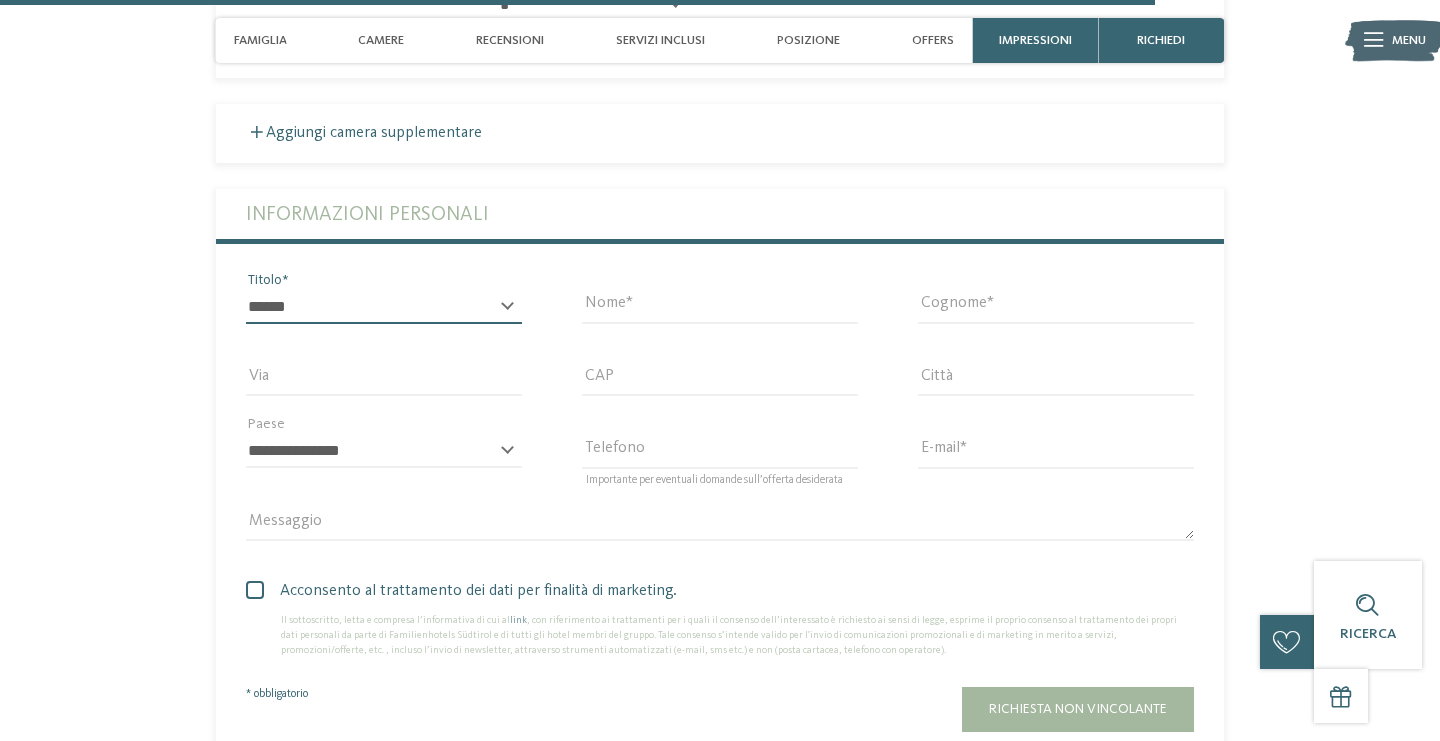 click on "******" at bounding box center (0, 0) 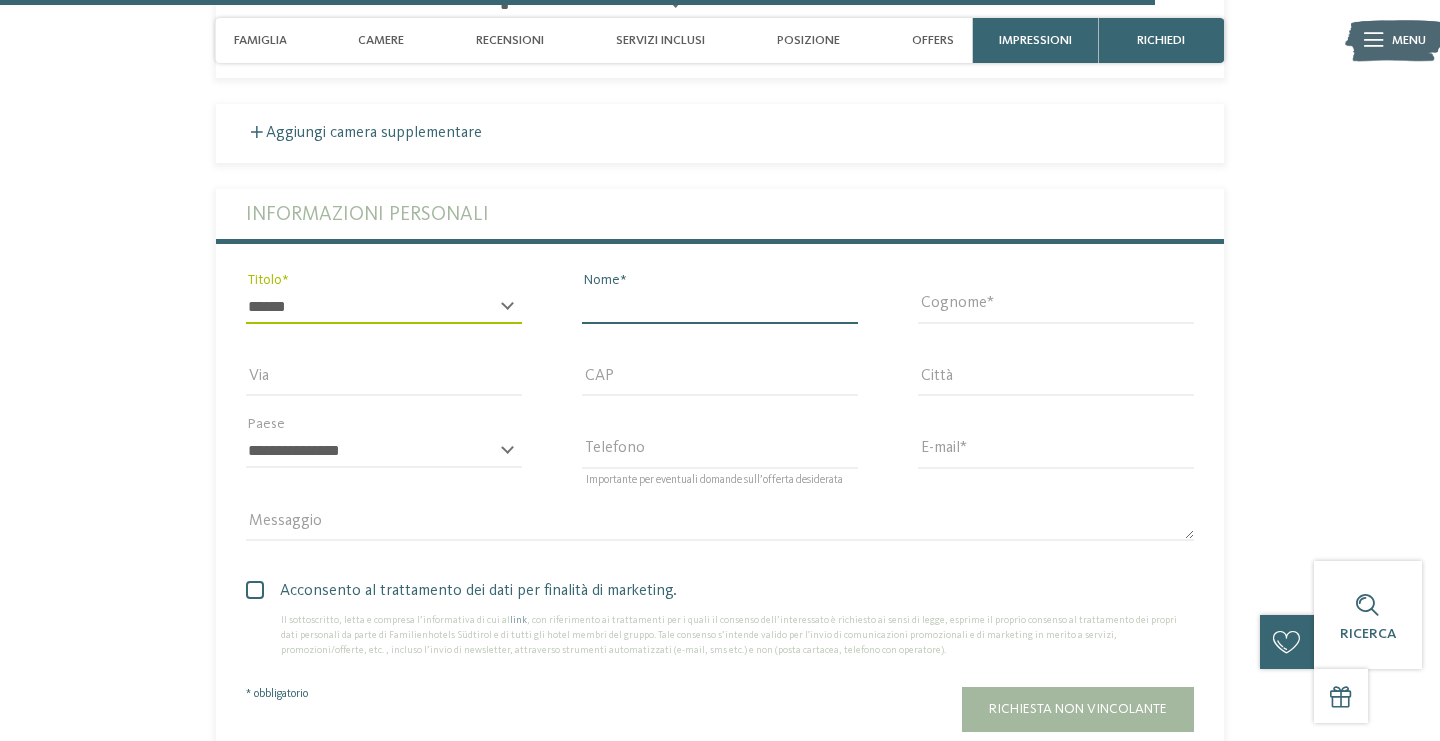 click on "Nome" at bounding box center [720, 307] 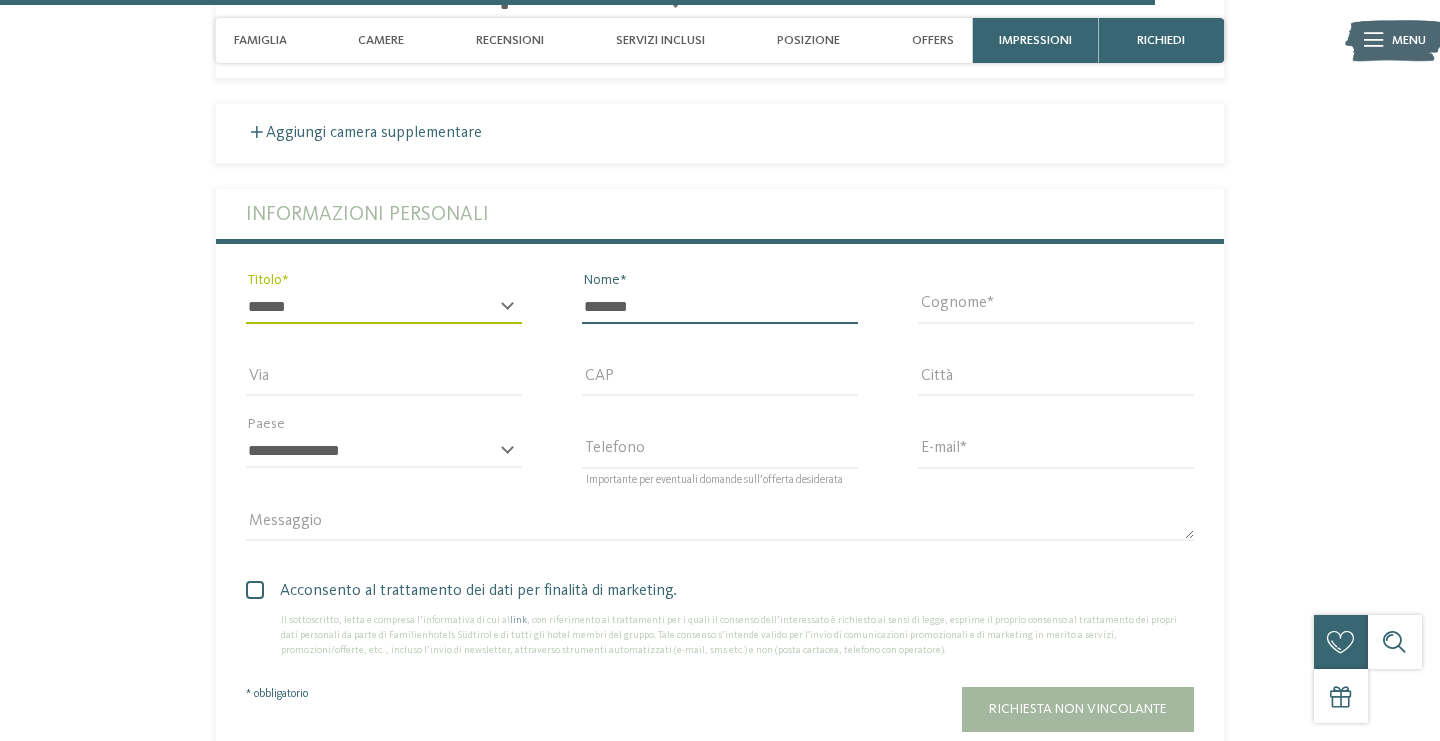 type on "*******" 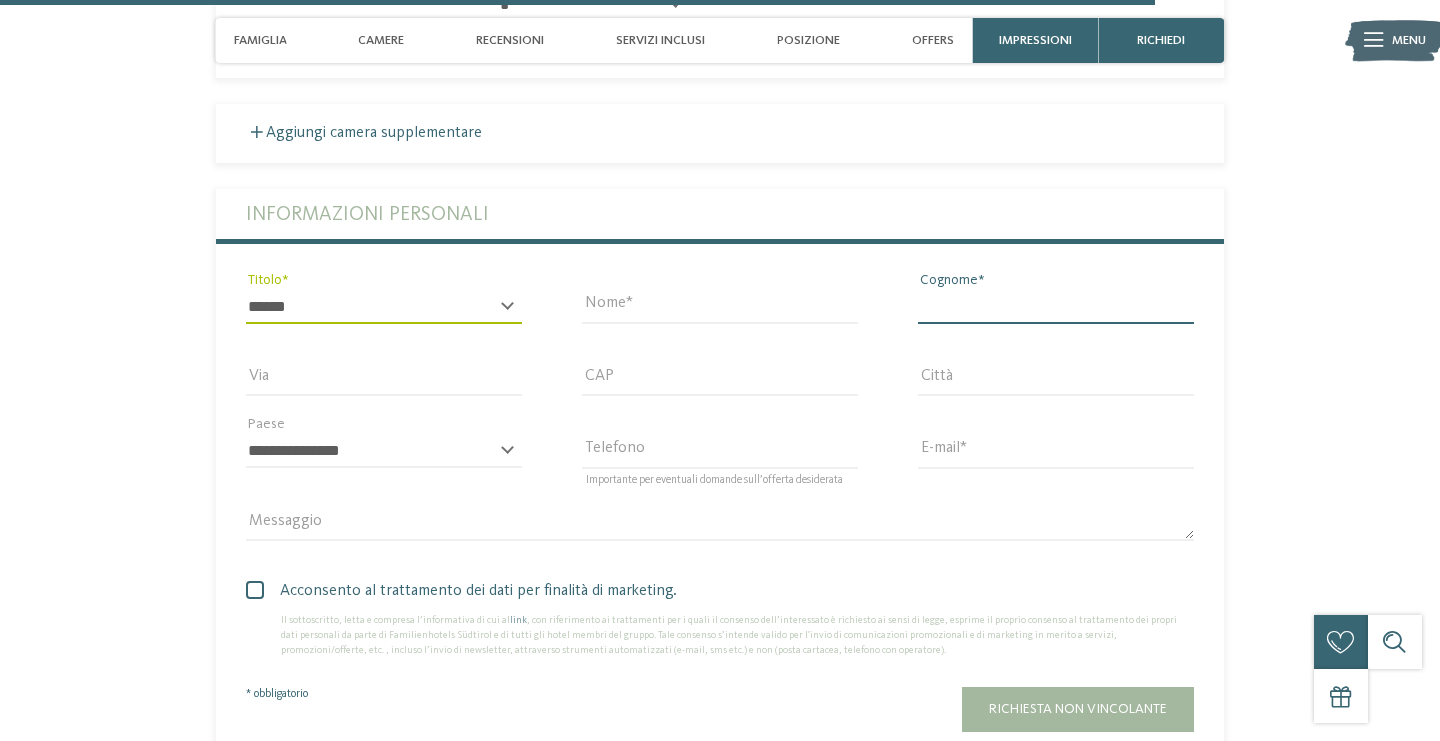 click on "Cognome" at bounding box center [1056, 307] 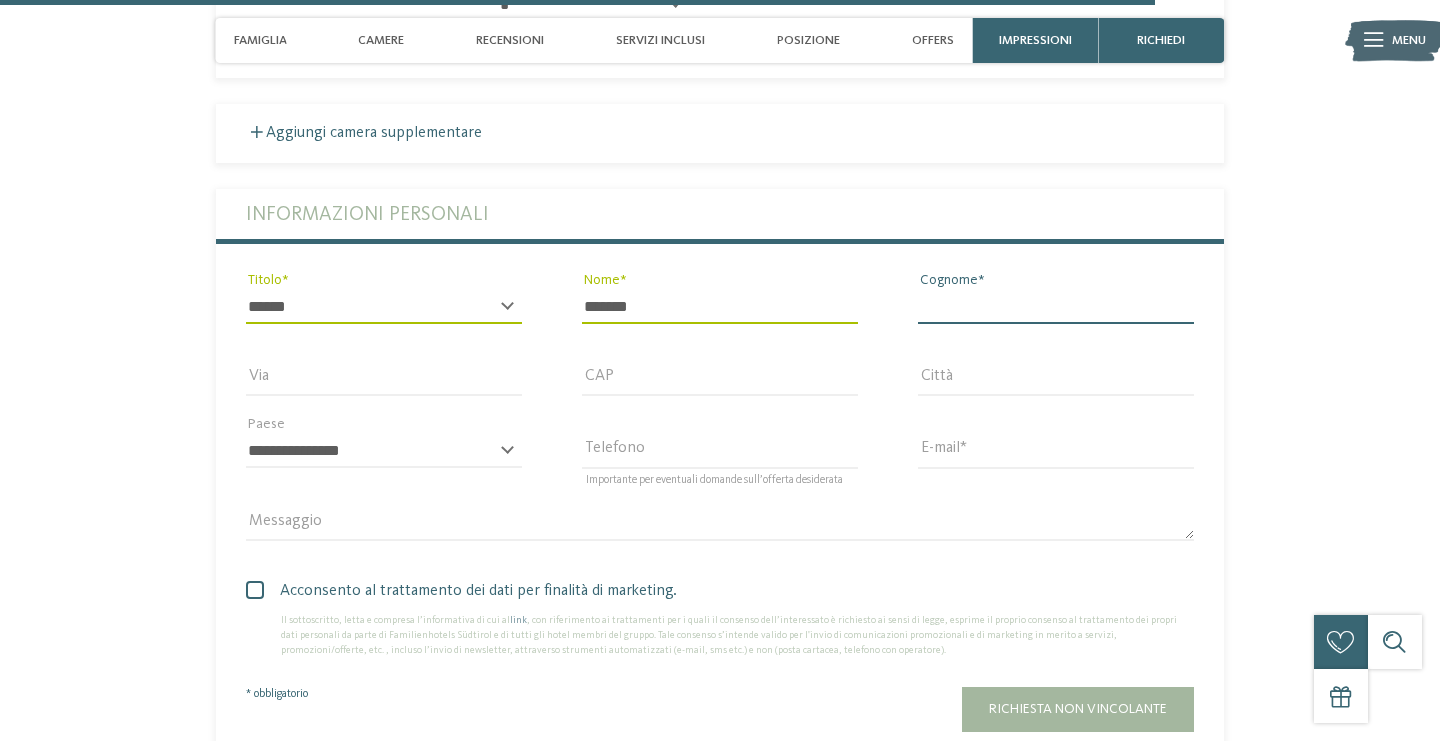 click on "Cognome" at bounding box center (1056, 307) 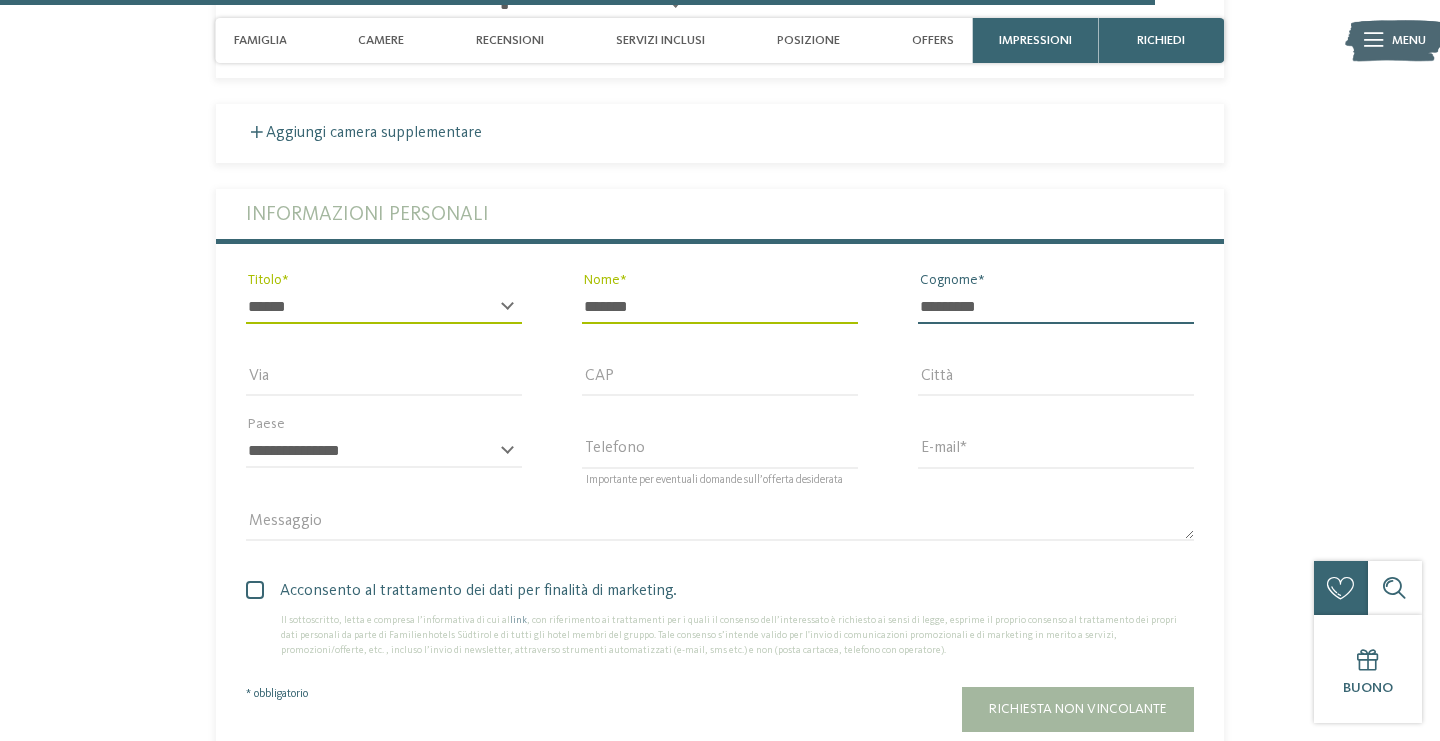 type on "*********" 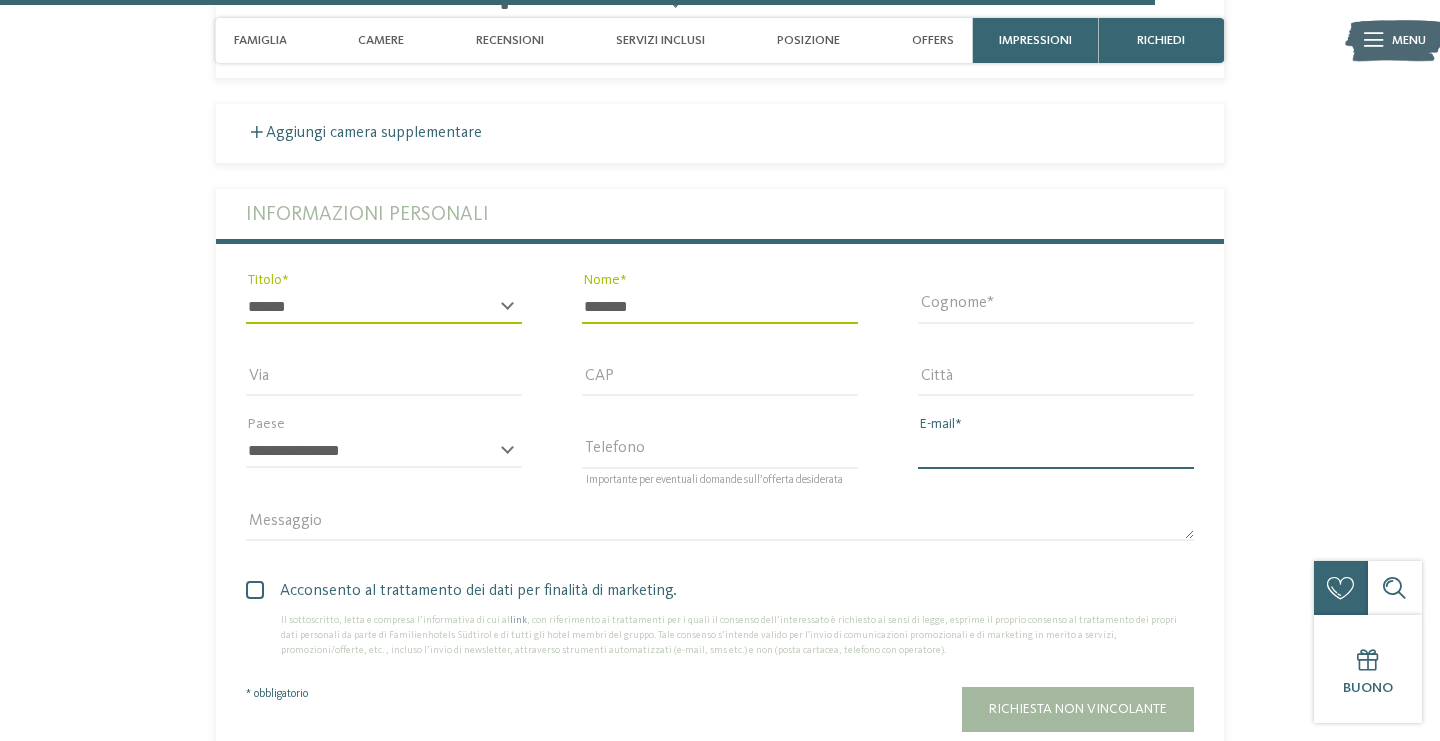 click on "E-mail" at bounding box center (1056, 451) 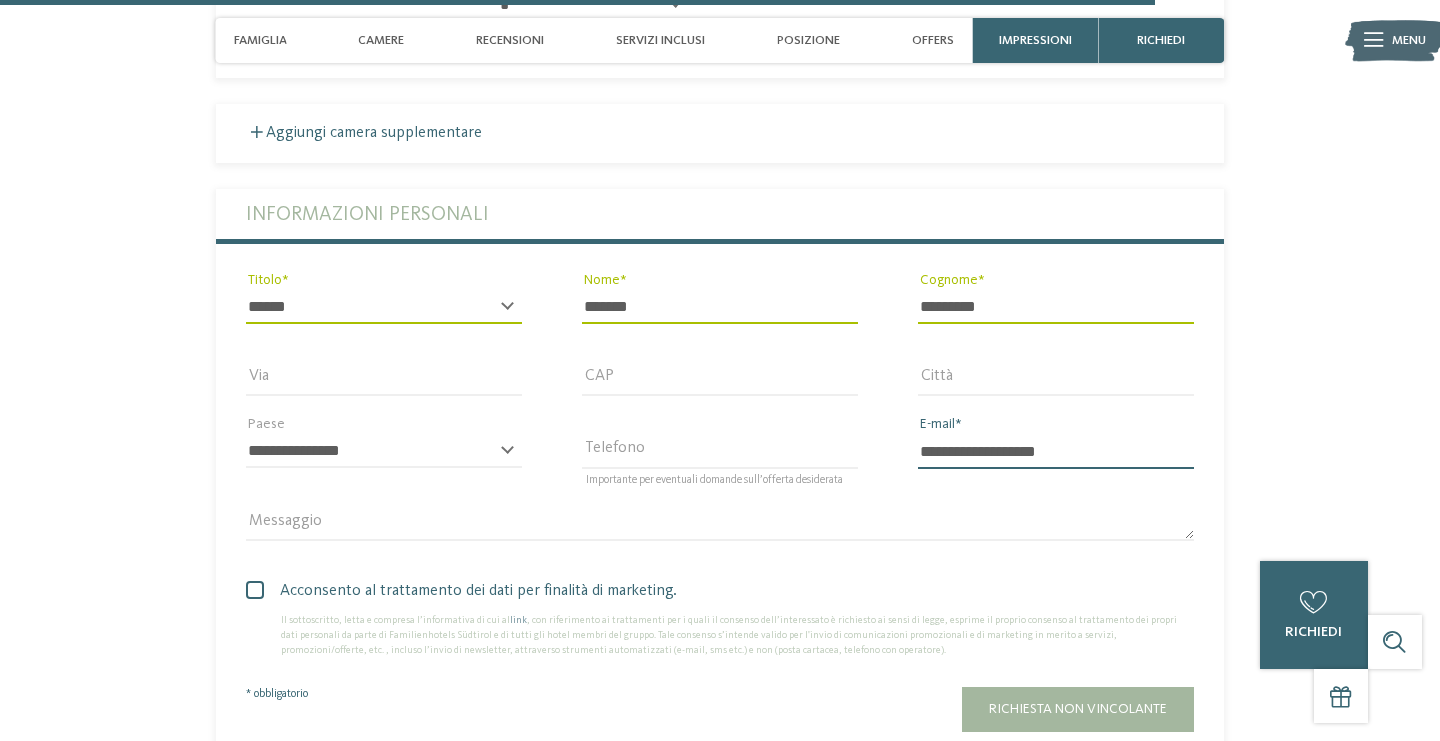 type on "**********" 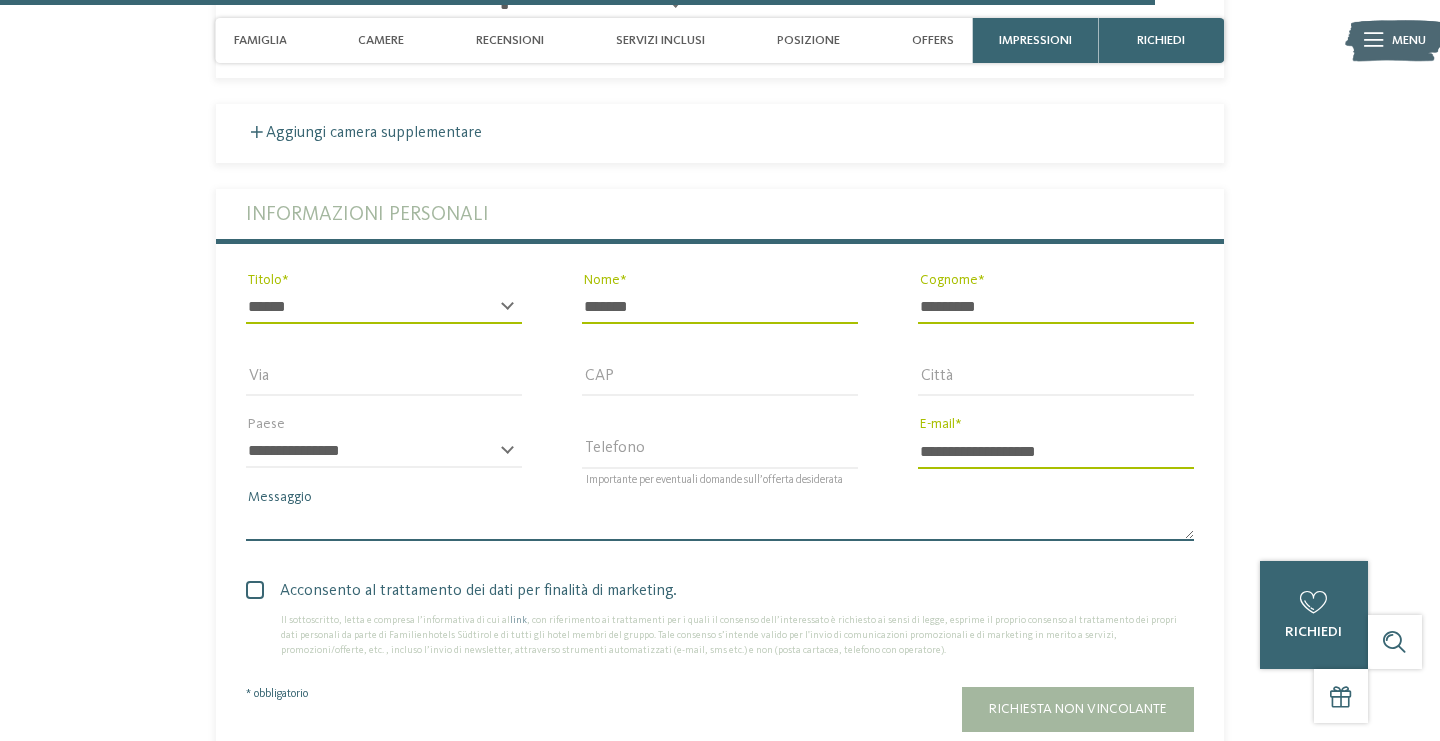 click on "Messaggio" at bounding box center (720, 524) 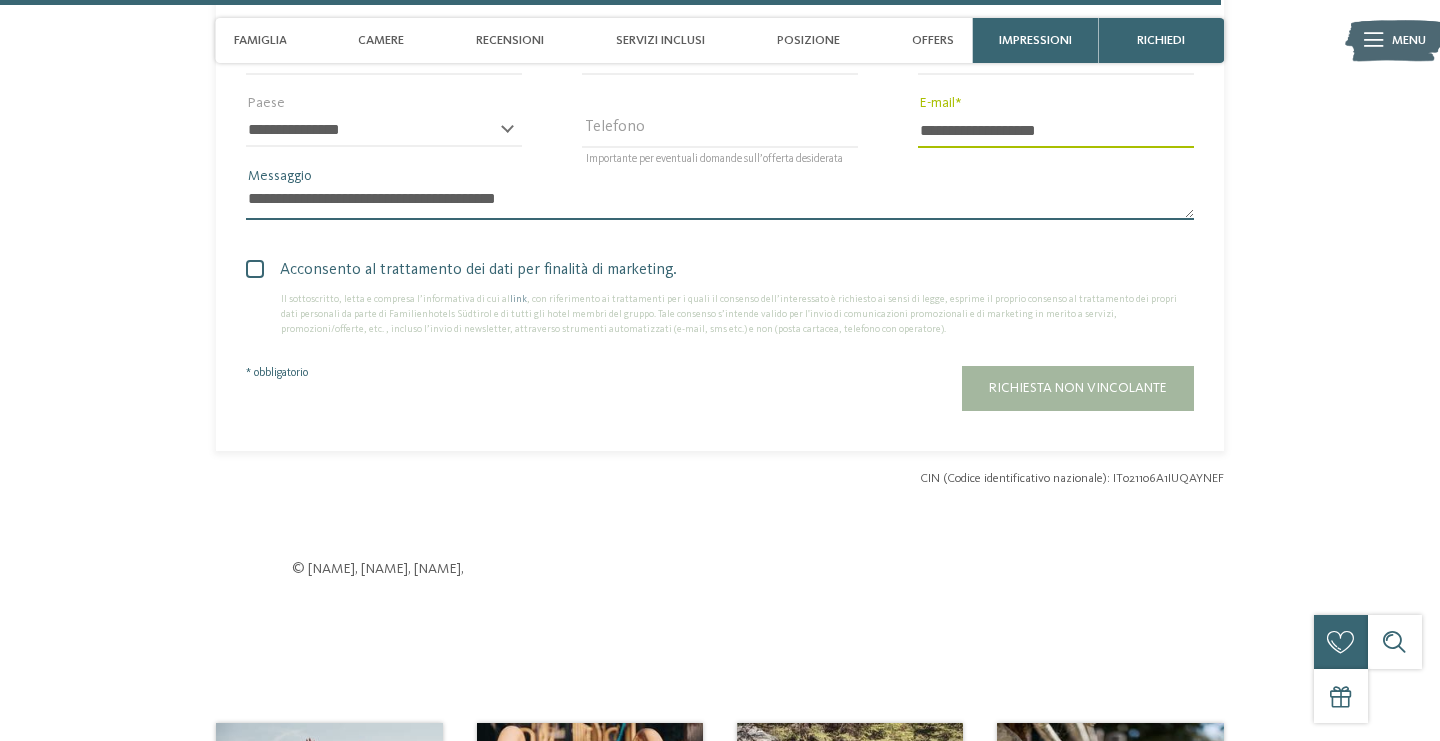 scroll, scrollTop: 5028, scrollLeft: 0, axis: vertical 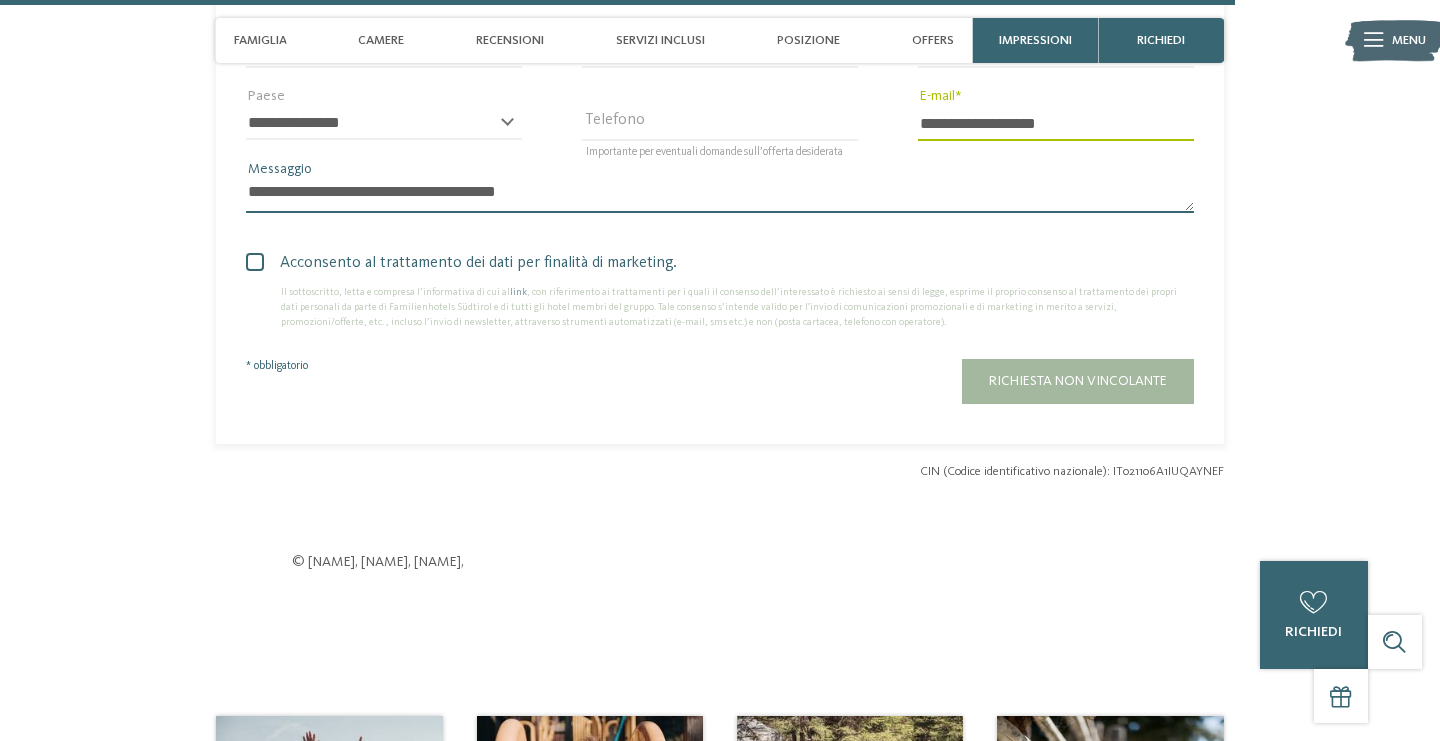 type on "**********" 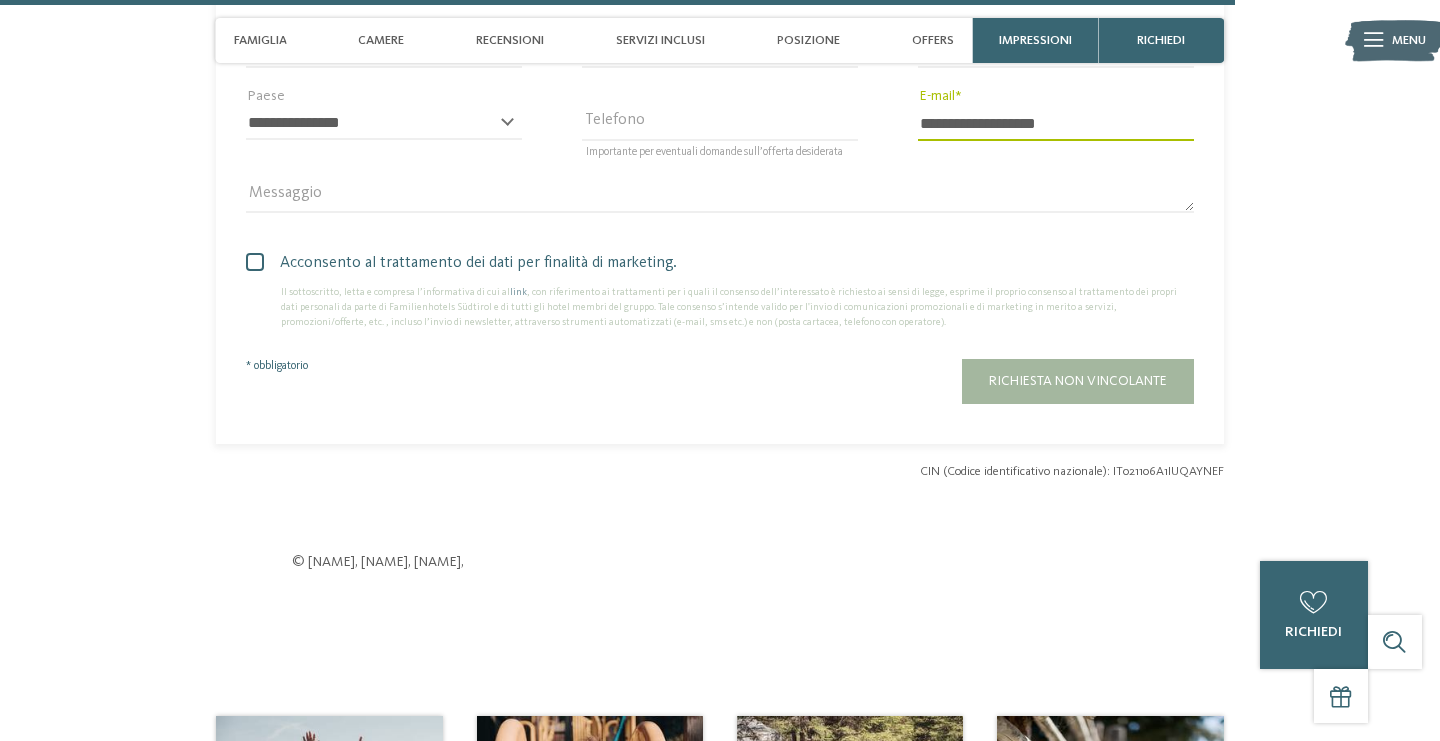 click at bounding box center (255, 262) 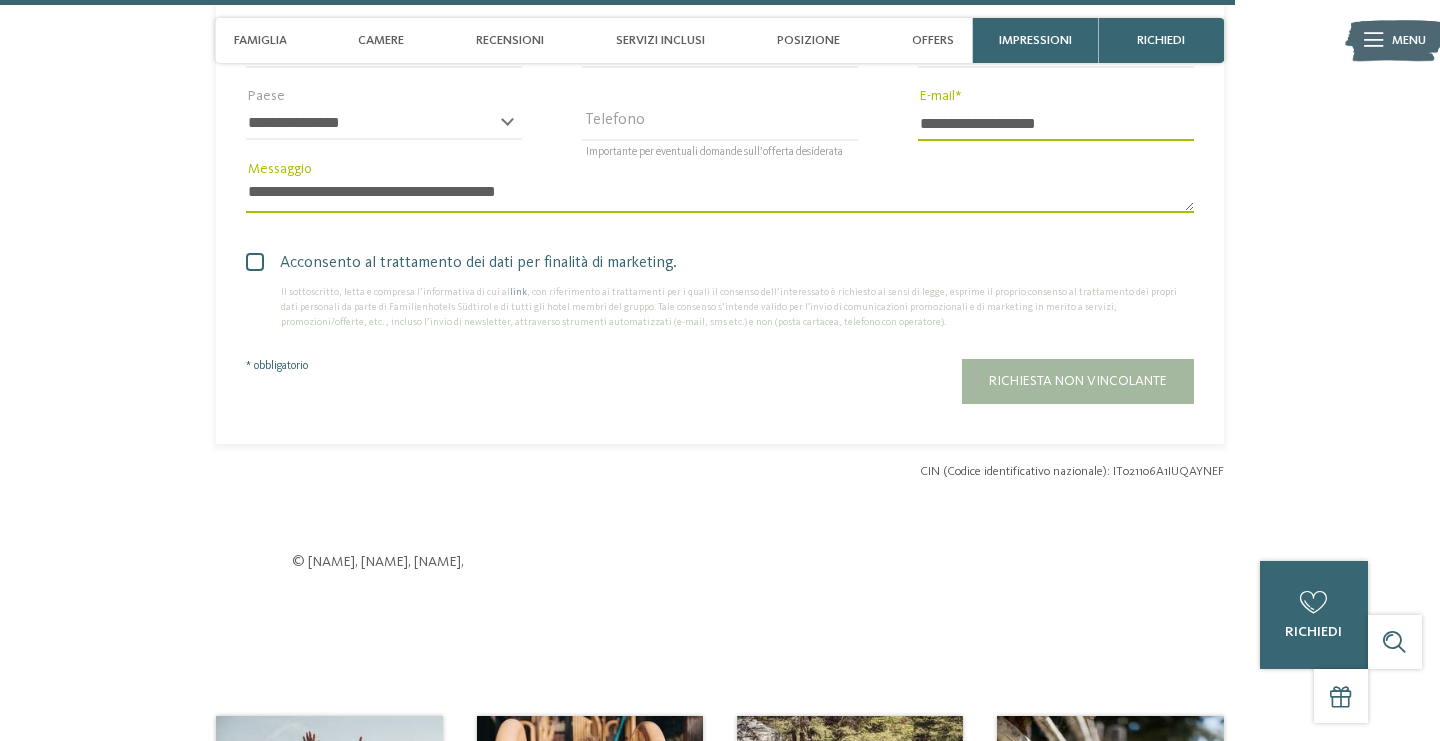 click at bounding box center (255, 262) 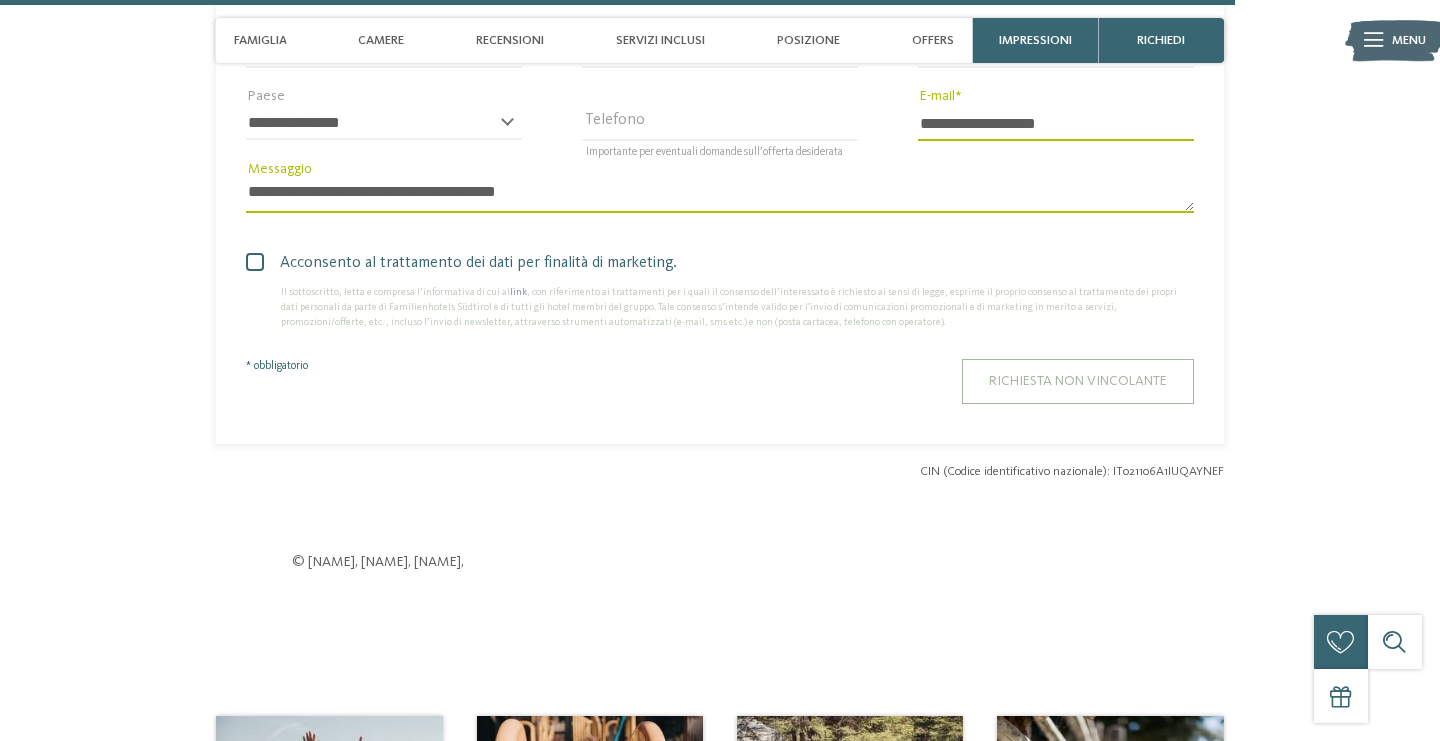 click on "Richiesta non vincolante" at bounding box center [1078, 381] 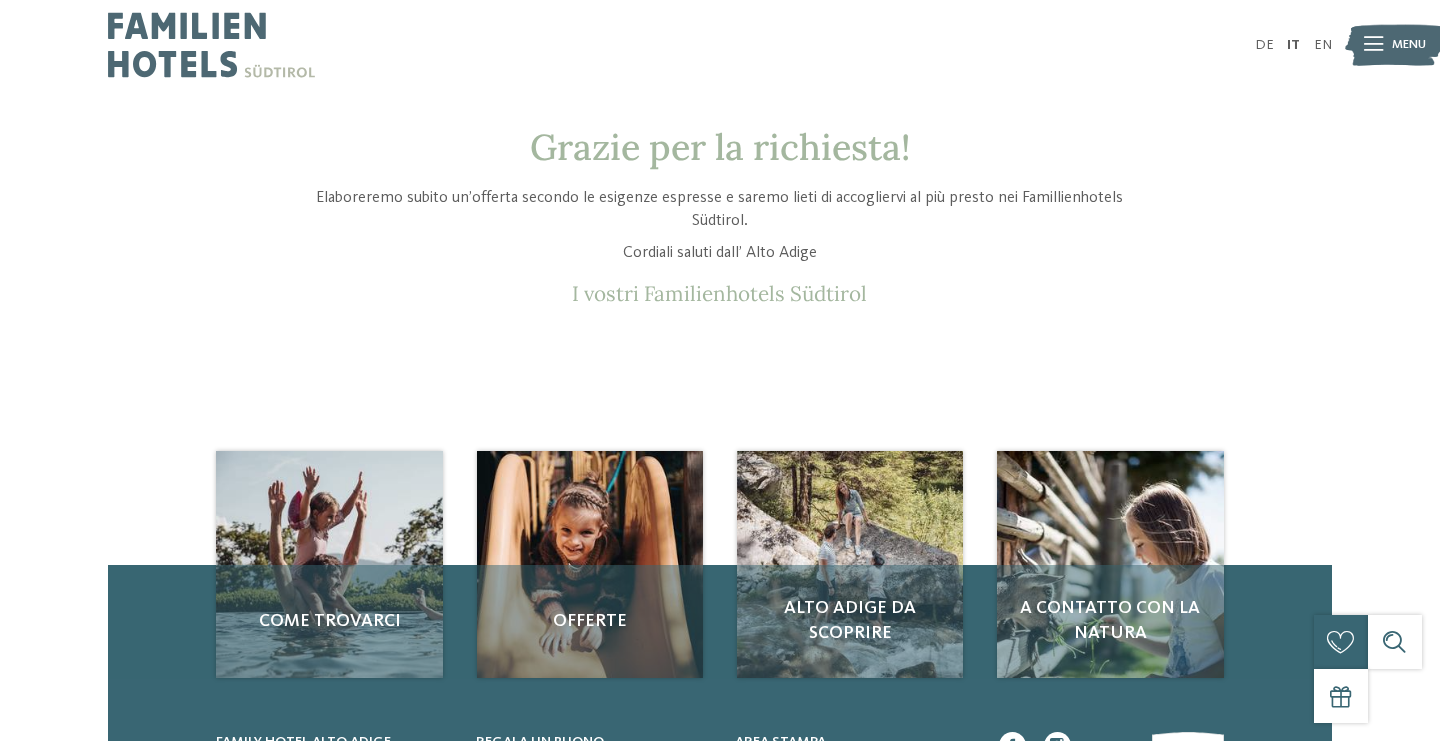 scroll, scrollTop: 0, scrollLeft: 0, axis: both 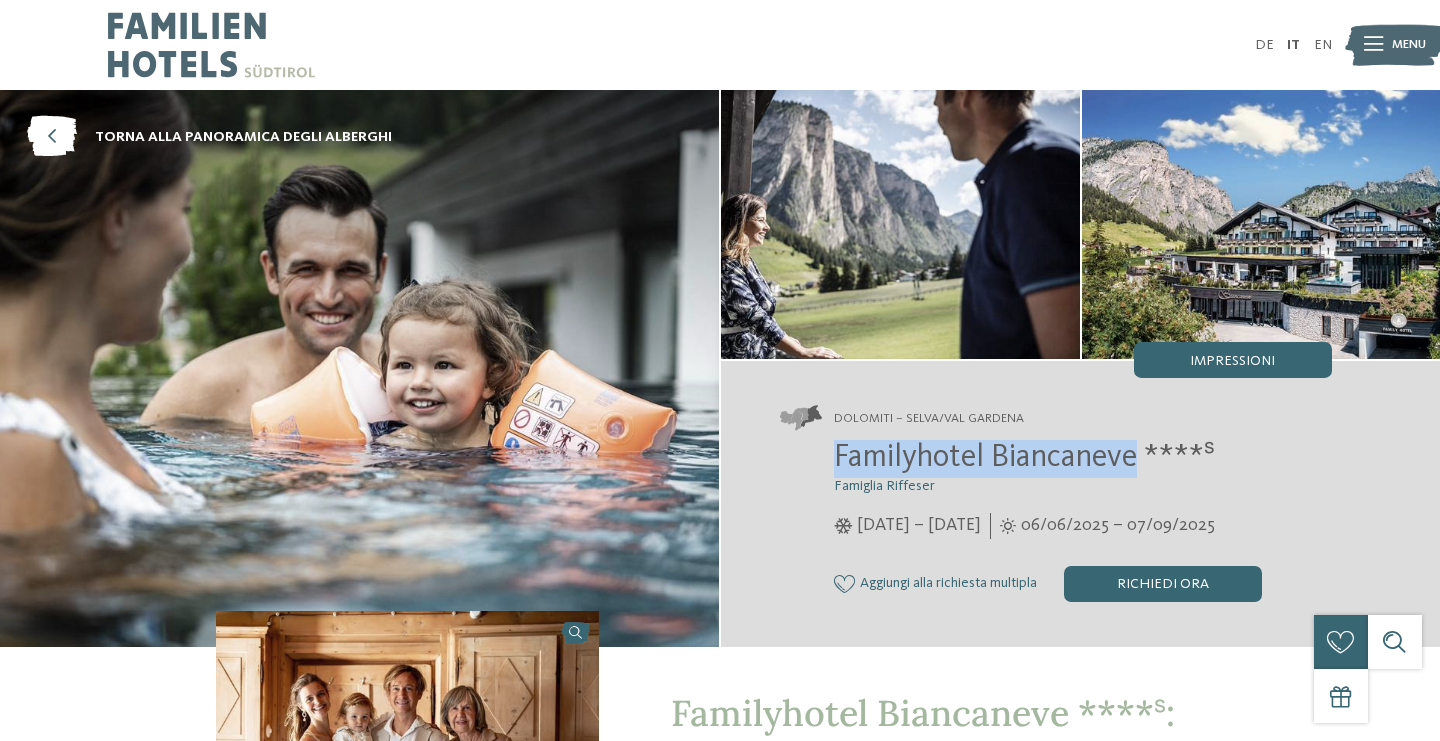 drag, startPoint x: 1136, startPoint y: 458, endPoint x: 834, endPoint y: 443, distance: 302.37228 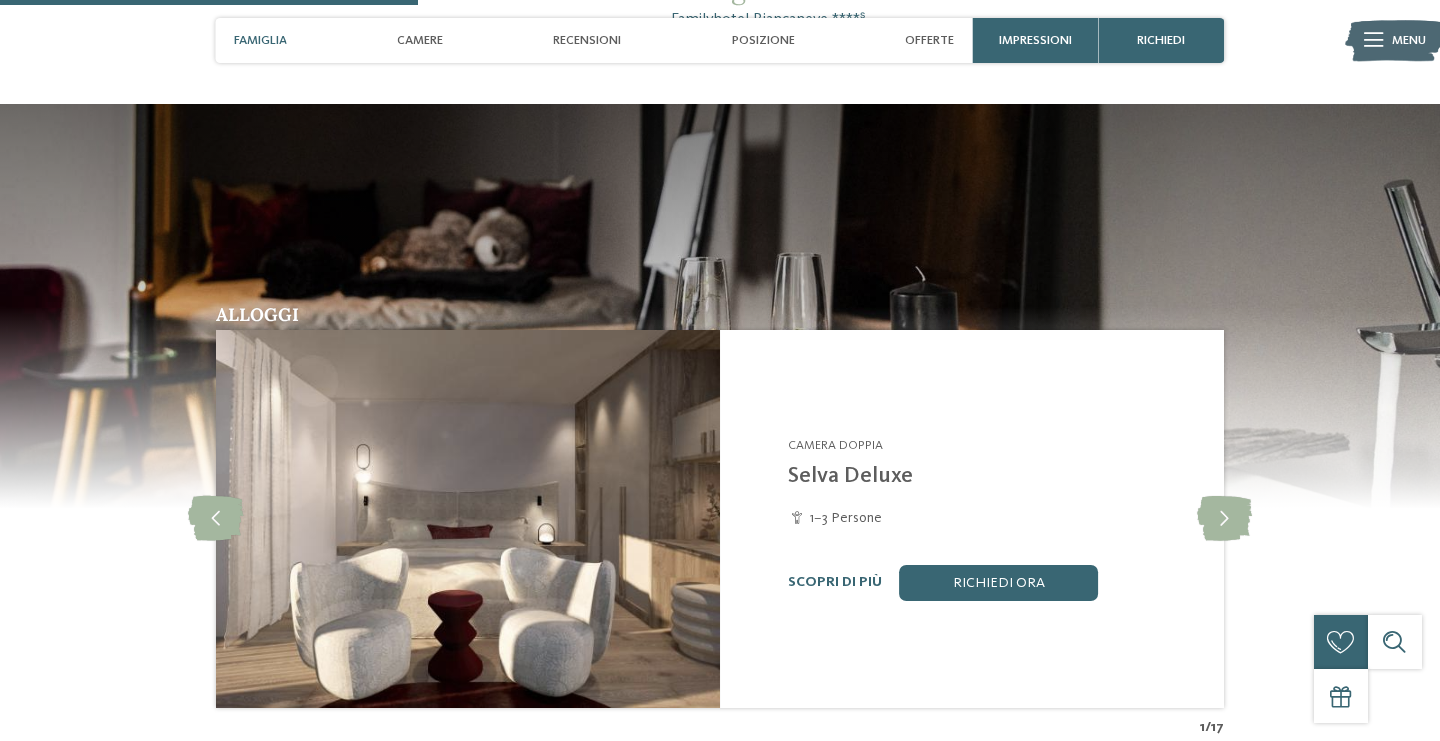 scroll, scrollTop: 1466, scrollLeft: 0, axis: vertical 